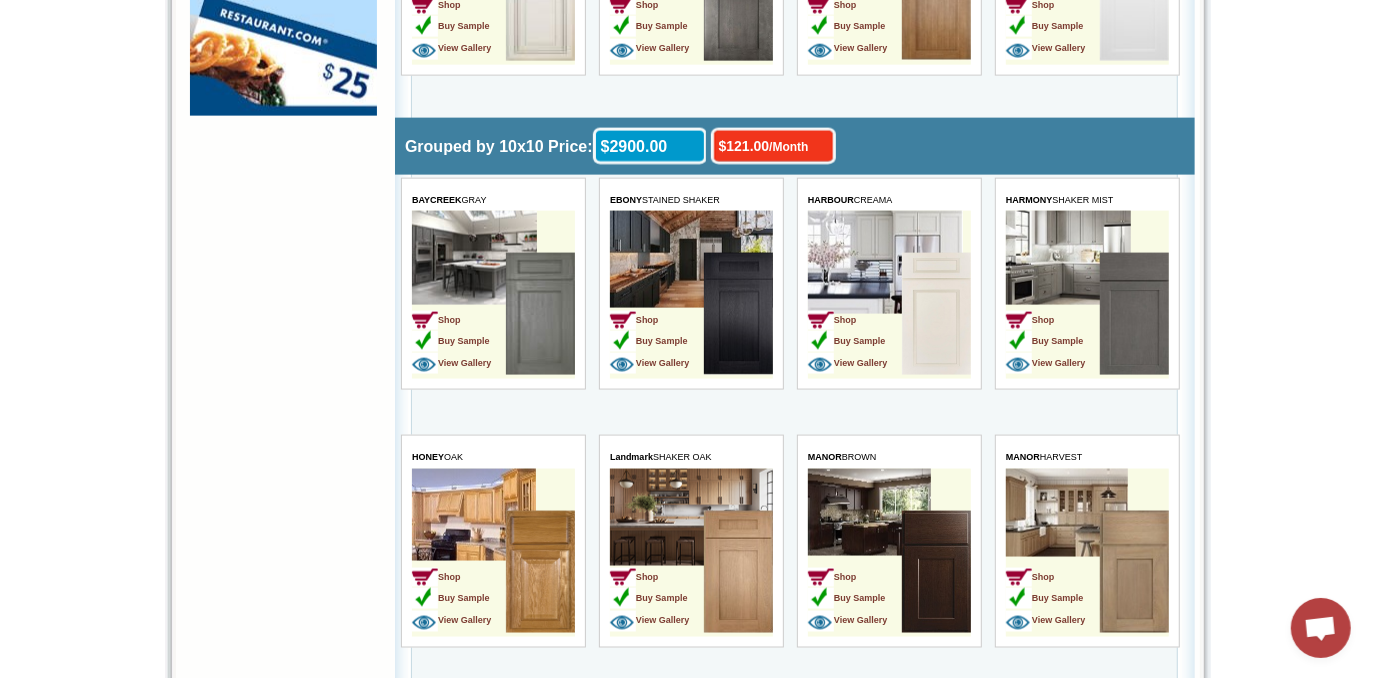 scroll, scrollTop: 1818, scrollLeft: 0, axis: vertical 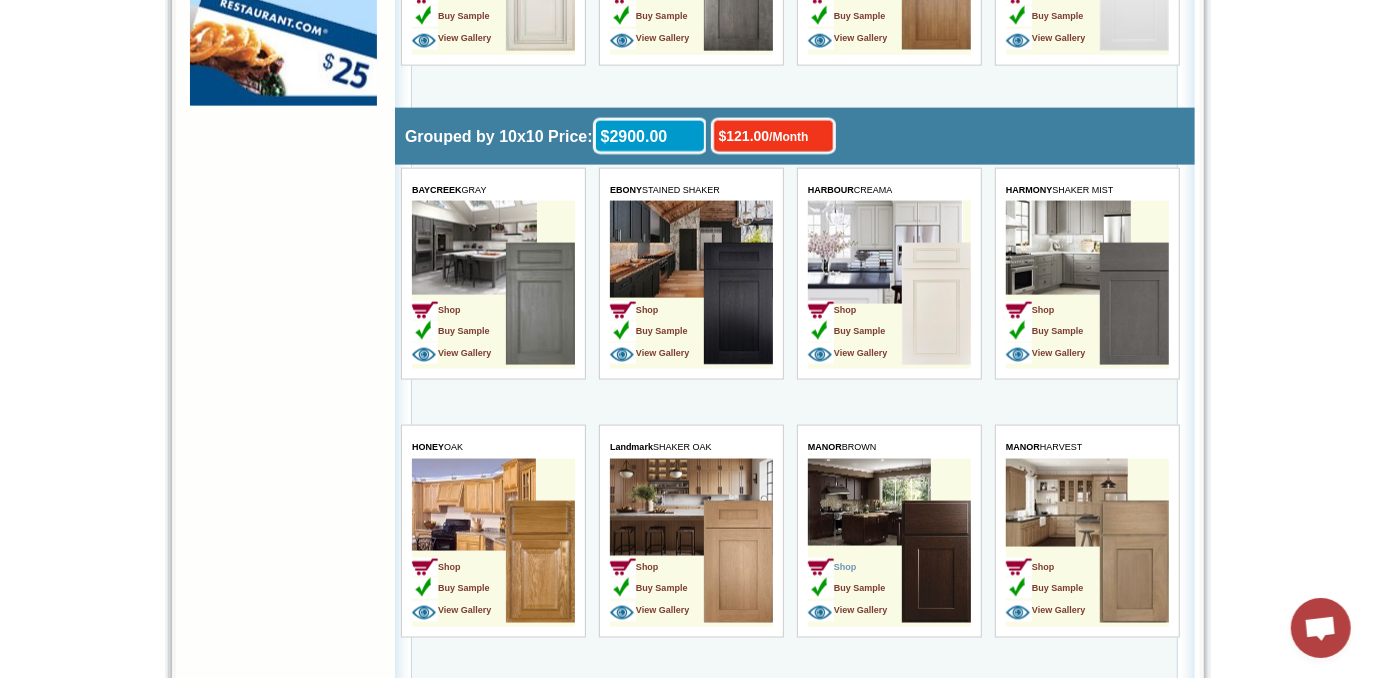click on "Shop" at bounding box center [831, 568] 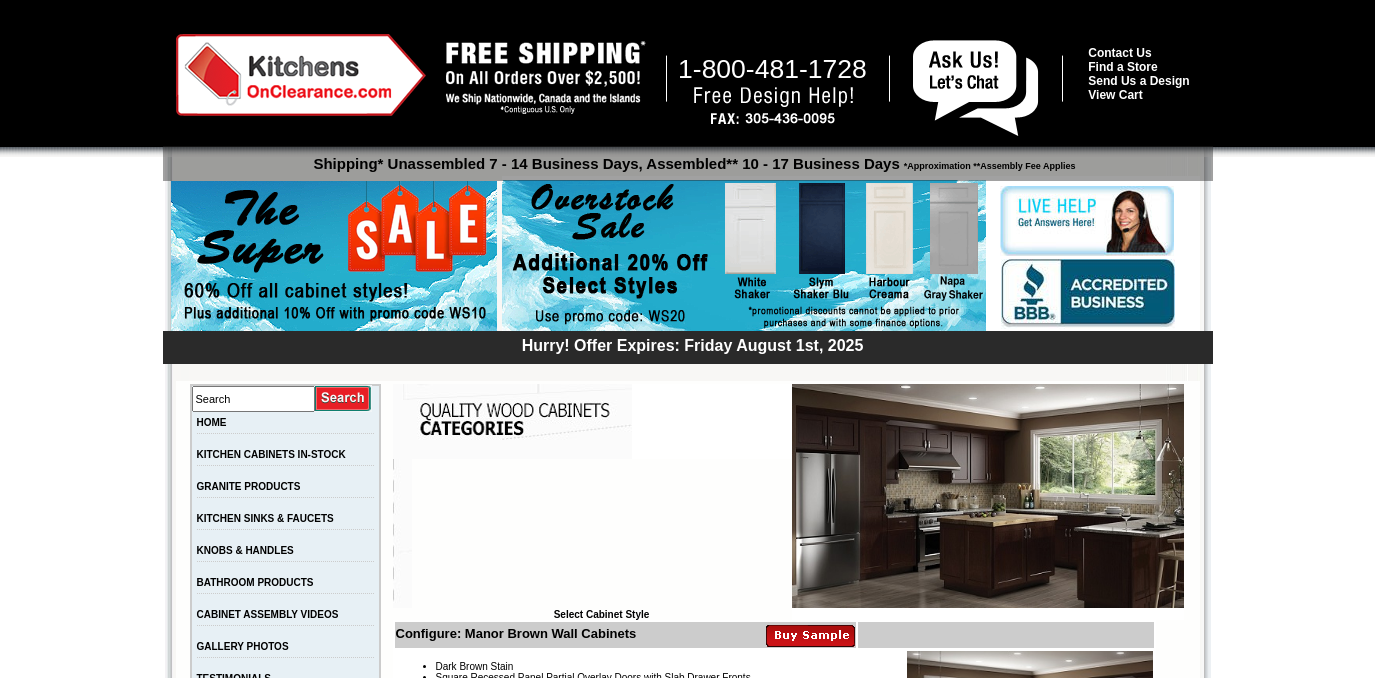scroll, scrollTop: 0, scrollLeft: 0, axis: both 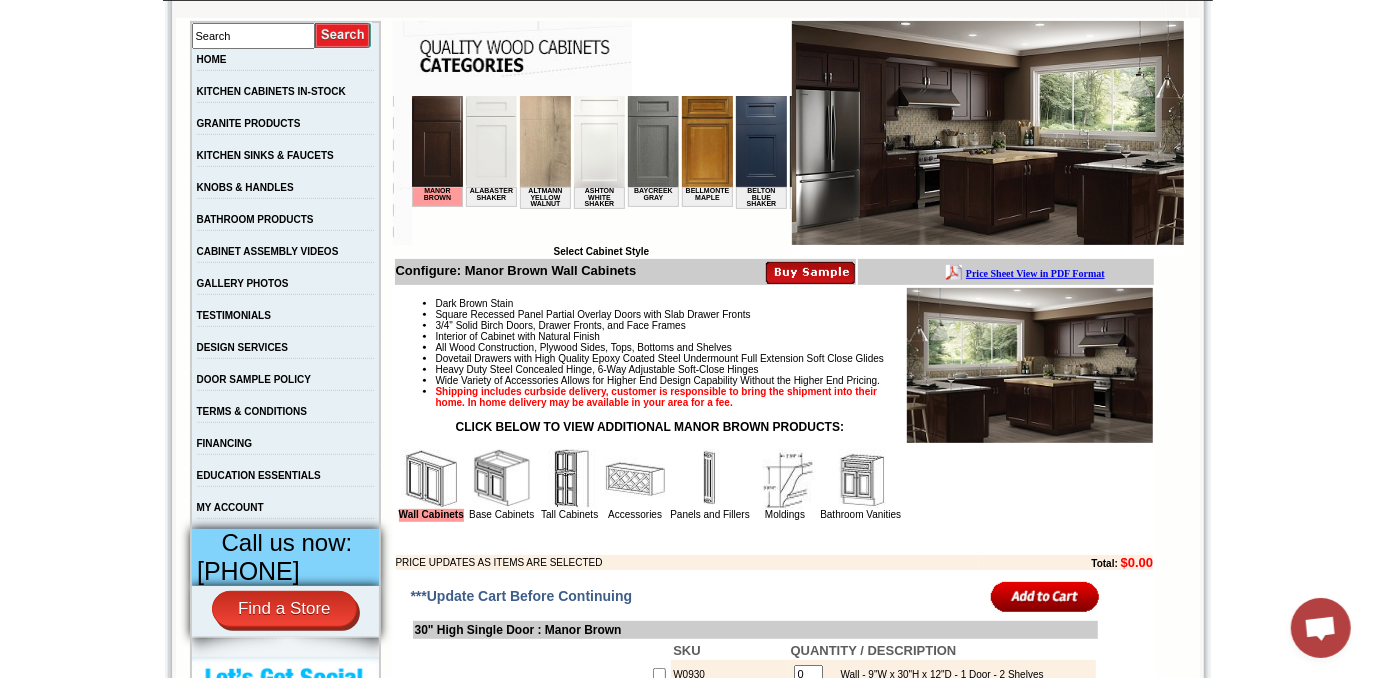 click at bounding box center [760, 140] 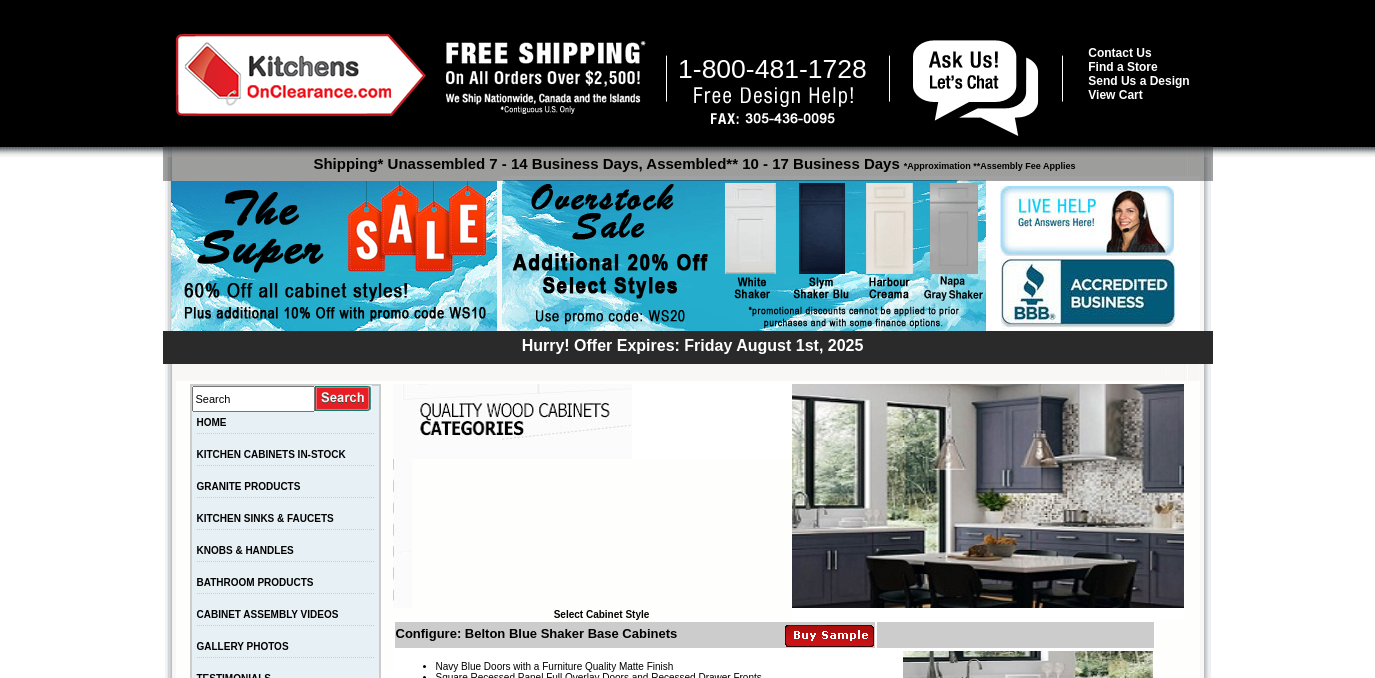 scroll, scrollTop: 0, scrollLeft: 0, axis: both 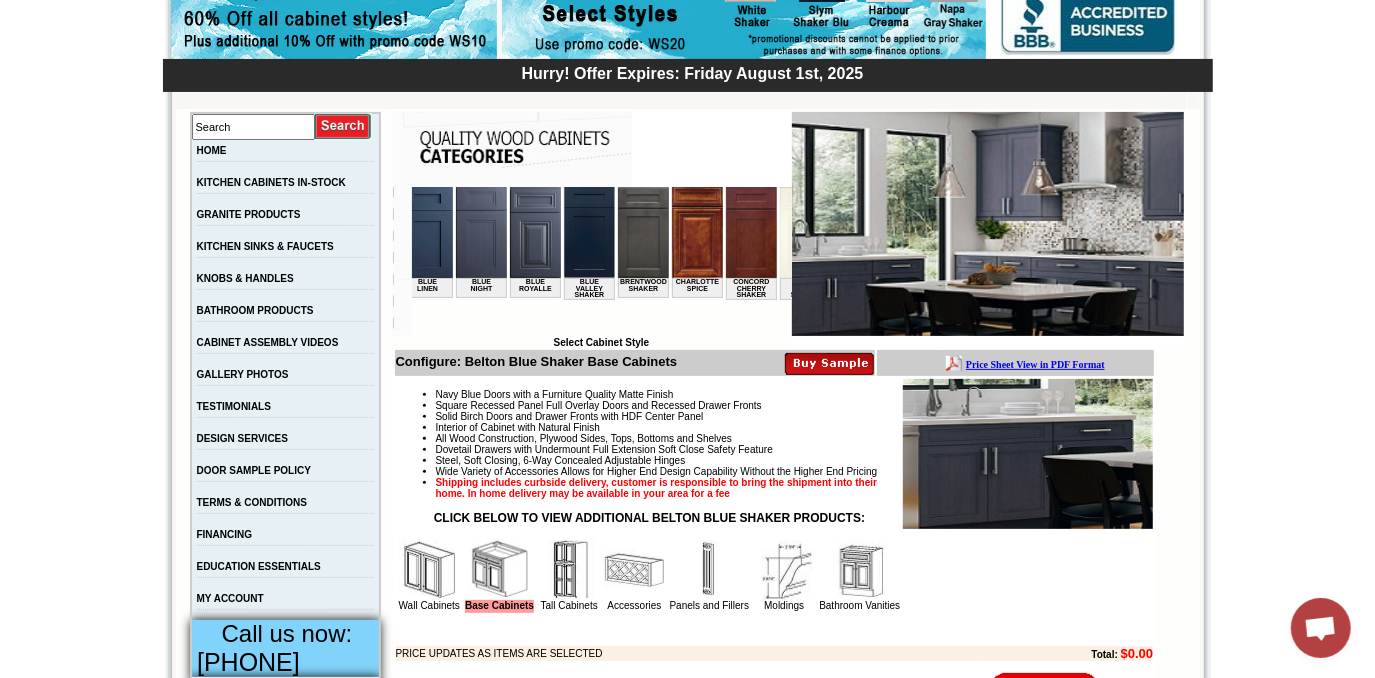 click at bounding box center (534, 231) 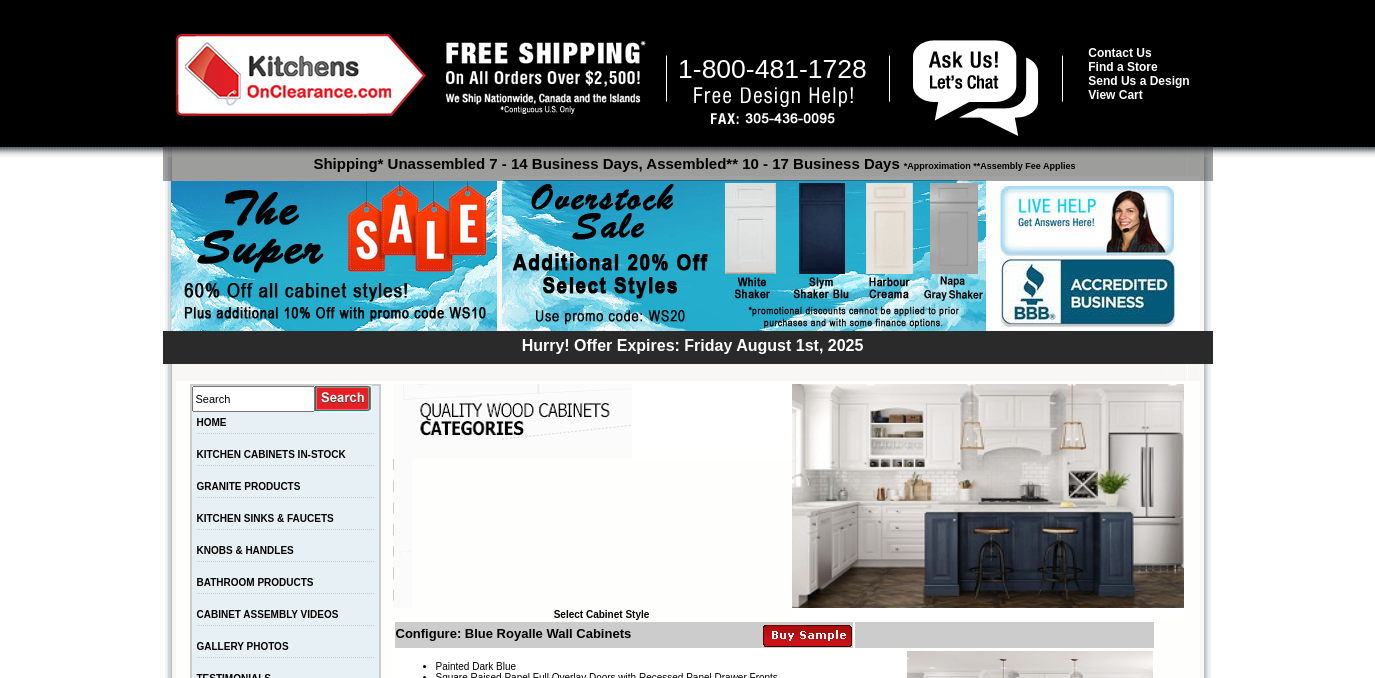 scroll, scrollTop: 0, scrollLeft: 0, axis: both 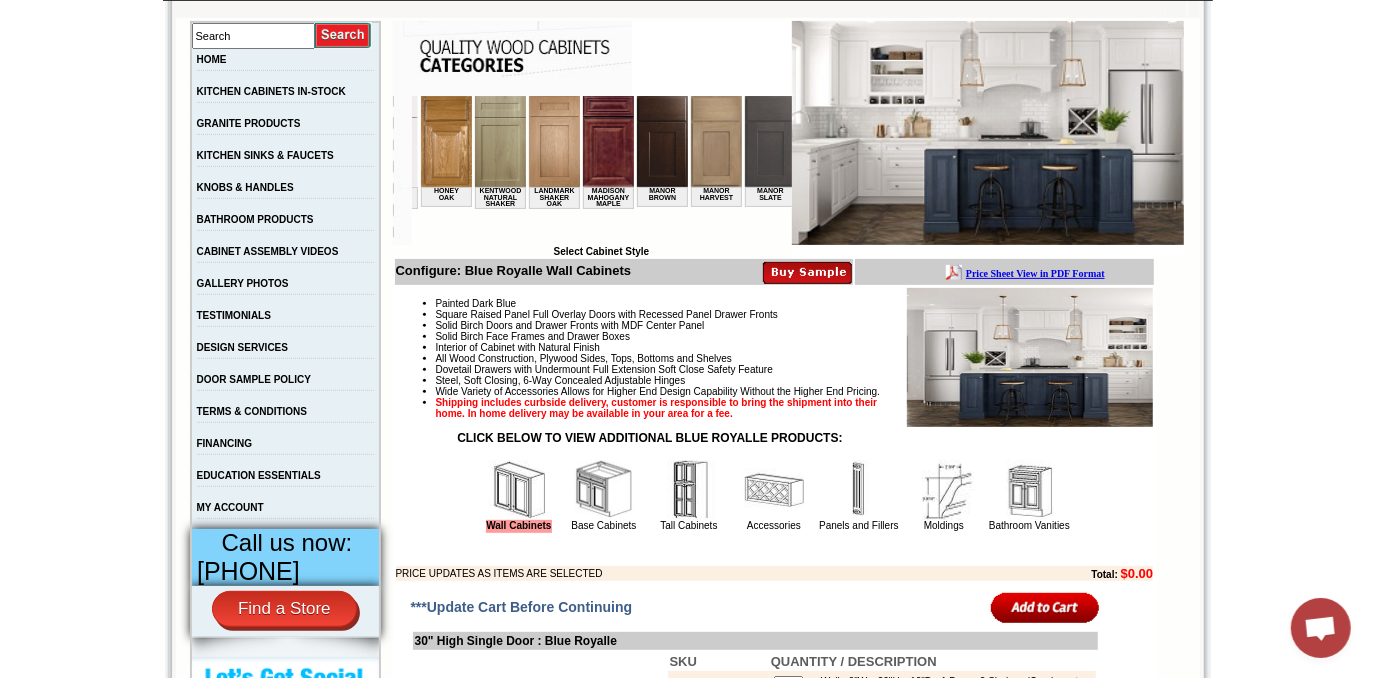 click at bounding box center (607, 140) 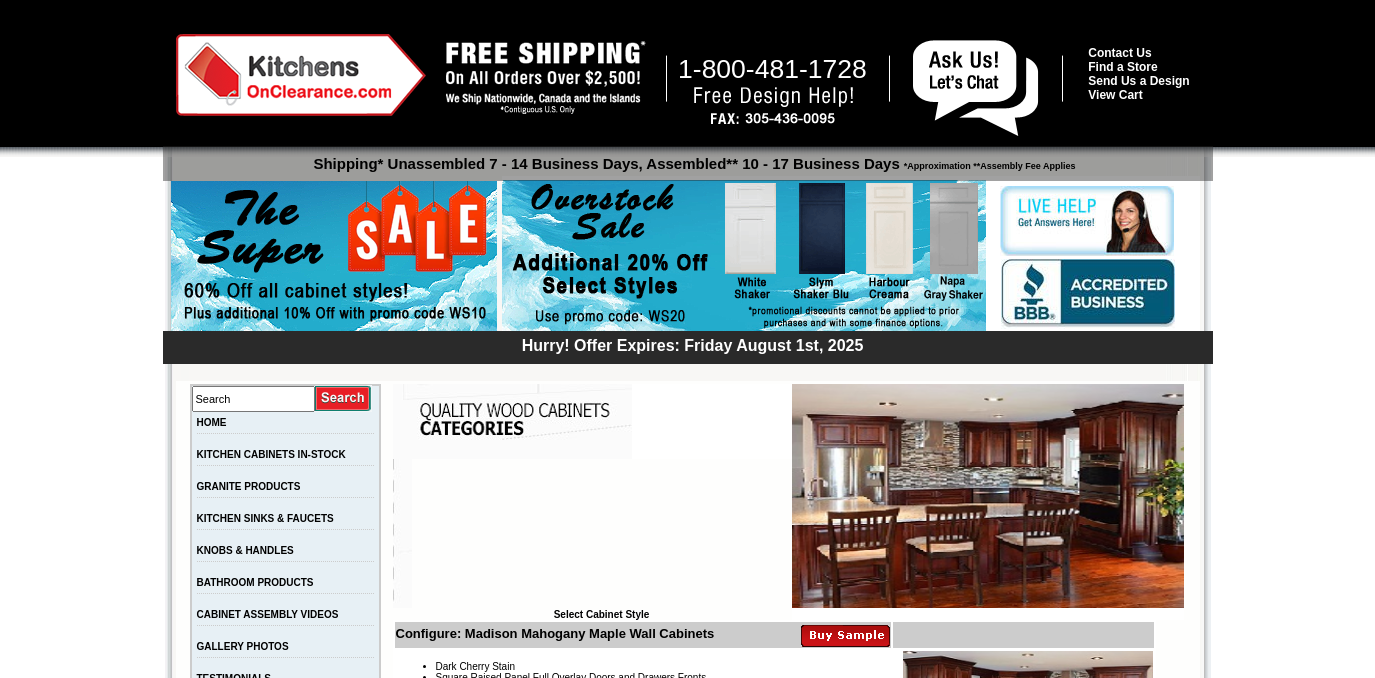 scroll, scrollTop: 0, scrollLeft: 0, axis: both 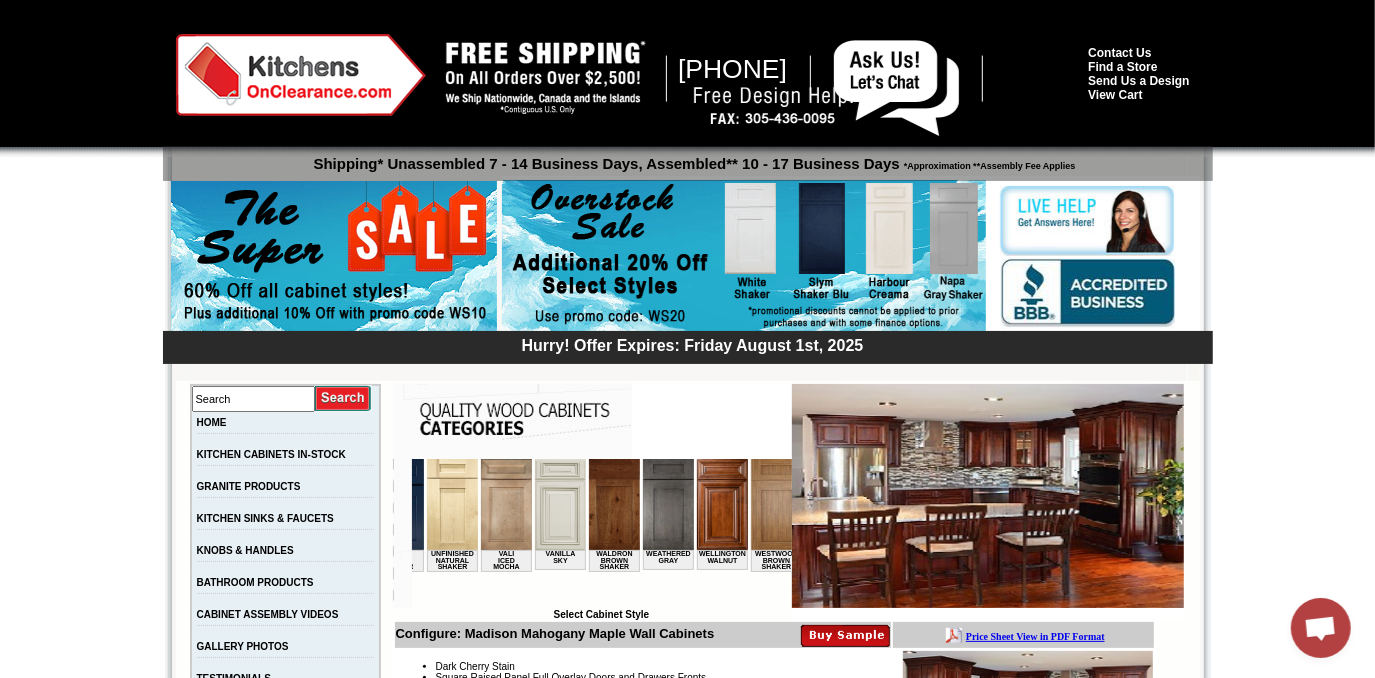 click at bounding box center [721, 503] 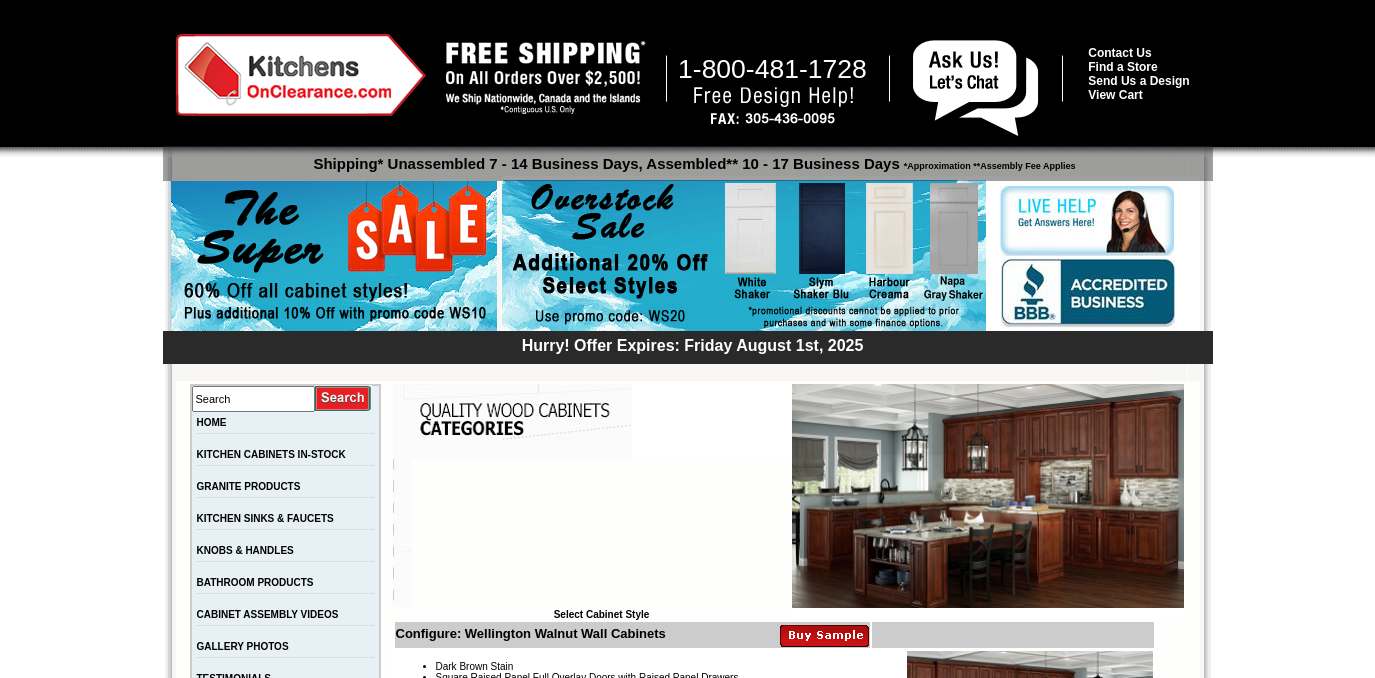 scroll, scrollTop: 0, scrollLeft: 0, axis: both 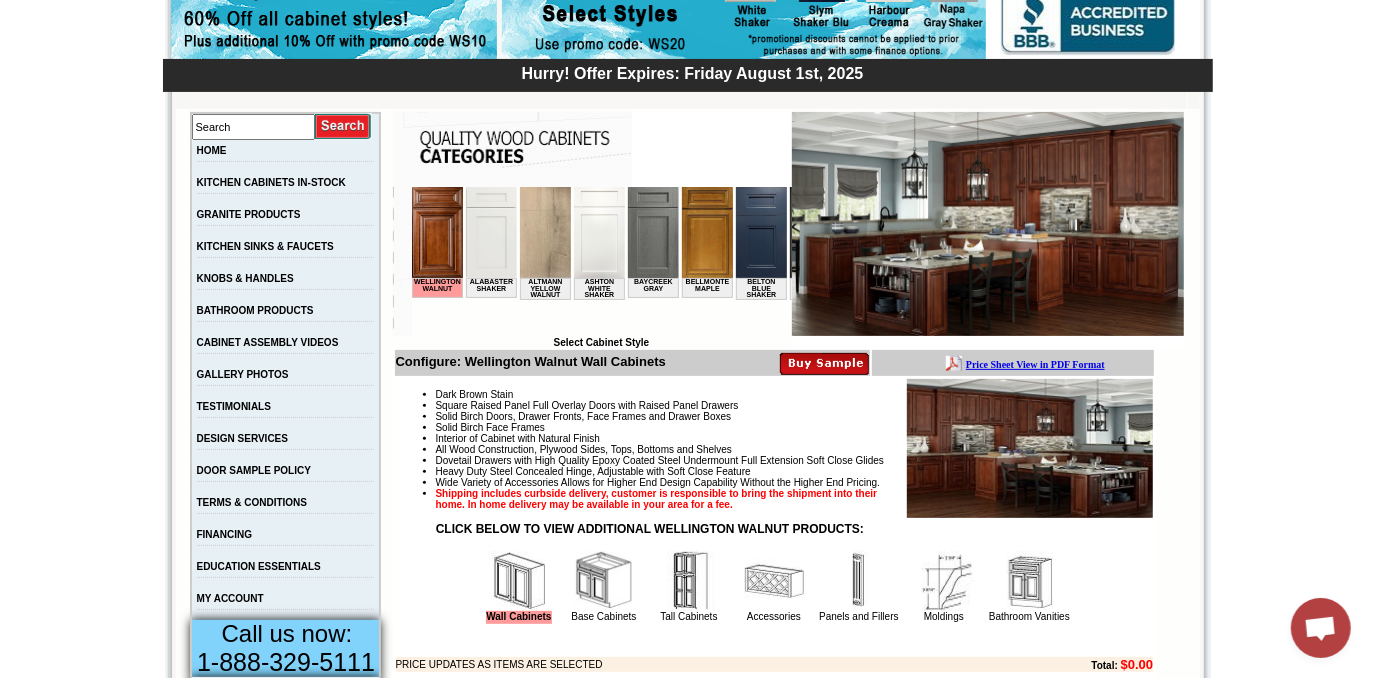 click at bounding box center (760, 231) 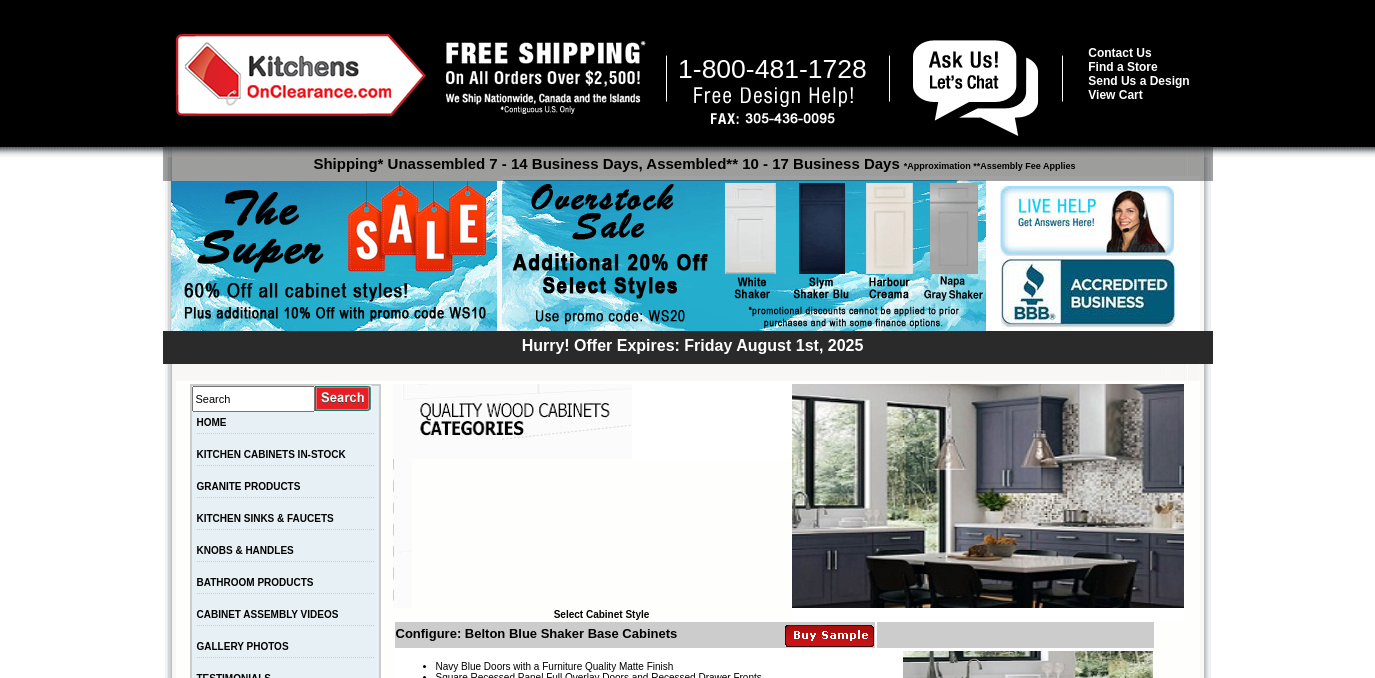 scroll, scrollTop: 0, scrollLeft: 0, axis: both 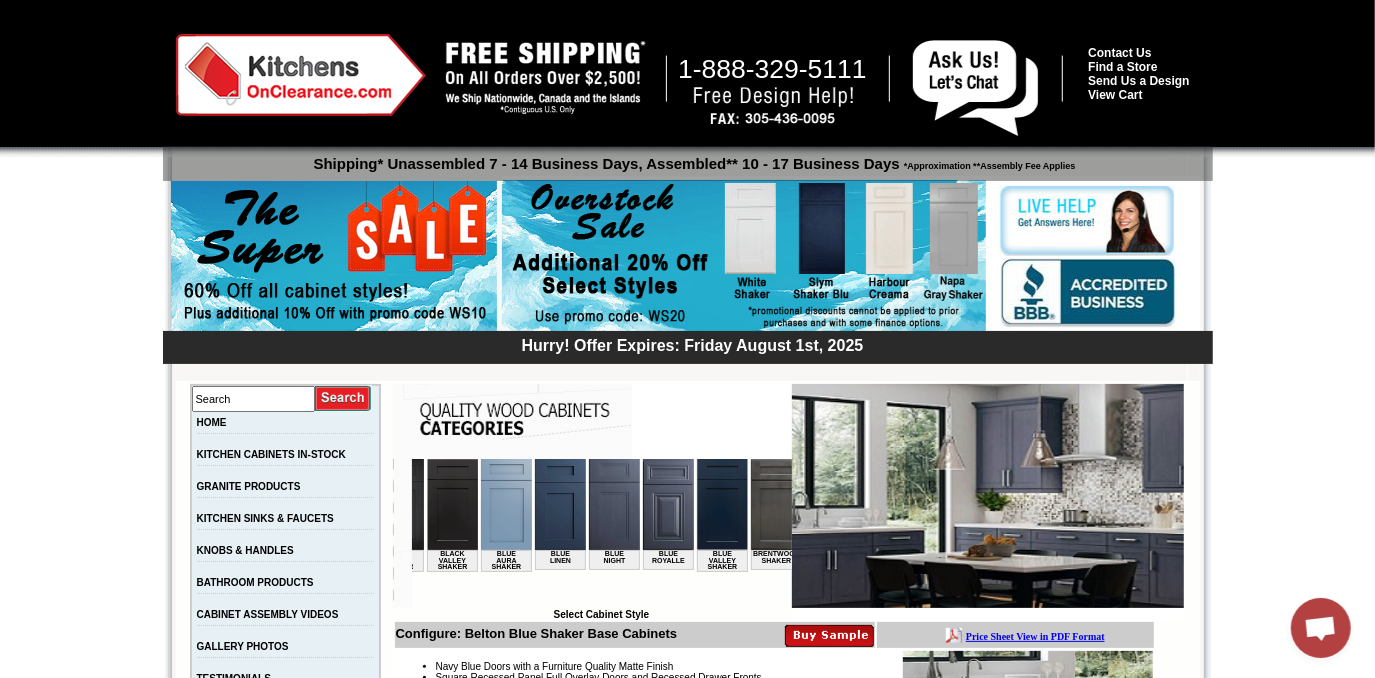 click at bounding box center [667, 503] 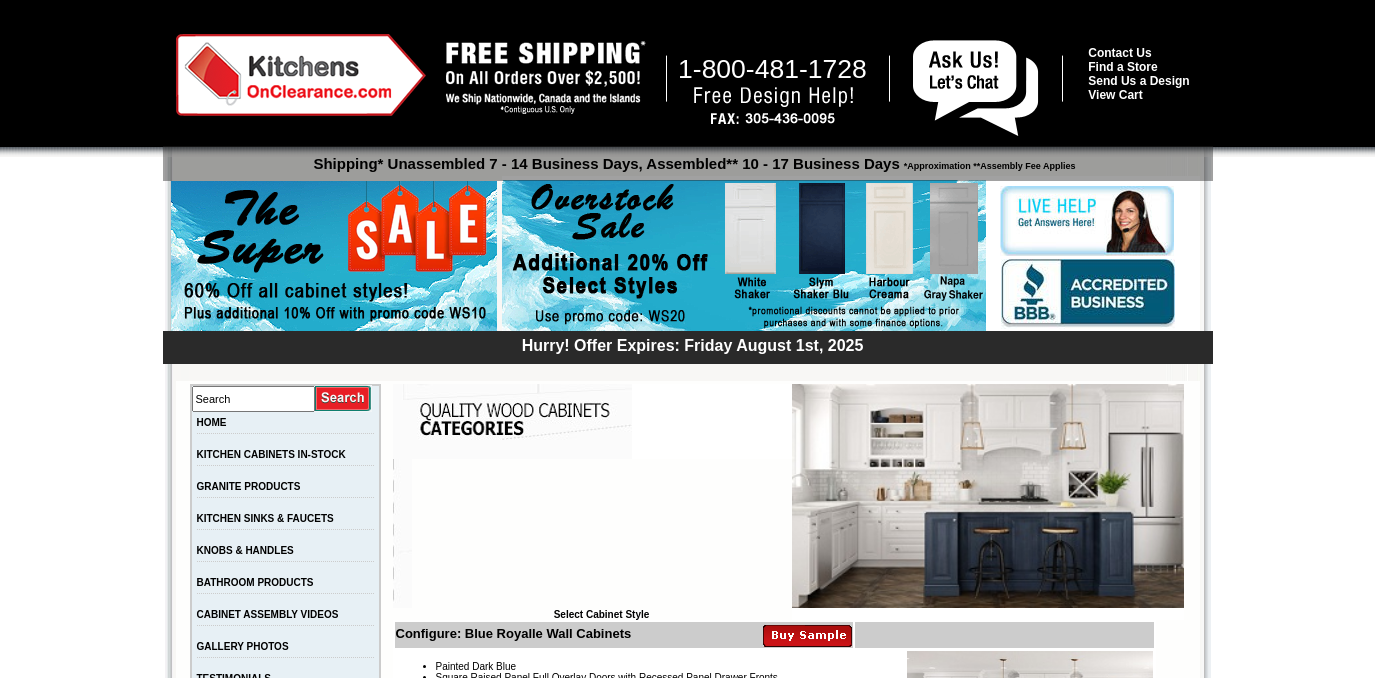 scroll, scrollTop: 0, scrollLeft: 0, axis: both 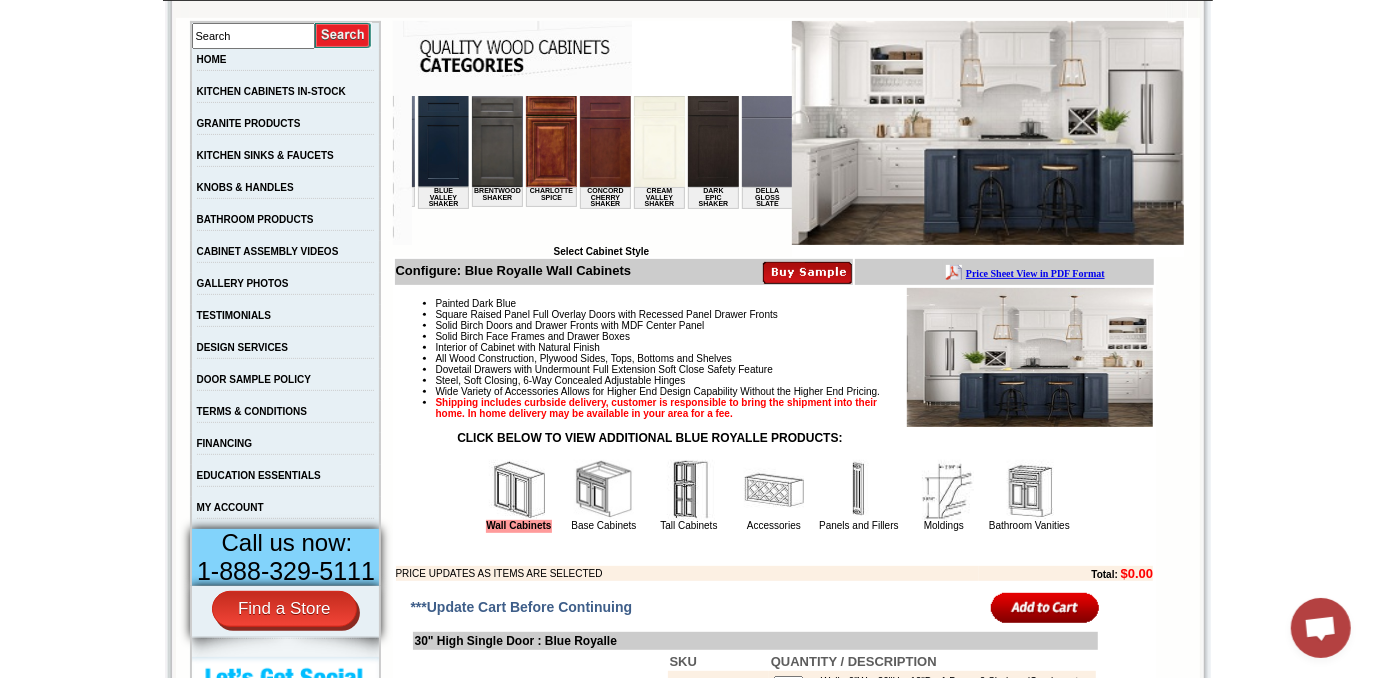 click at bounding box center (550, 140) 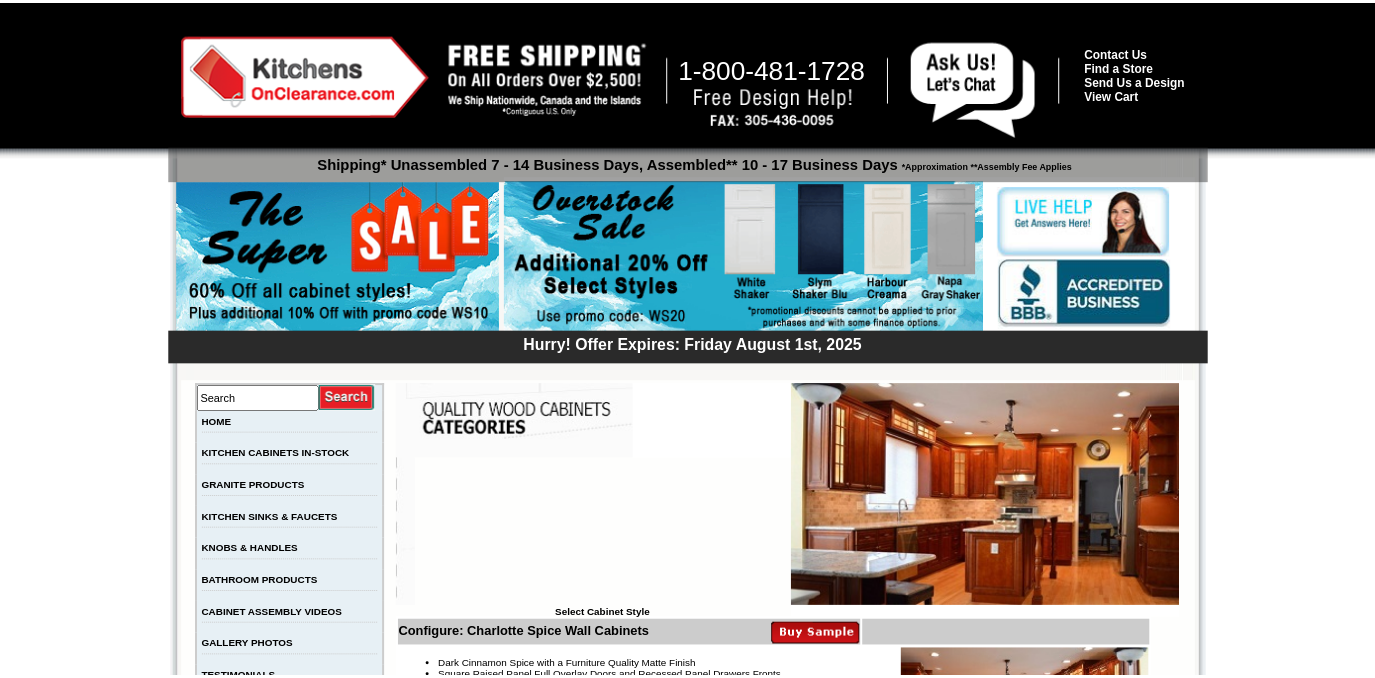 scroll, scrollTop: 0, scrollLeft: 0, axis: both 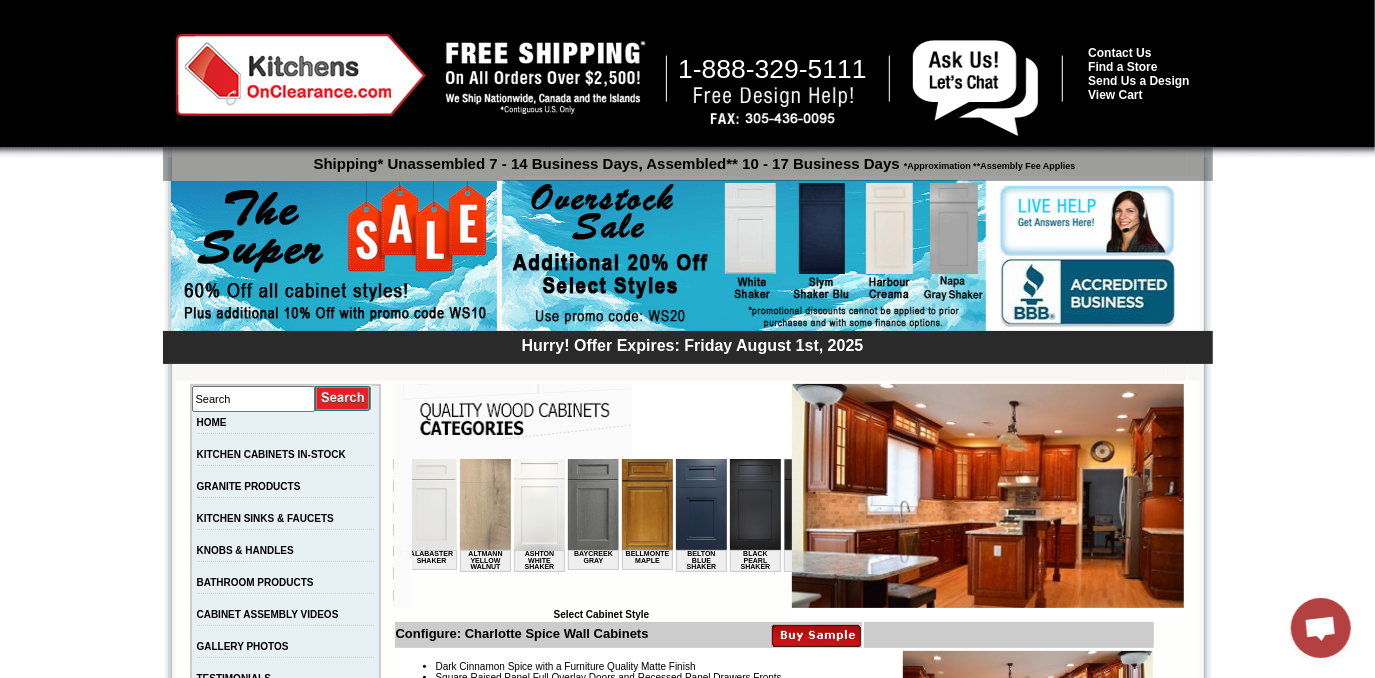 click at bounding box center (700, 503) 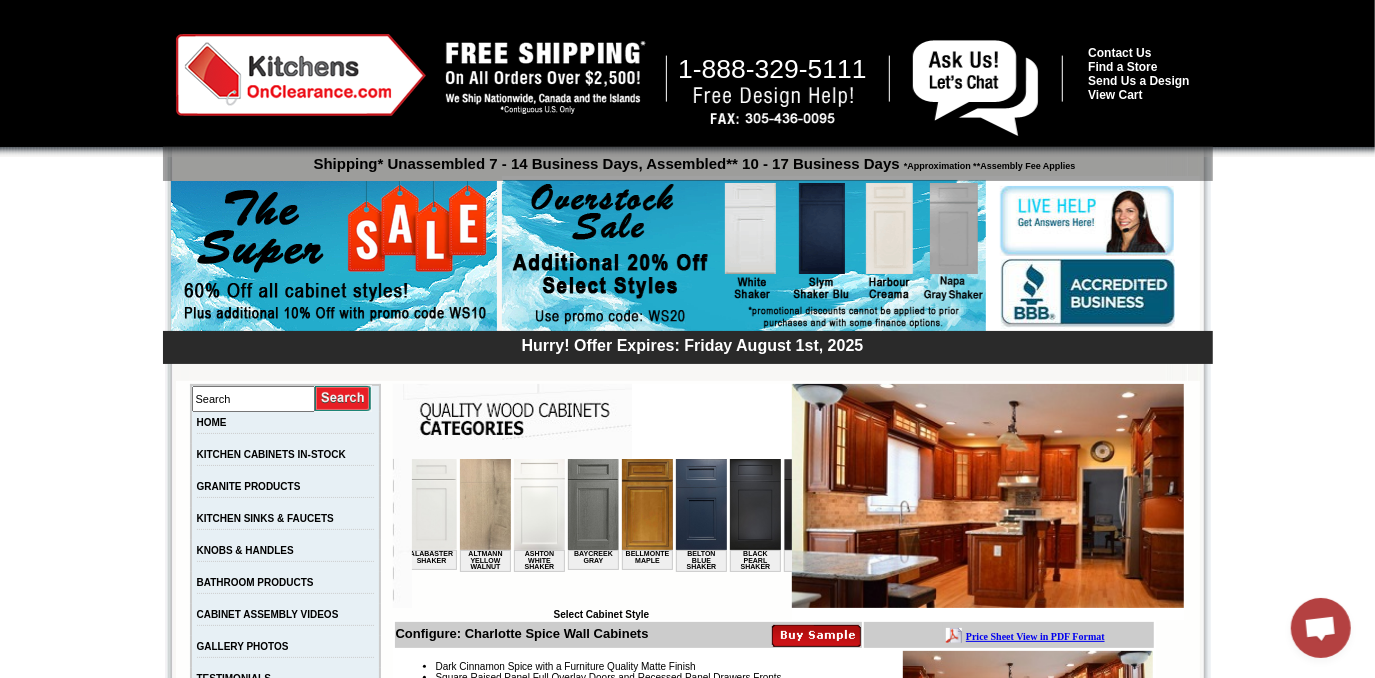 scroll, scrollTop: 0, scrollLeft: 0, axis: both 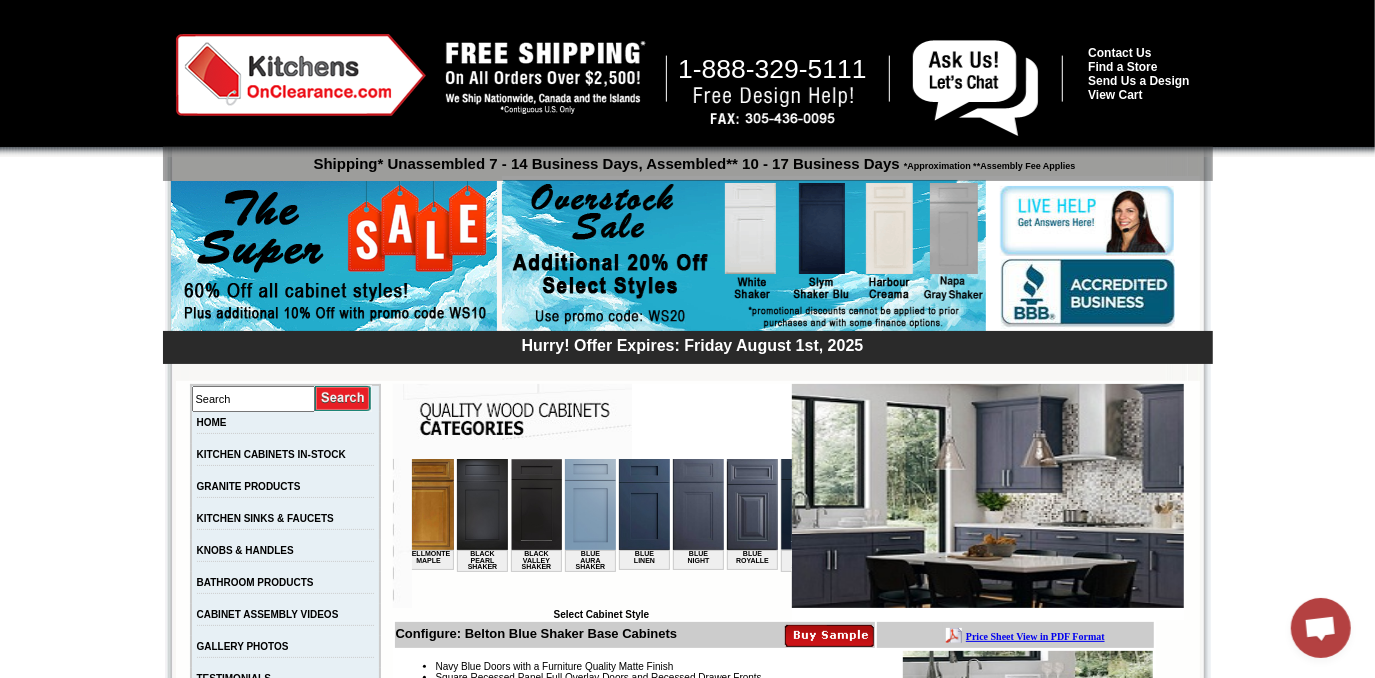 click at bounding box center (643, 503) 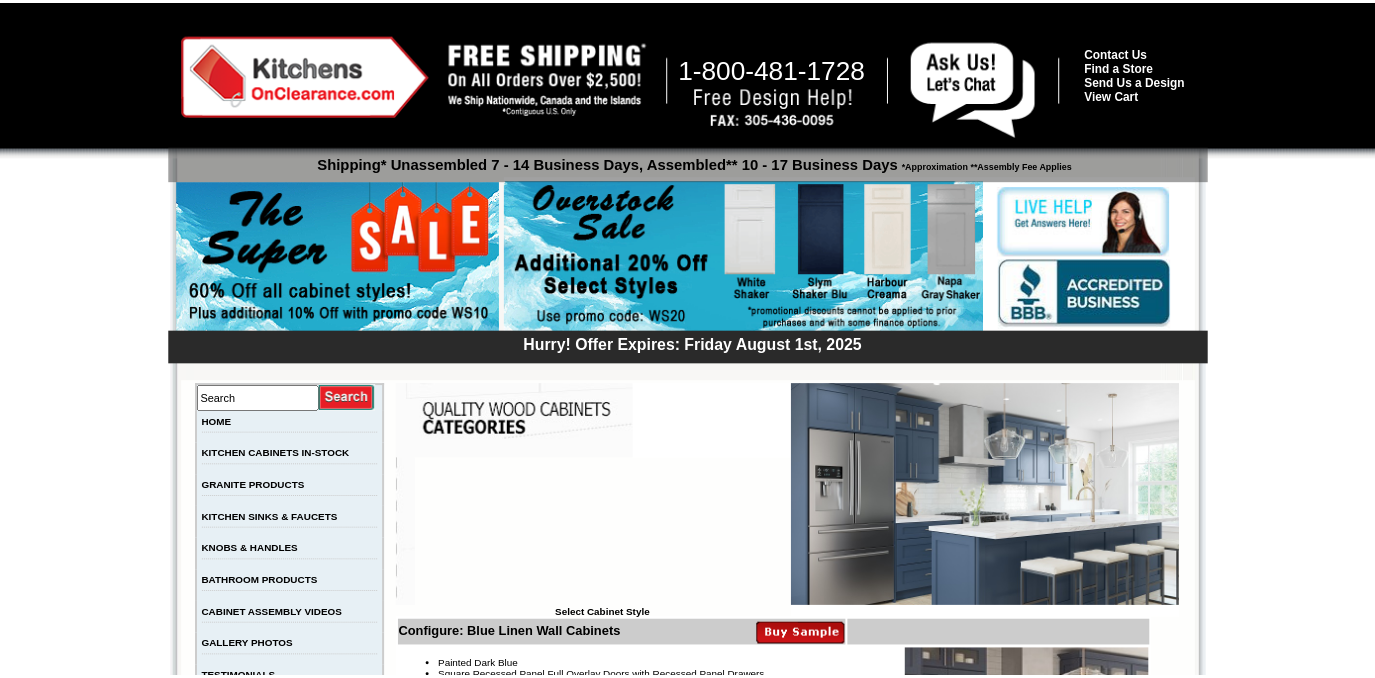 scroll, scrollTop: 0, scrollLeft: 0, axis: both 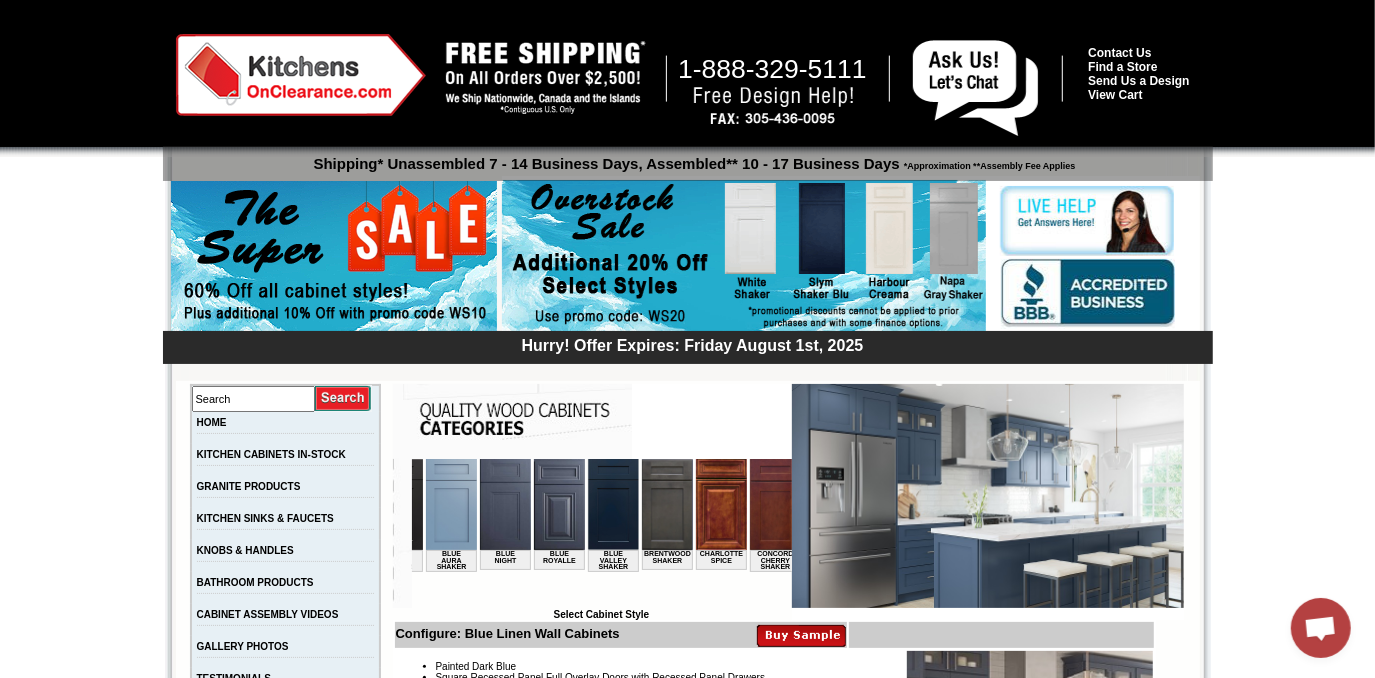 click at bounding box center [720, 503] 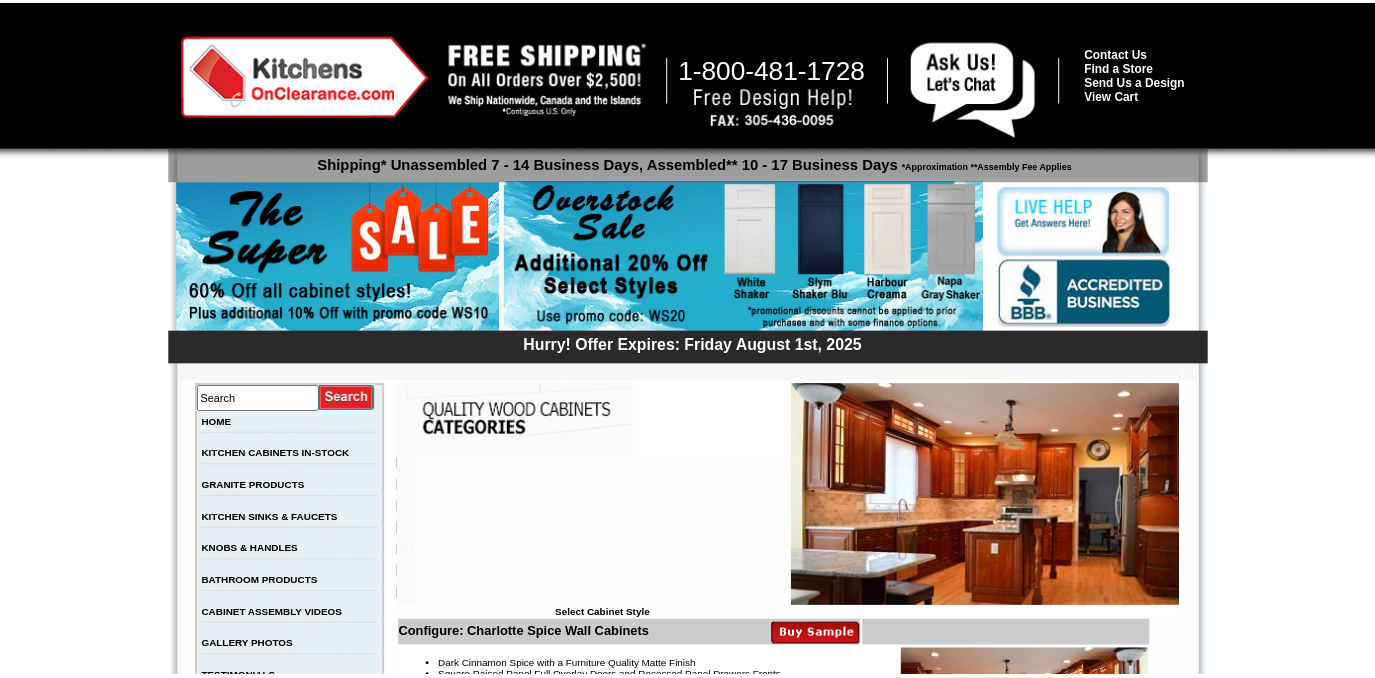 scroll, scrollTop: 0, scrollLeft: 0, axis: both 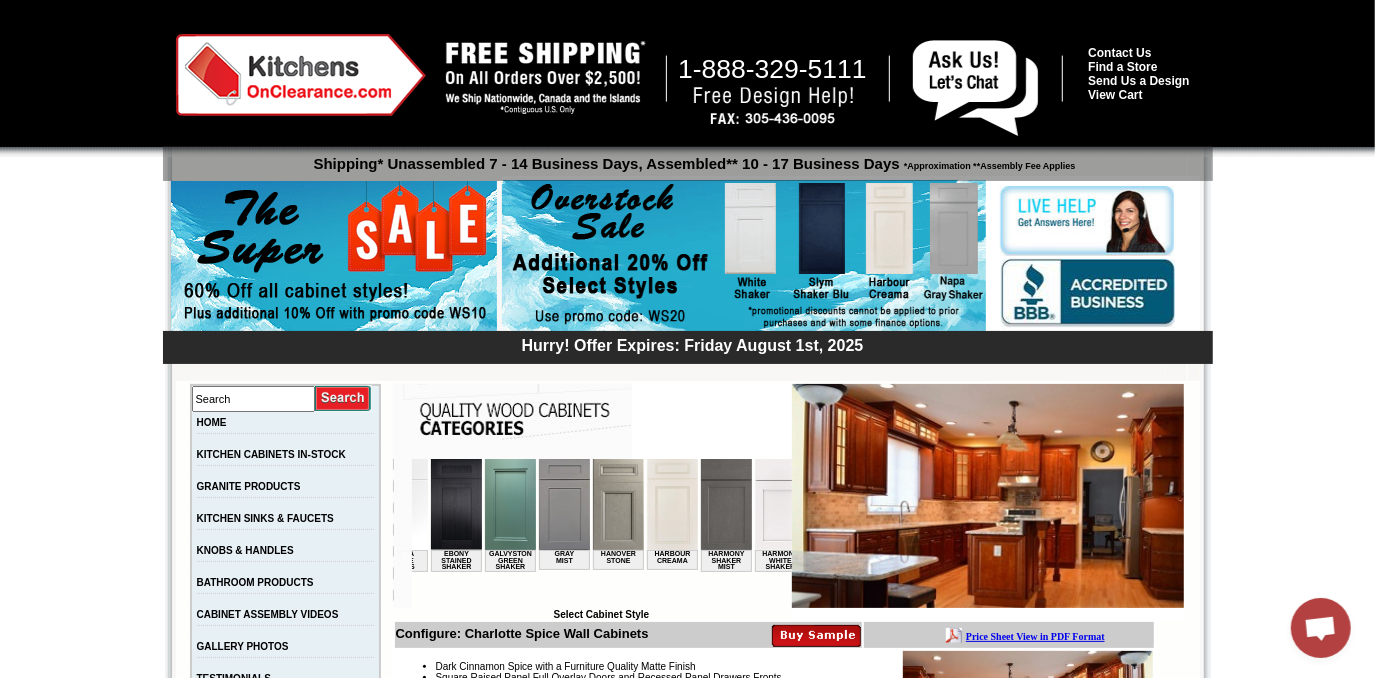 click at bounding box center (617, 503) 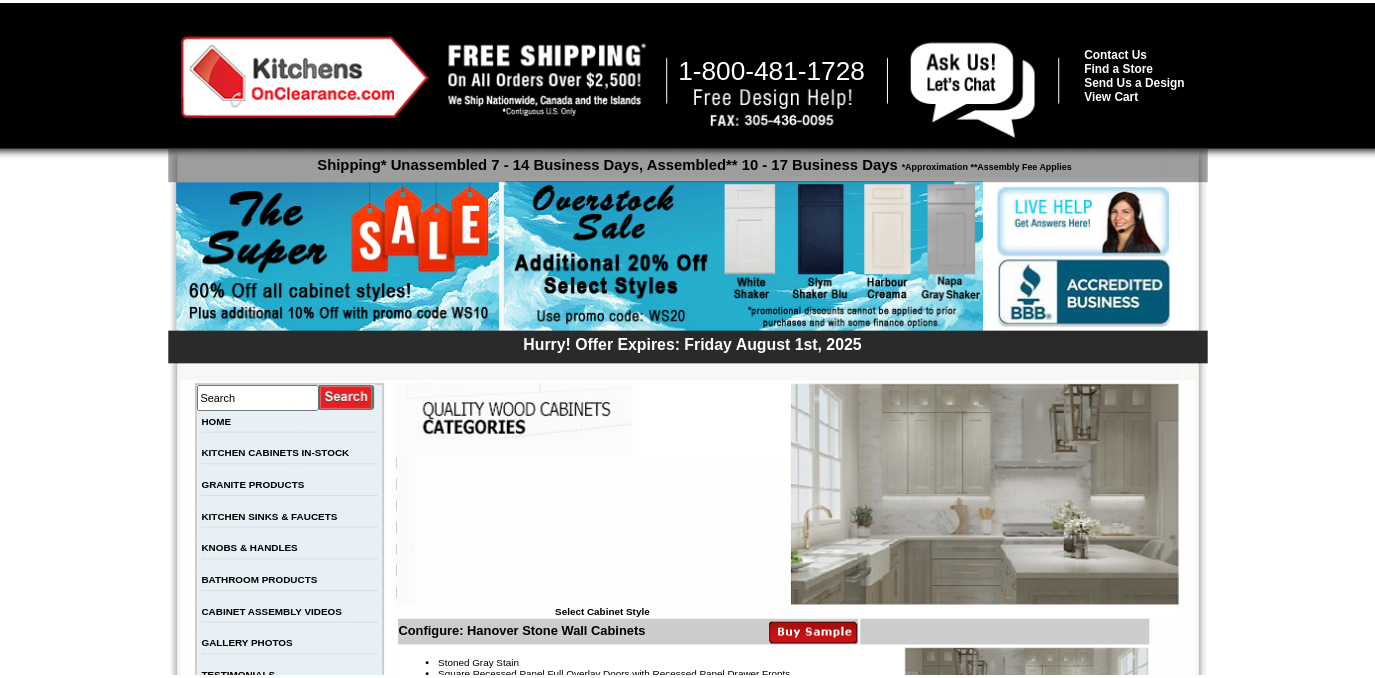 scroll, scrollTop: 0, scrollLeft: 0, axis: both 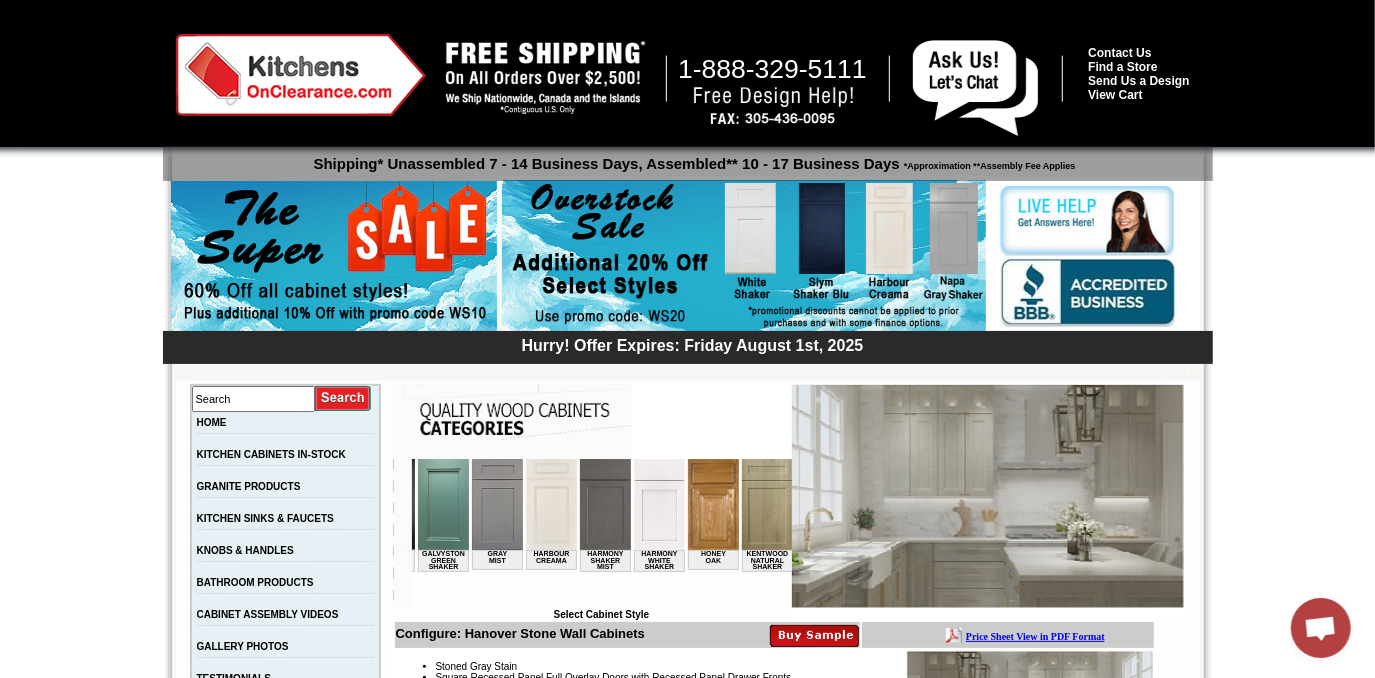 click at bounding box center [550, 503] 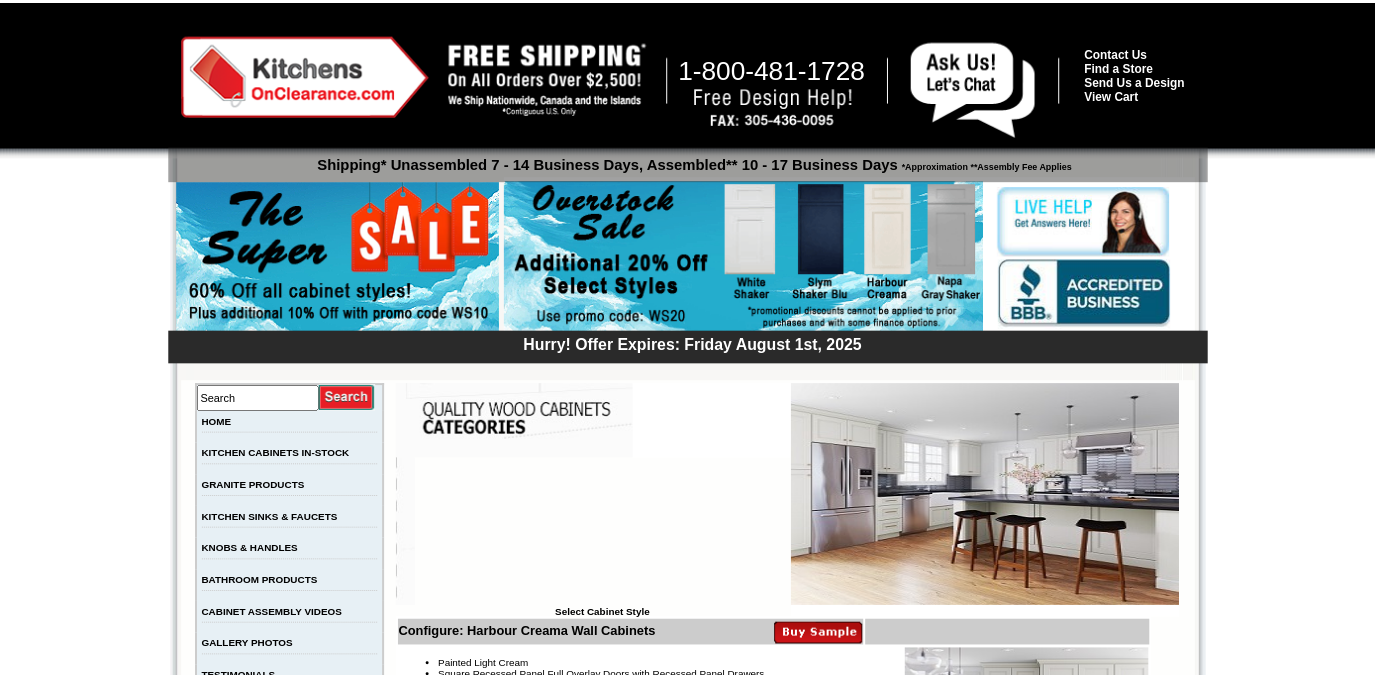 scroll, scrollTop: 0, scrollLeft: 0, axis: both 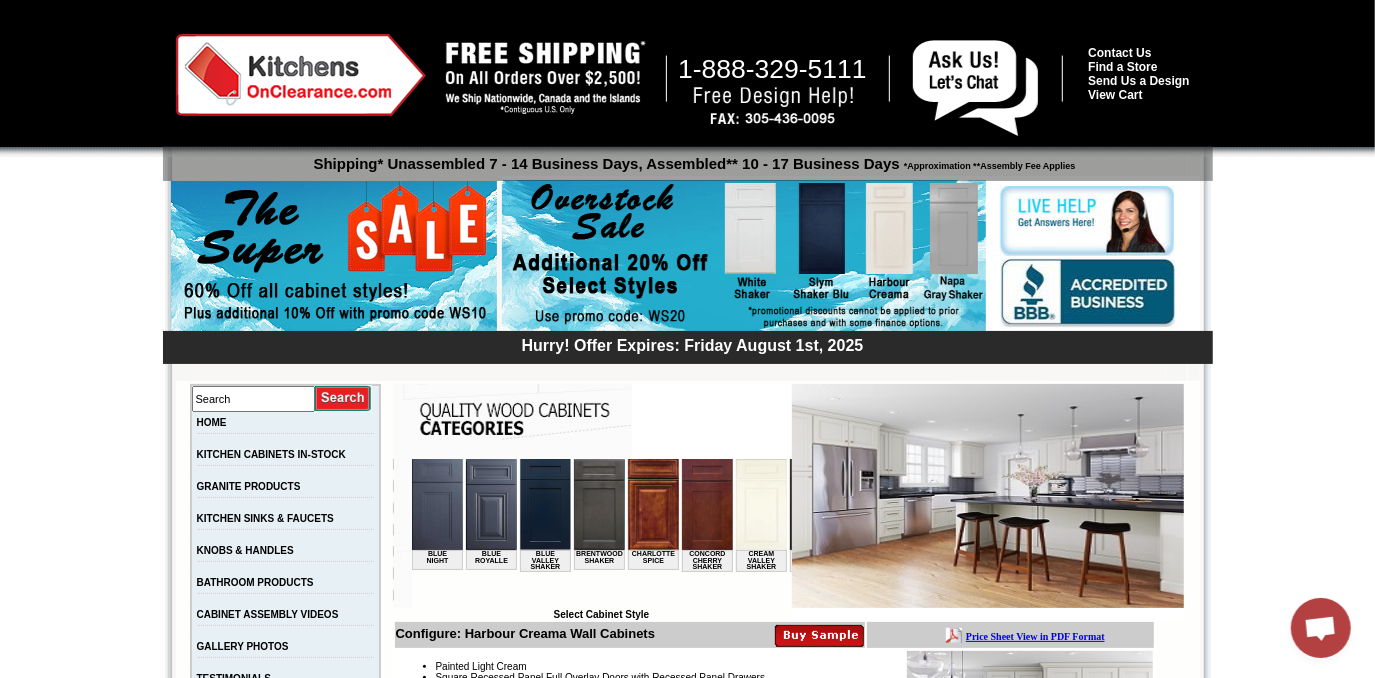 click at bounding box center (544, 503) 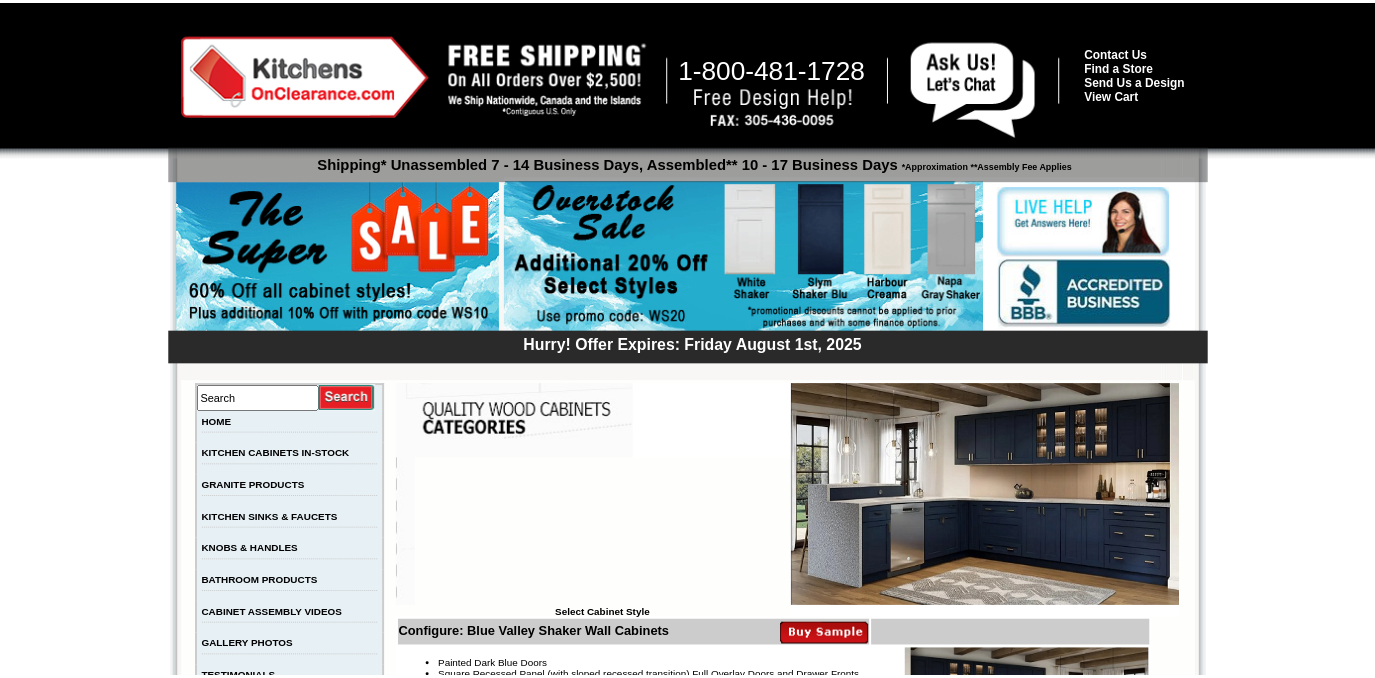 scroll, scrollTop: 0, scrollLeft: 0, axis: both 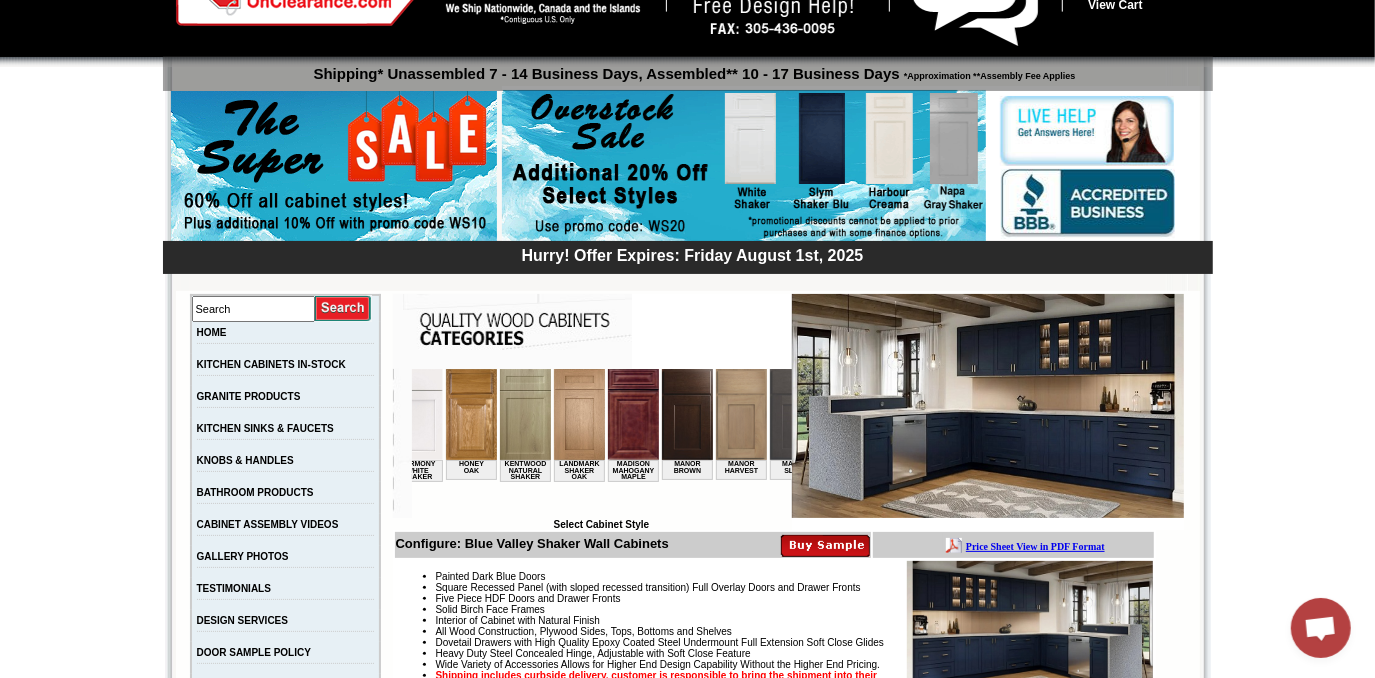 click at bounding box center (686, 413) 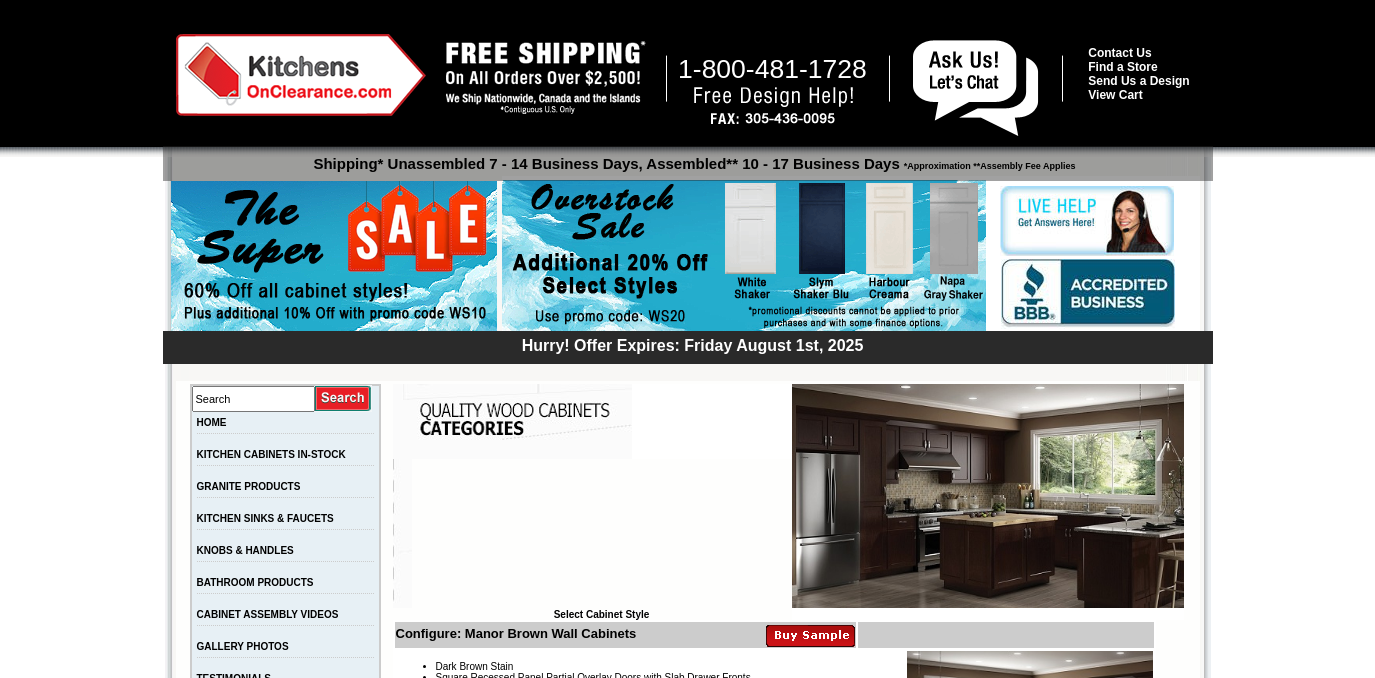 scroll, scrollTop: 0, scrollLeft: 0, axis: both 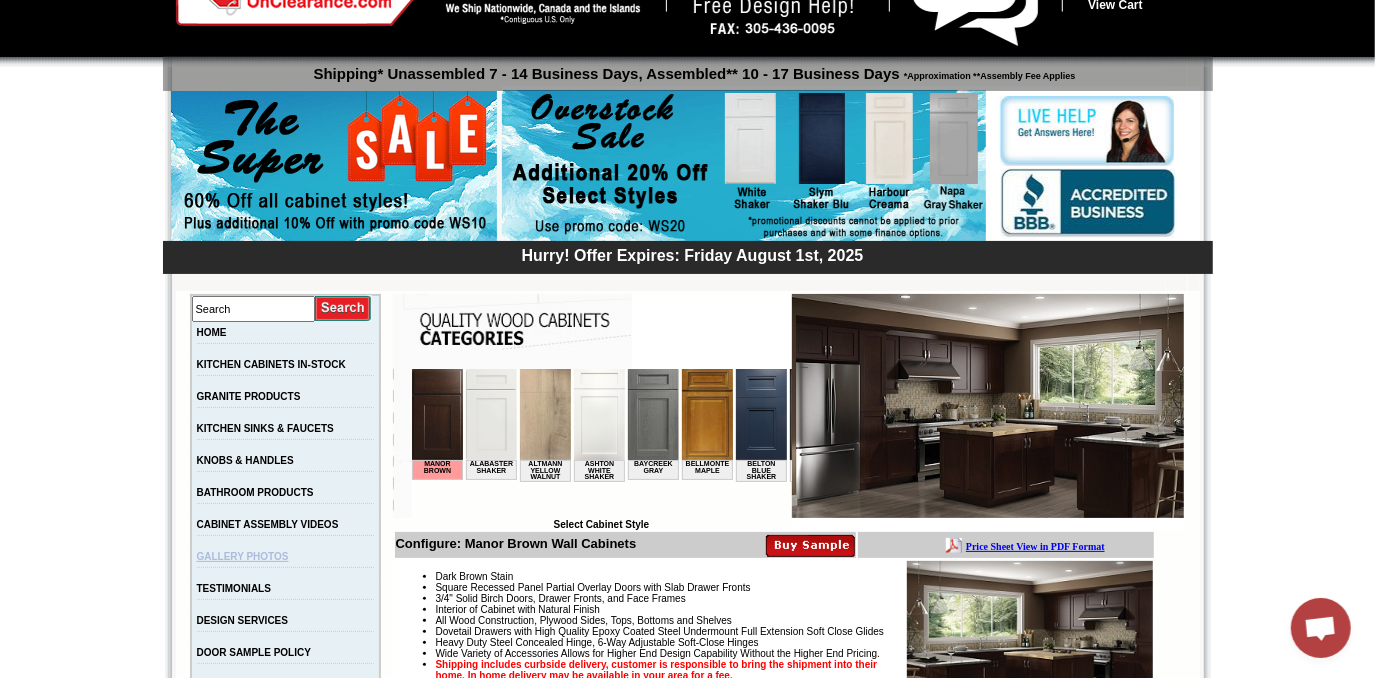 click on "GALLERY PHOTOS" at bounding box center [243, 556] 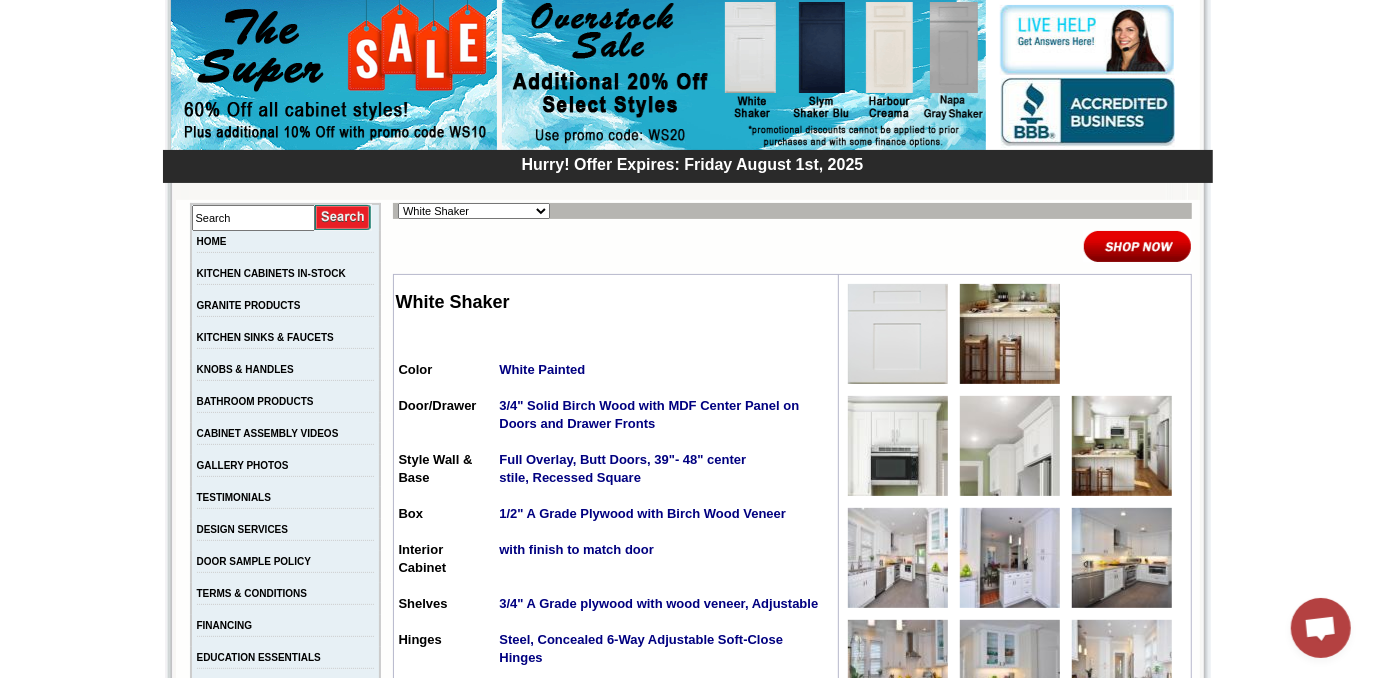 scroll, scrollTop: 272, scrollLeft: 0, axis: vertical 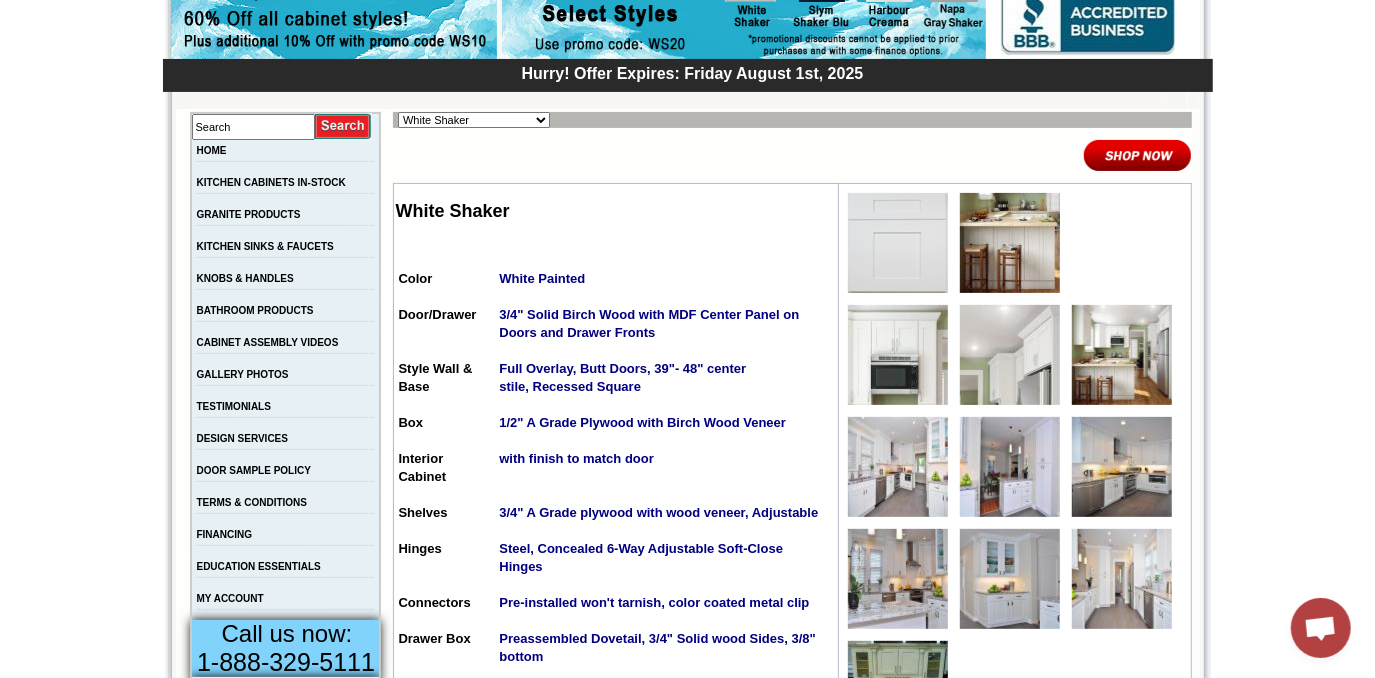 click on "Alabaster Shaker Altmann Yellow Walnut Ashton White Shaker Baycreek Gray Bellmonte Maple Belton Blue Shaker Black Pearl Shaker Black Valley Shaker Blue Aura Shaker Blue Linen Blue Night Blue Royalle Blue Valley Shaker Brentwood Shaker Charlotte Spice Concord Cherry Shaker Cream Valley Shaker Dark Epic Shaker Della Gloss Slate Della Matte White Della White Gloss Ebony Stained Shaker Galvyston Green Shaker Gray Mist Hanover Stone Harbour Creama Harmony Shaker Mist Harmony White Shaker Honey Oak Kentwood Natural Shaker Landmark Shaker Oak Madison Mahogany Maple Manor Brown Manor Harvest Manor Slate Manor Stone Manor White Maxwell Yellow Oak Merrimac Cinder Monterey Grey Mountain Gray Napa Gray Shaker Nash Matte Sand Nash Ocean Matte Oxford White Polished Ivory Rayne Blue Matte Rayne Matte Black Rayne Matte Green Rayne White Matte Salona Sage Seattle Gray Silver Horizon Slym Brown Shaker Slym Shaker Blu Slym Shaker Oak Slym Shaker Sand Slym White Shaker Soho White Tamryn Green Shaker Taupe Linen Shaker" at bounding box center (474, 120) 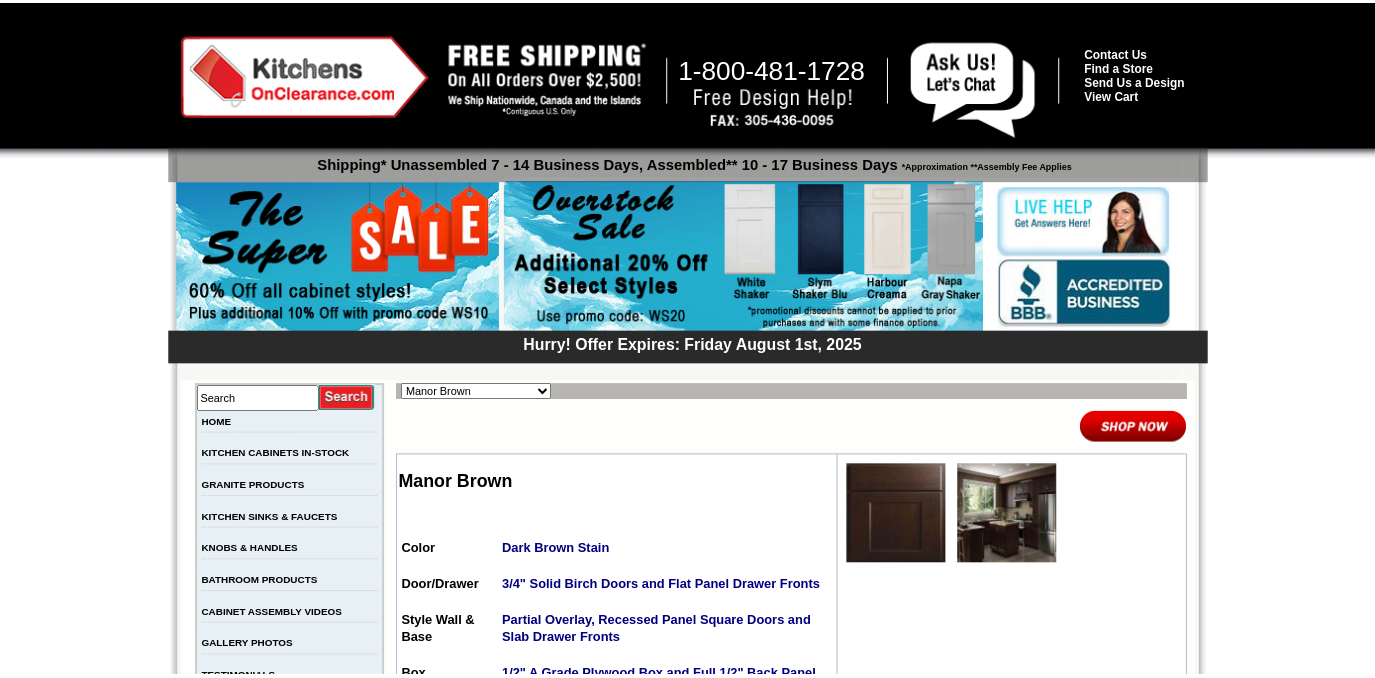 scroll, scrollTop: 0, scrollLeft: 0, axis: both 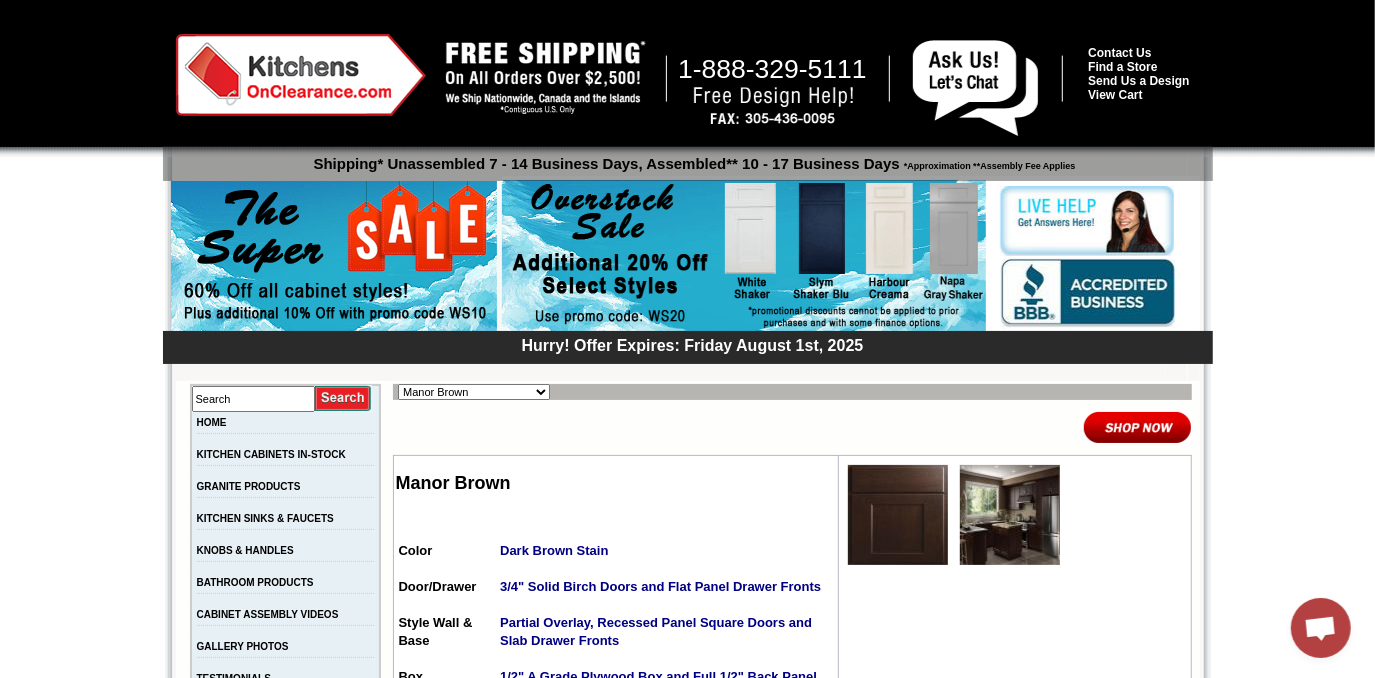 click at bounding box center [1010, 515] 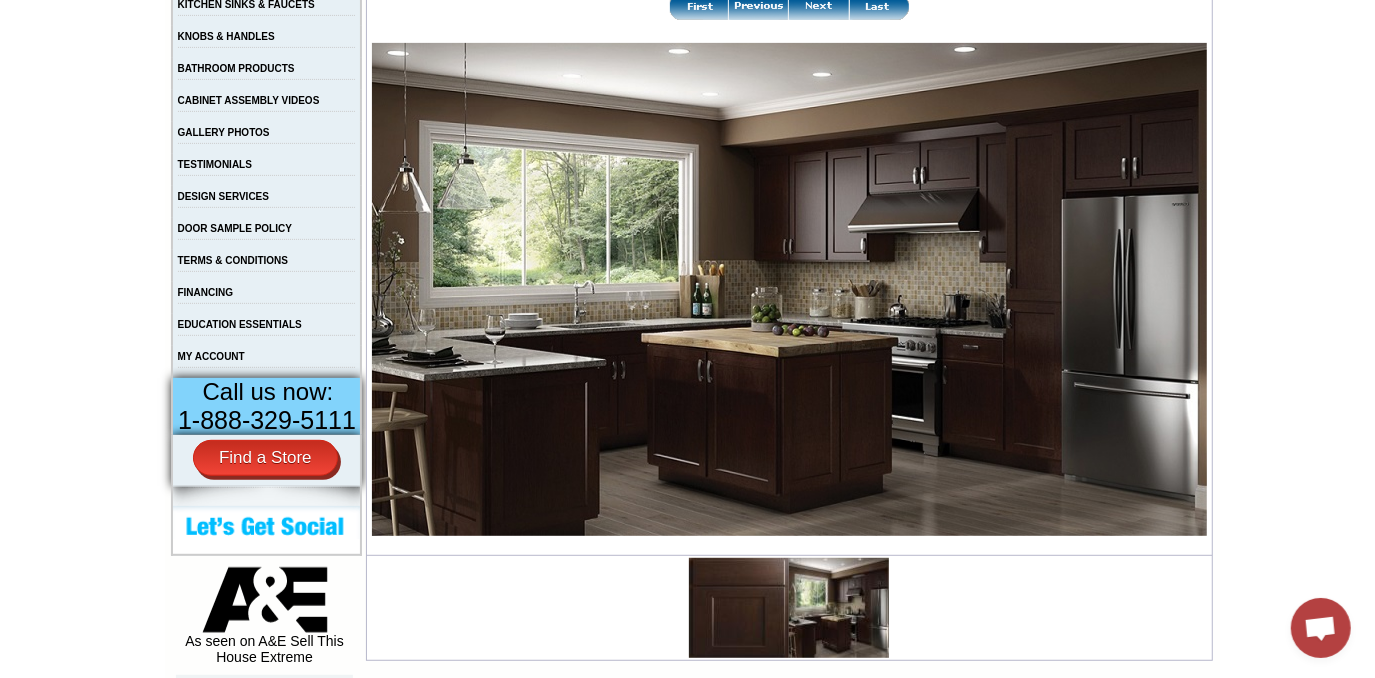 scroll, scrollTop: 545, scrollLeft: 0, axis: vertical 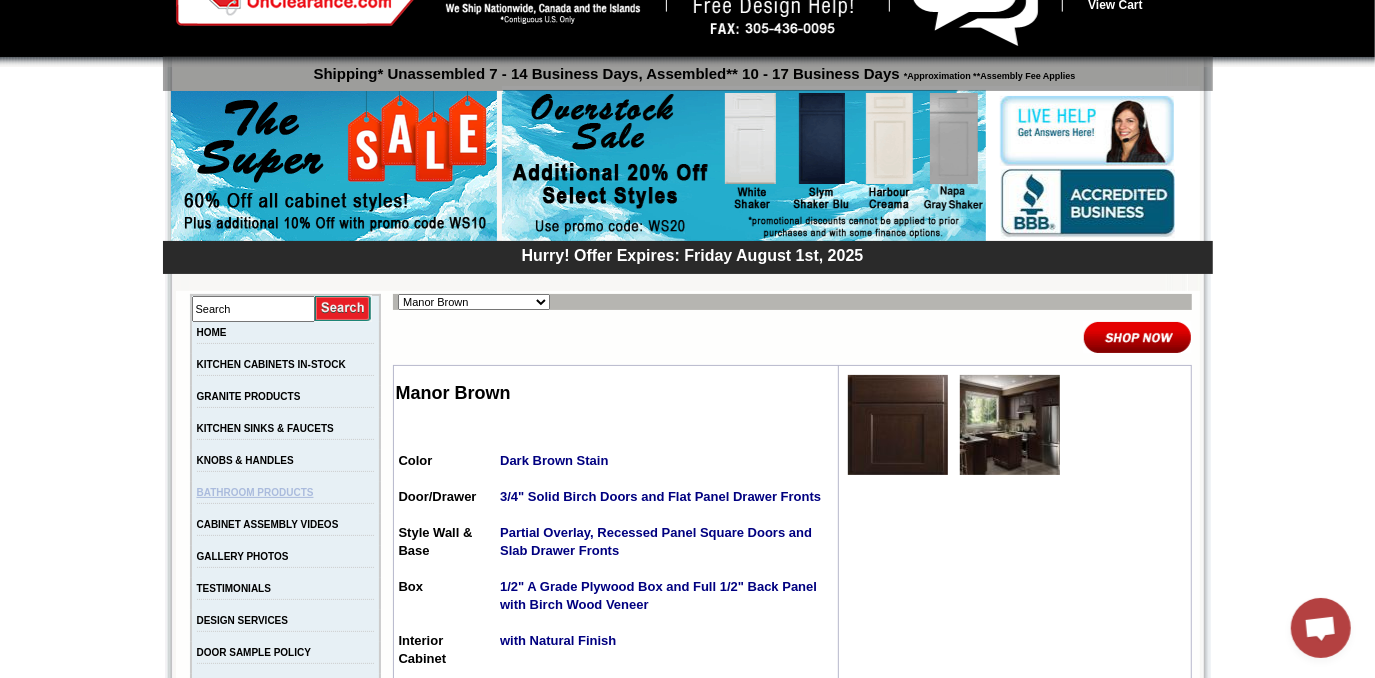 click on "BATHROOM PRODUCTS" at bounding box center [255, 492] 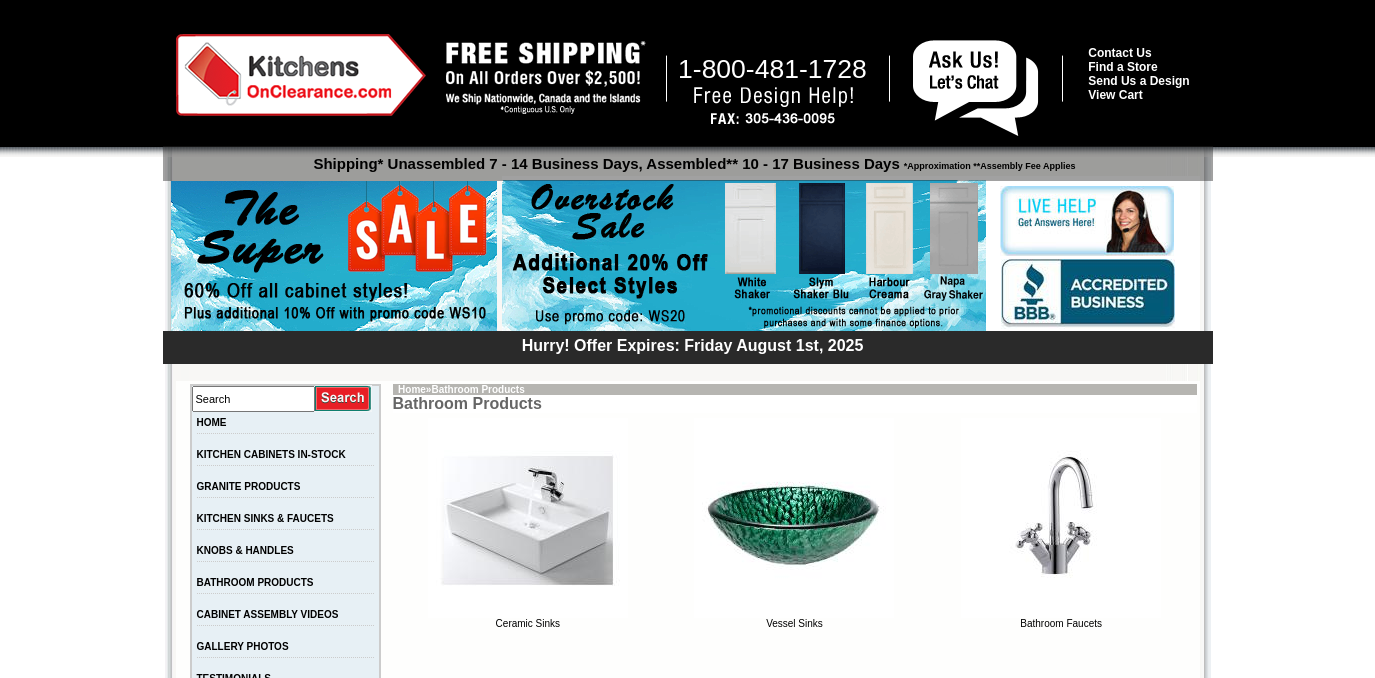 scroll, scrollTop: 0, scrollLeft: 0, axis: both 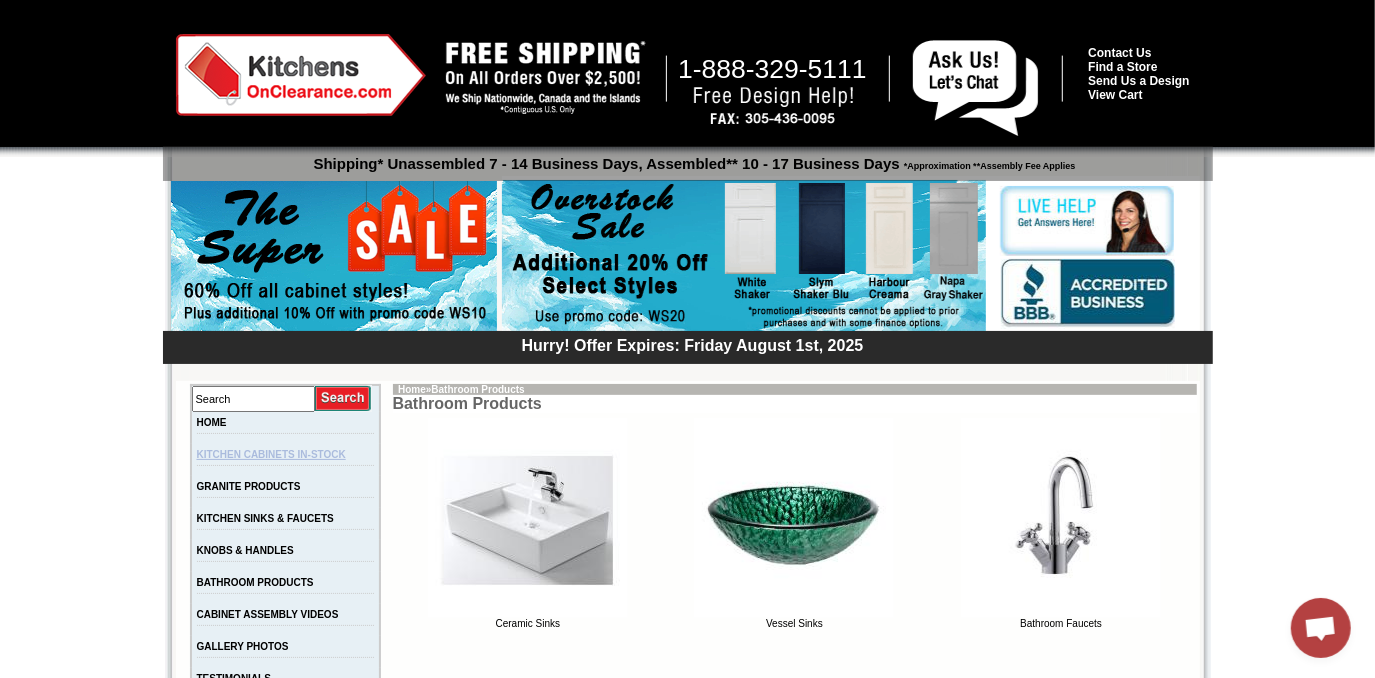 click on "KITCHEN CABINETS IN-STOCK" at bounding box center [271, 454] 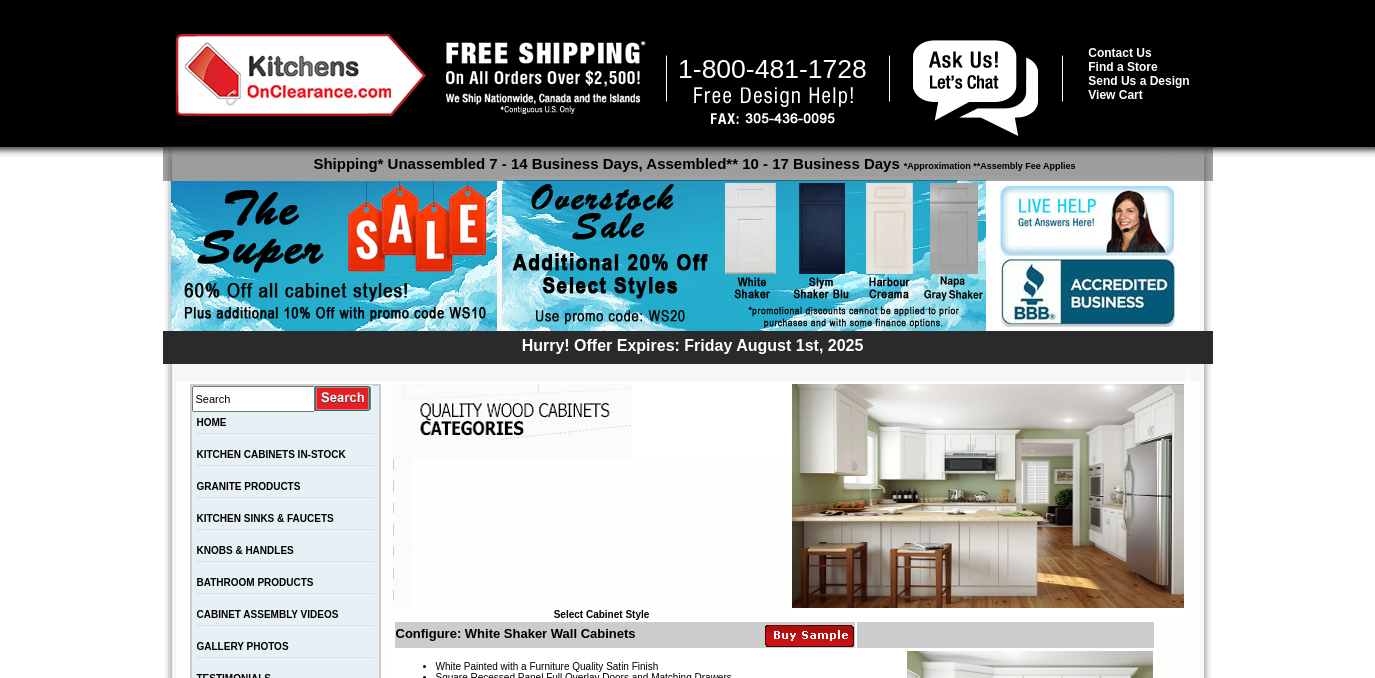 scroll, scrollTop: 0, scrollLeft: 0, axis: both 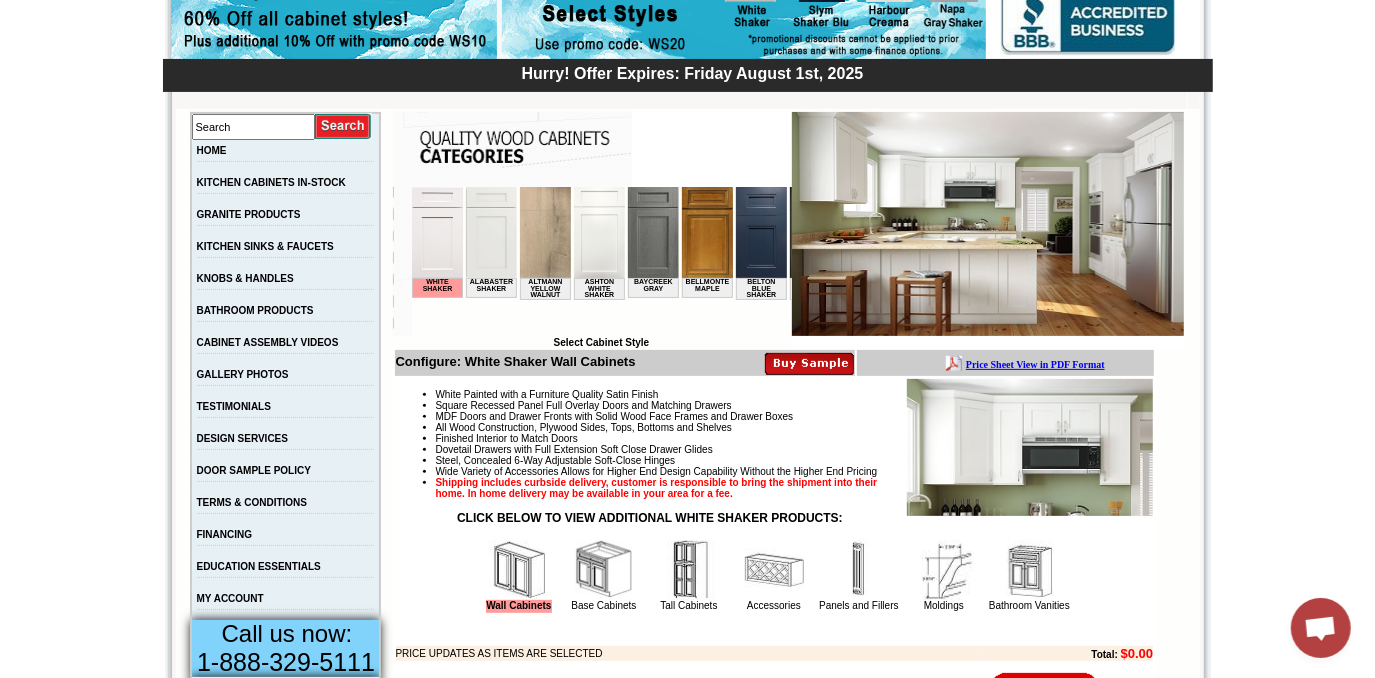 click at bounding box center [1029, 570] 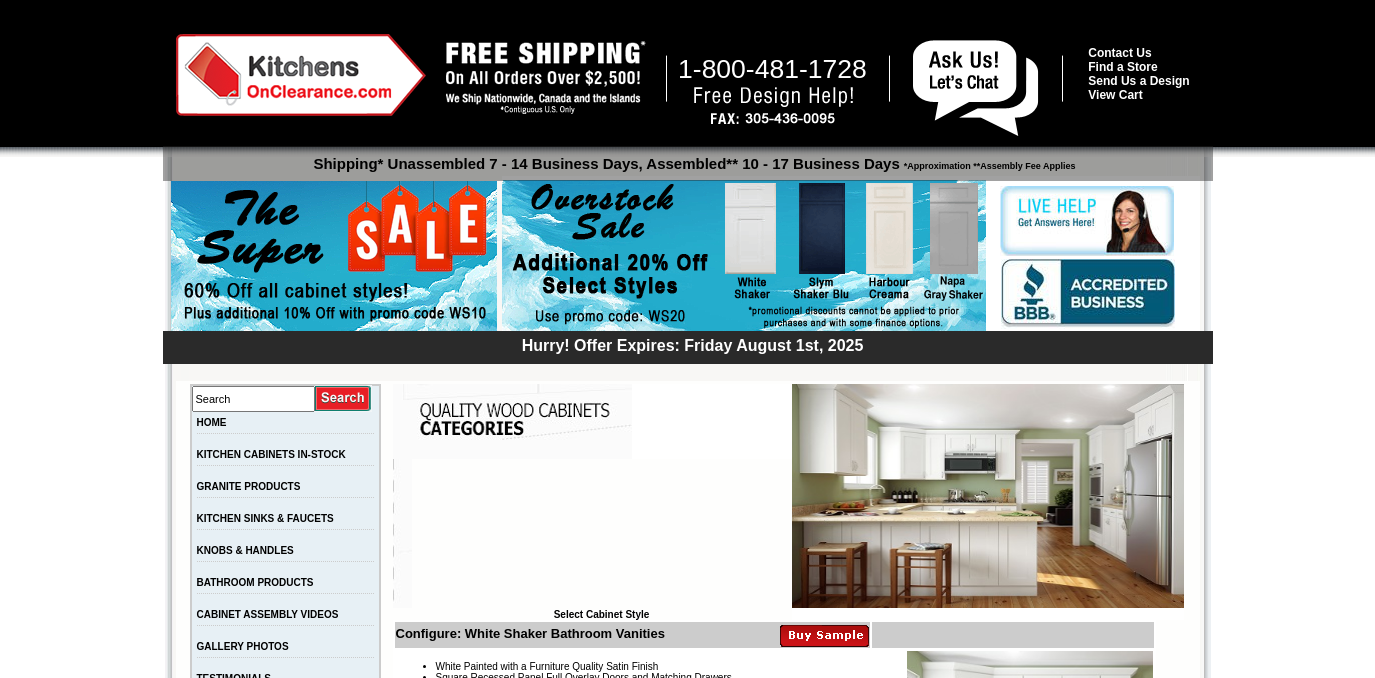 scroll, scrollTop: 0, scrollLeft: 0, axis: both 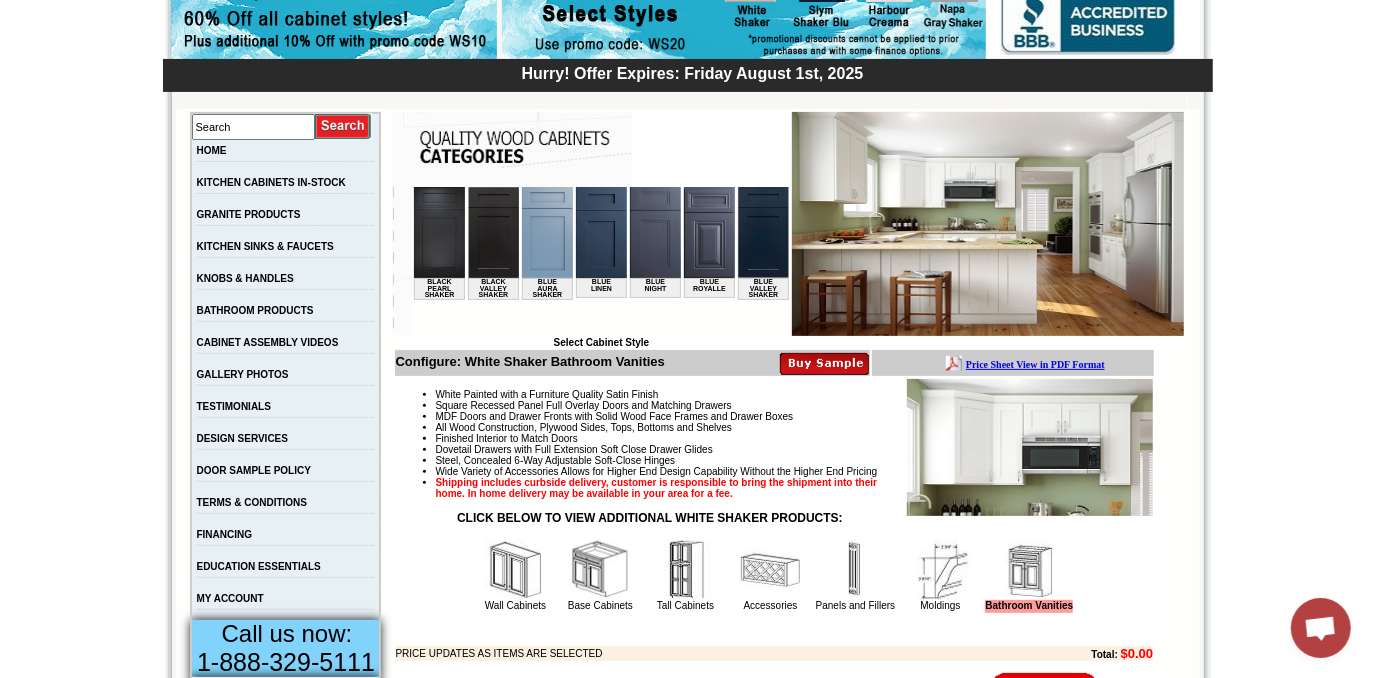 click at bounding box center (600, 231) 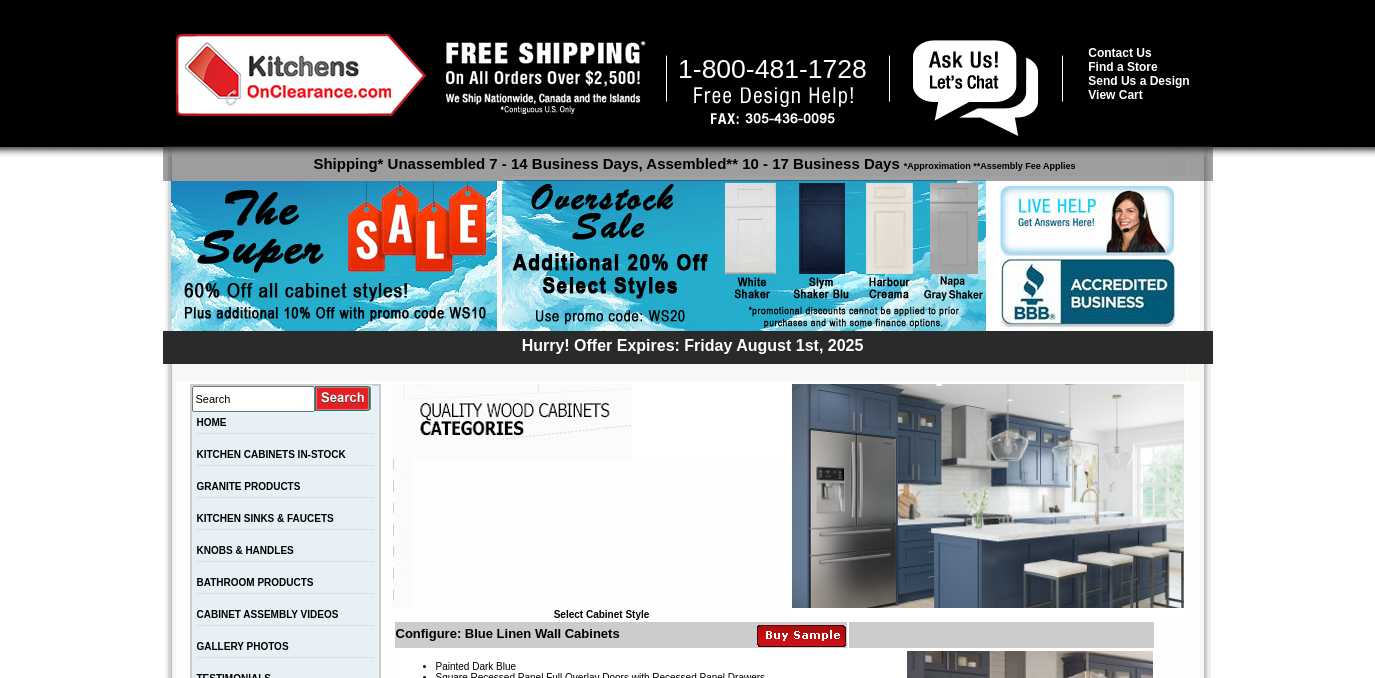 scroll, scrollTop: 0, scrollLeft: 0, axis: both 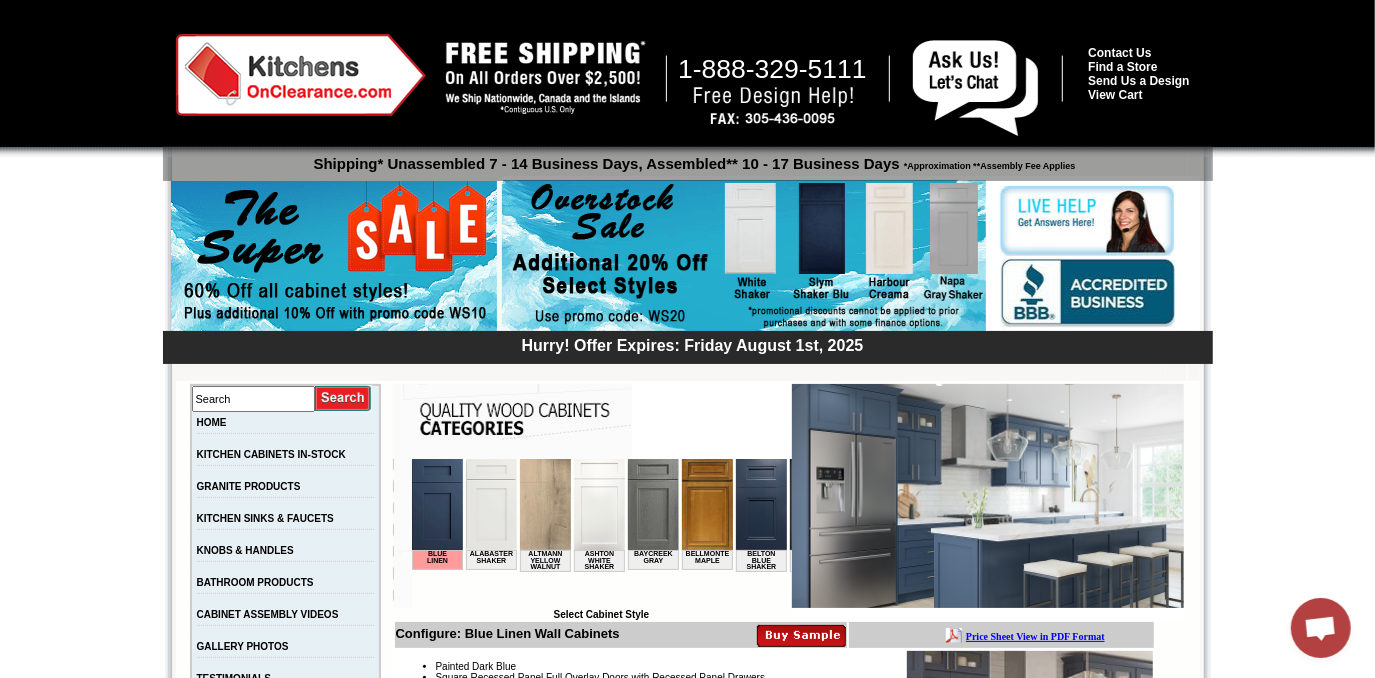 click at bounding box center [760, 503] 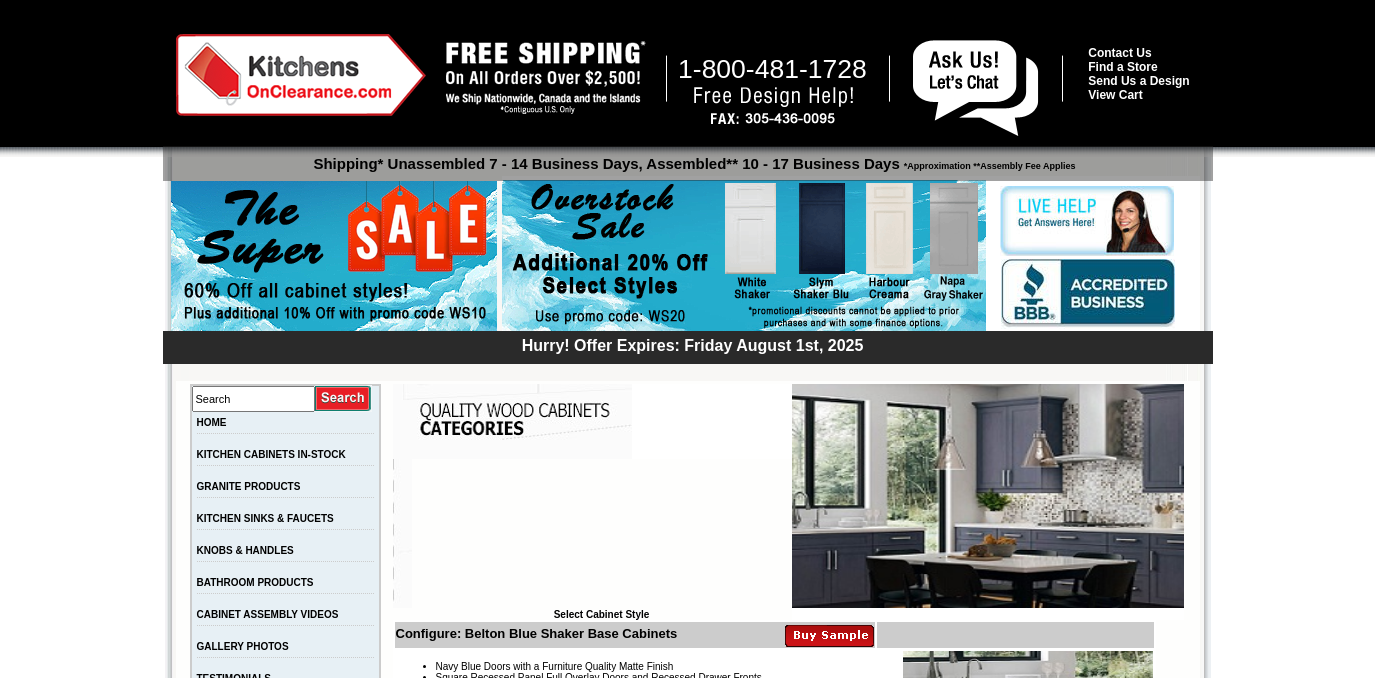 scroll, scrollTop: 0, scrollLeft: 0, axis: both 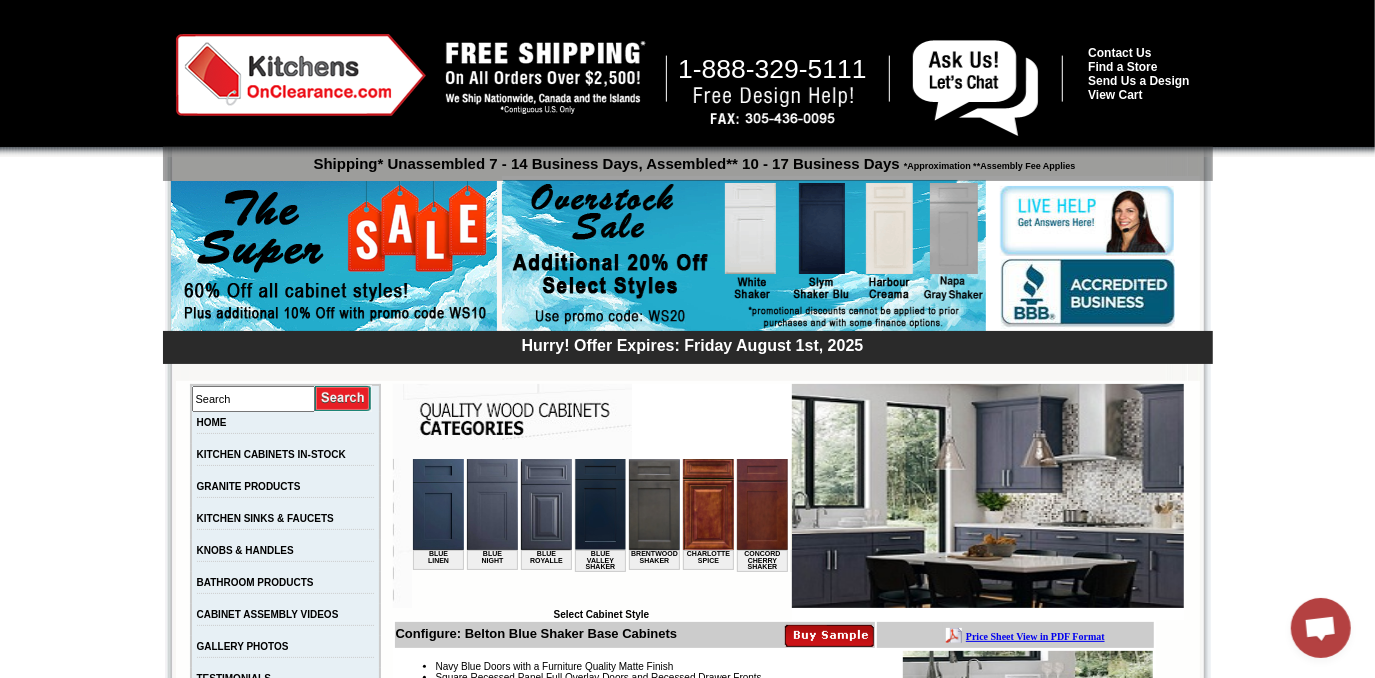 click at bounding box center [599, 503] 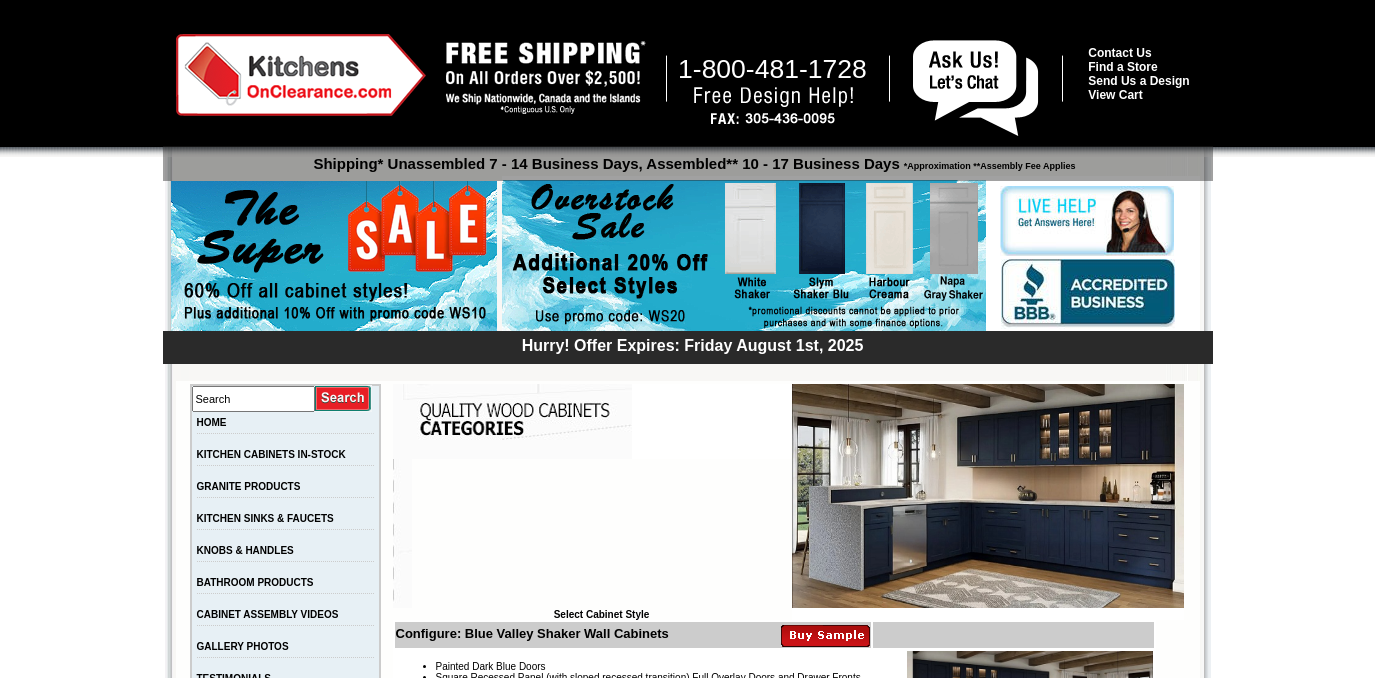 scroll, scrollTop: 0, scrollLeft: 0, axis: both 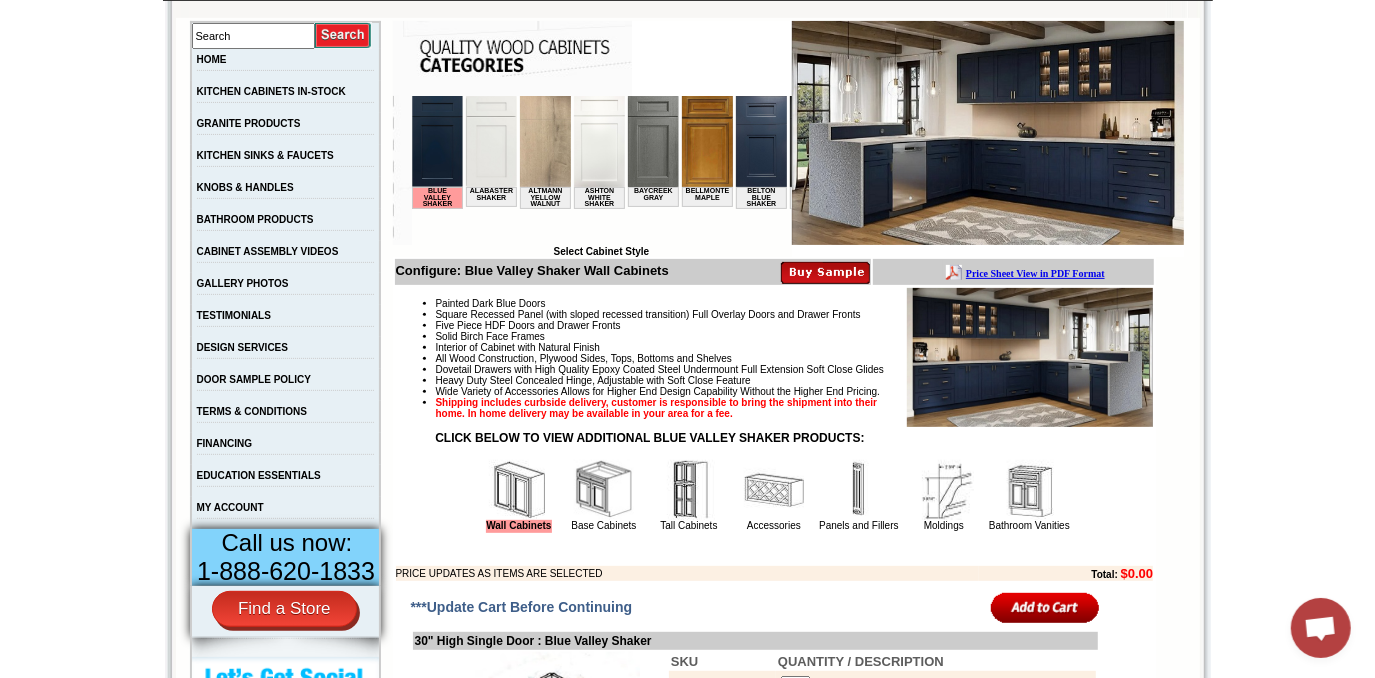 click at bounding box center [1029, 490] 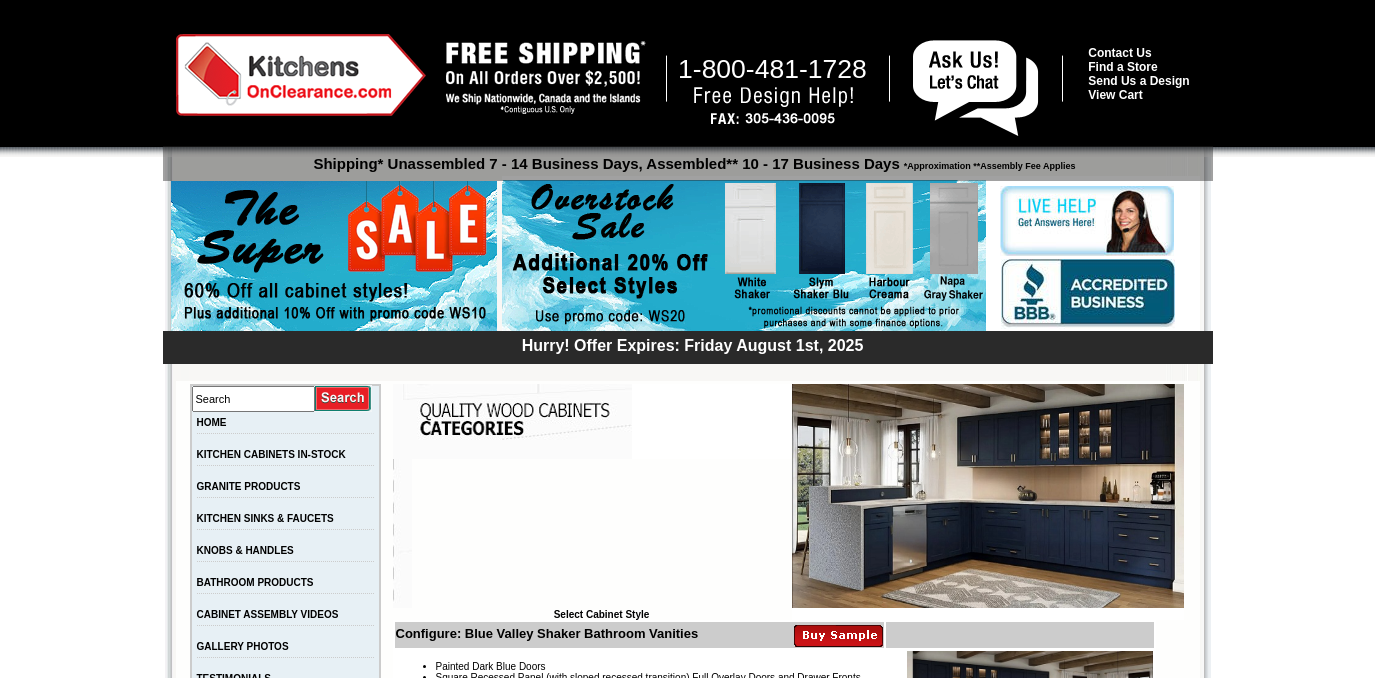 scroll, scrollTop: 0, scrollLeft: 0, axis: both 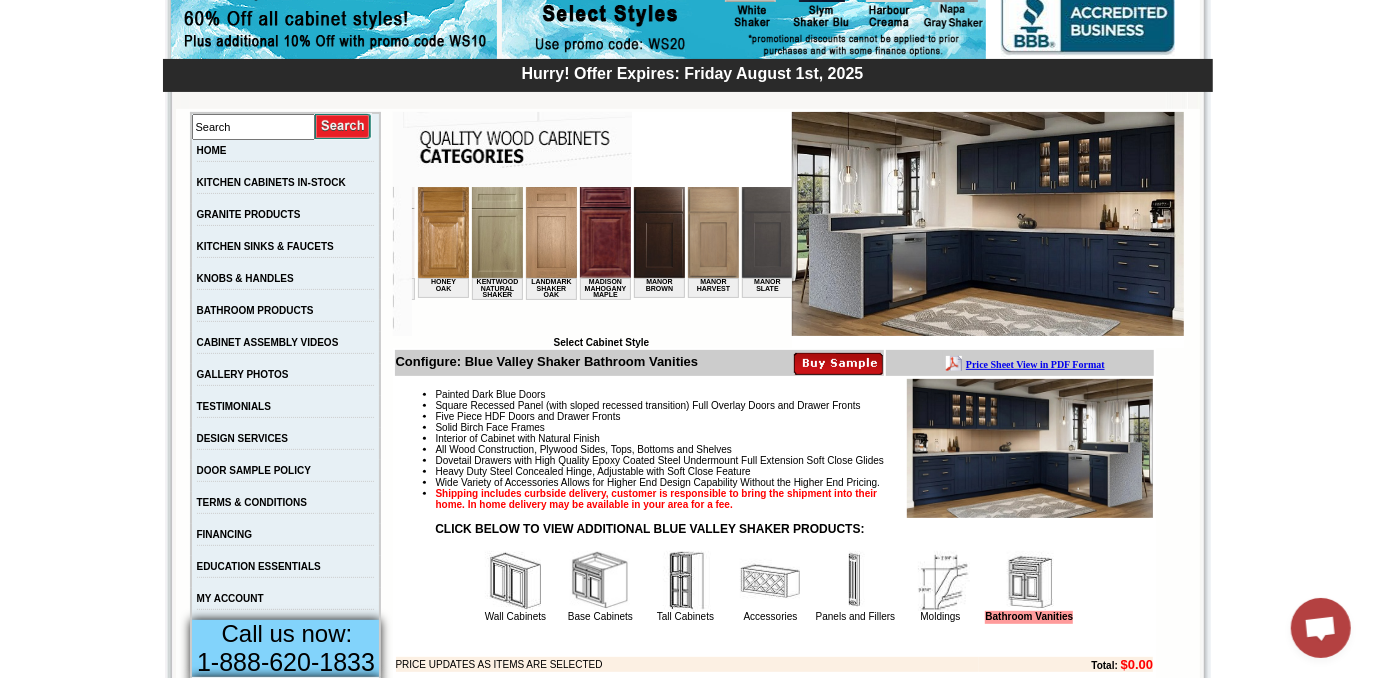 drag, startPoint x: 439, startPoint y: 330, endPoint x: 981, endPoint y: 527, distance: 576.6914 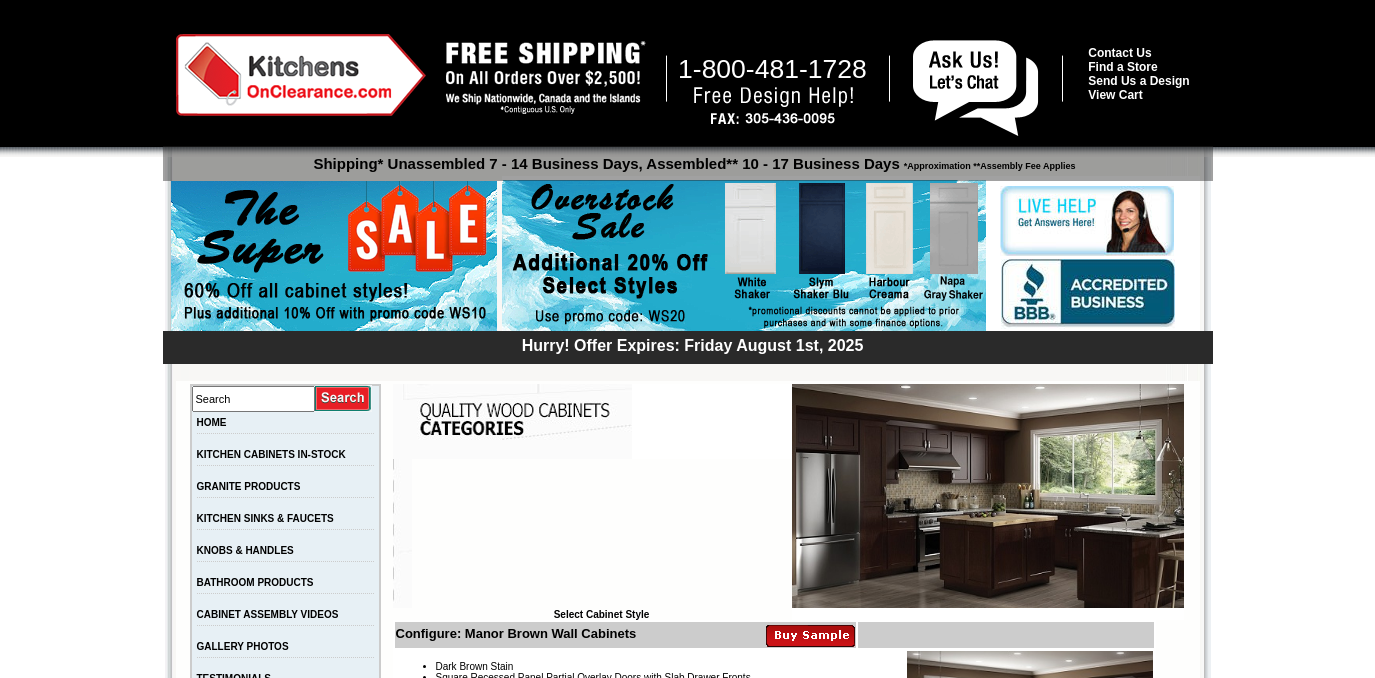 scroll, scrollTop: 0, scrollLeft: 0, axis: both 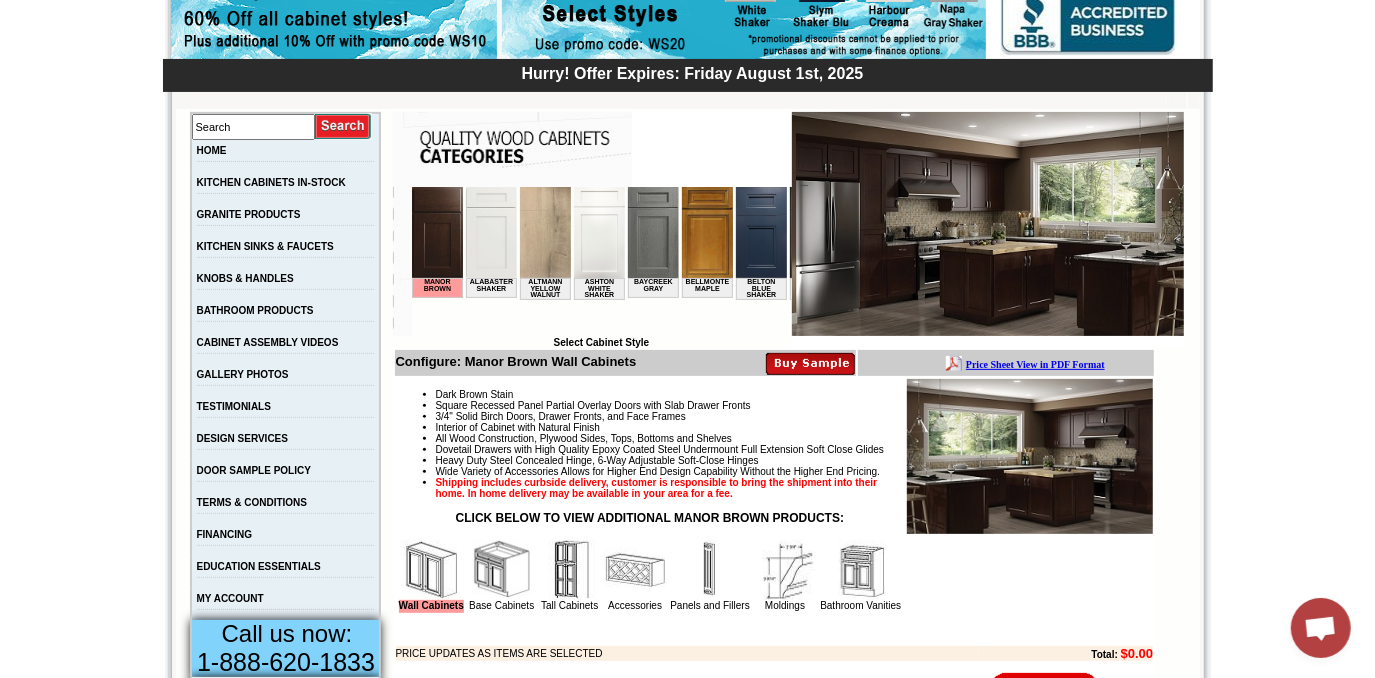 click at bounding box center (861, 570) 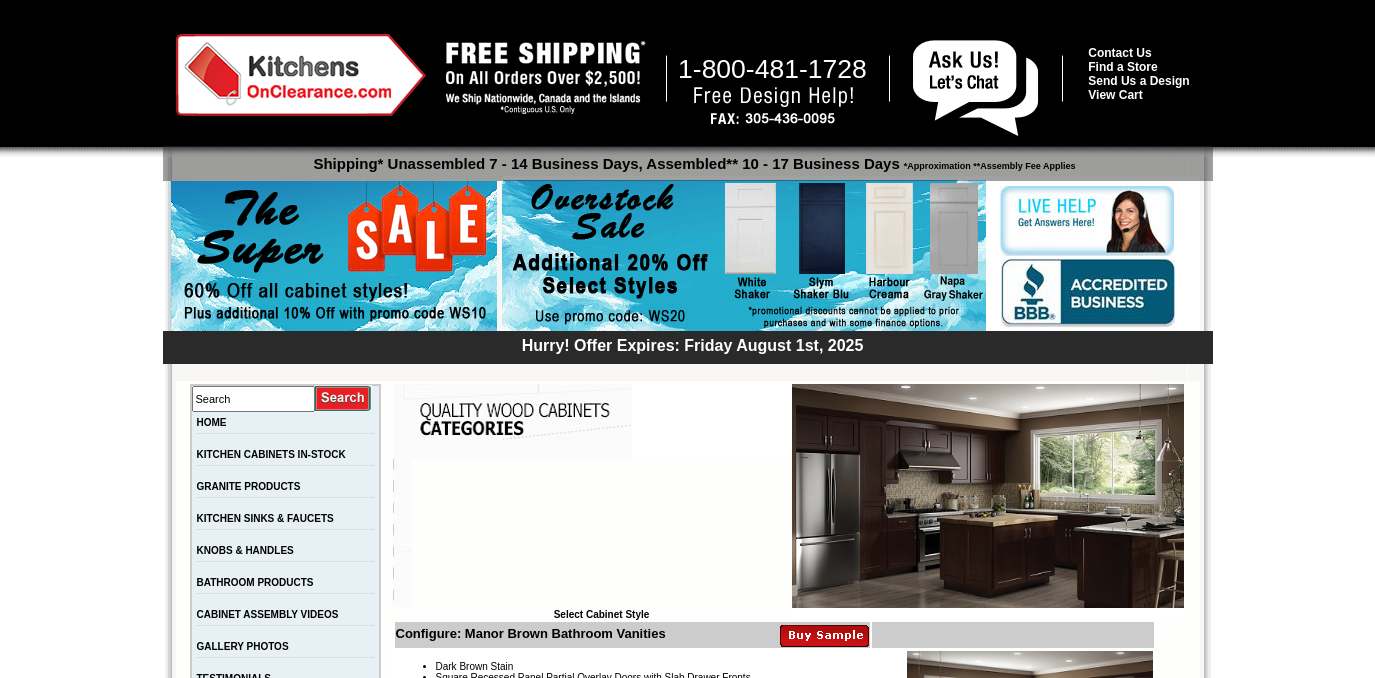 scroll, scrollTop: 0, scrollLeft: 0, axis: both 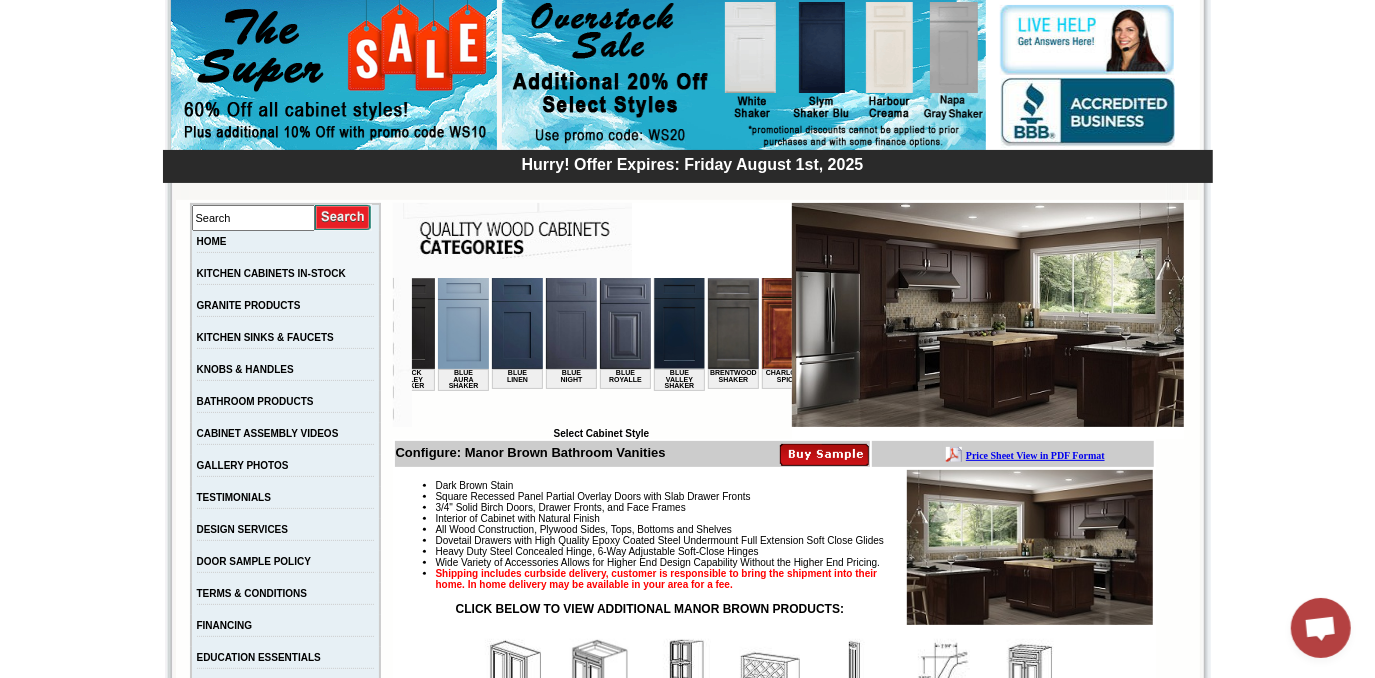 click at bounding box center (678, 322) 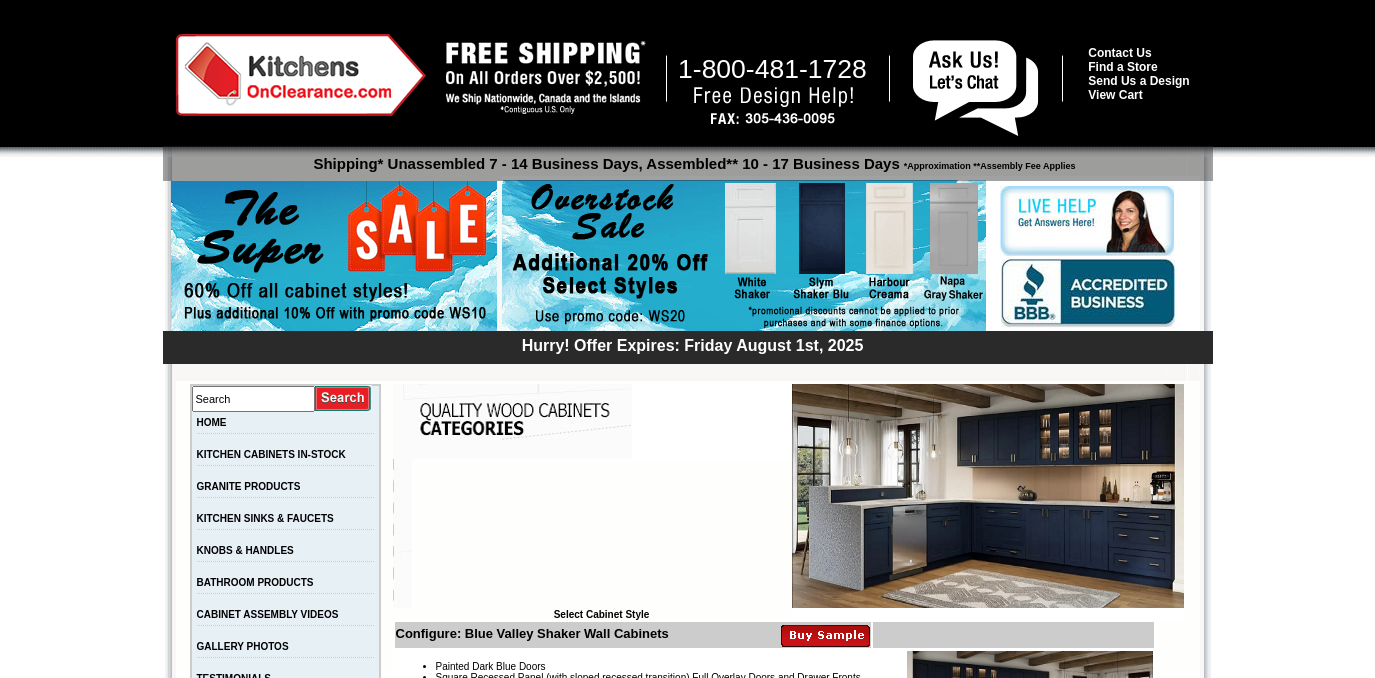 scroll, scrollTop: 0, scrollLeft: 0, axis: both 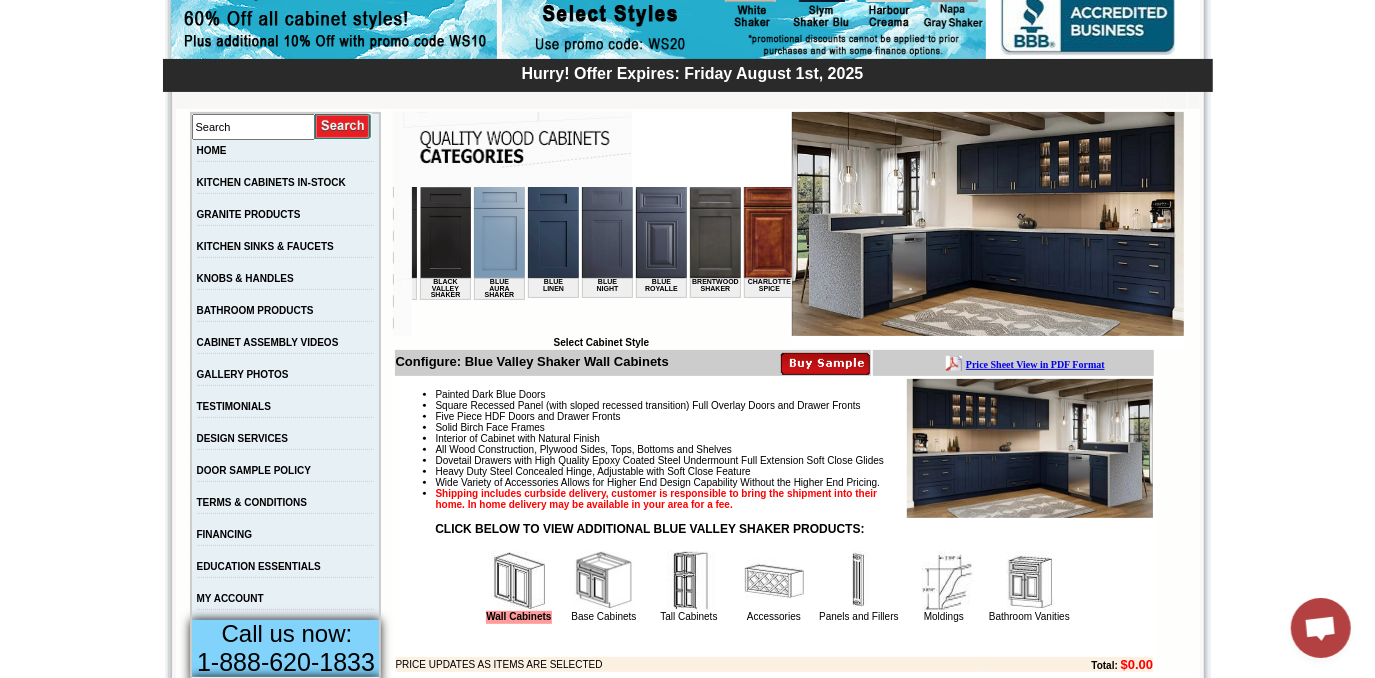 click at bounding box center (660, 231) 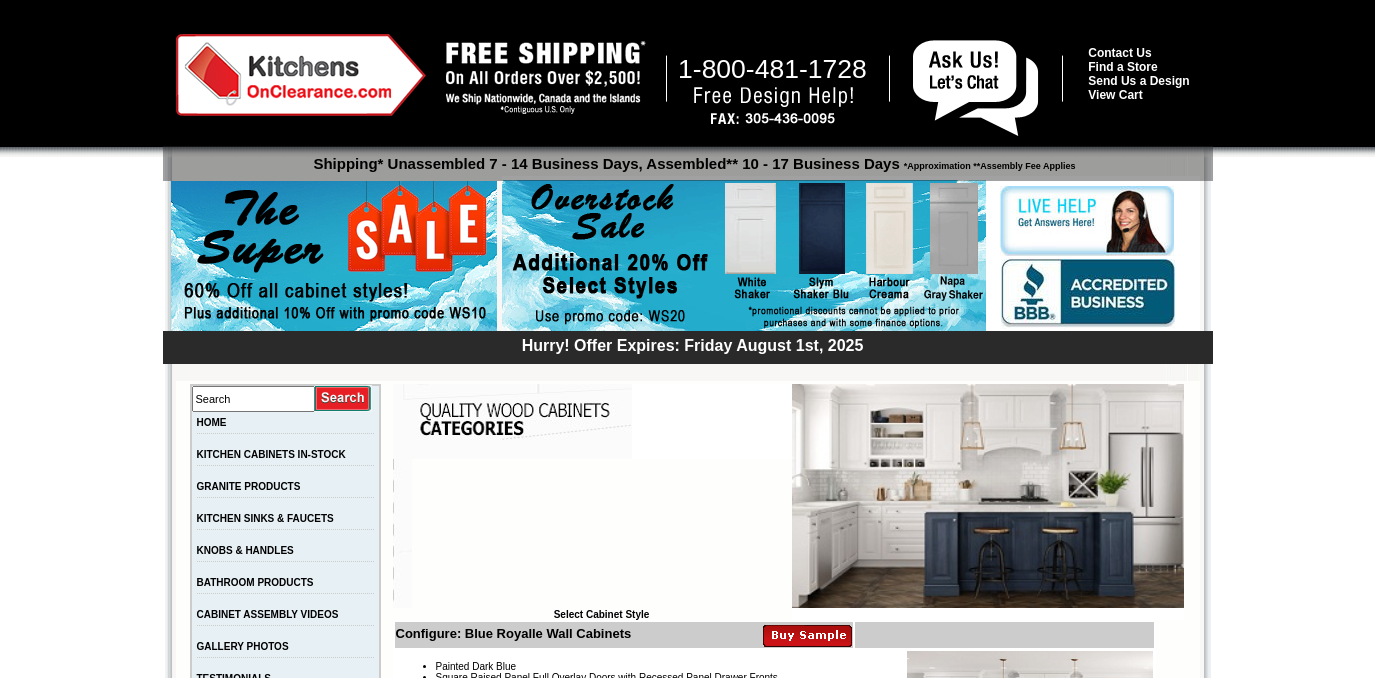 scroll, scrollTop: 0, scrollLeft: 0, axis: both 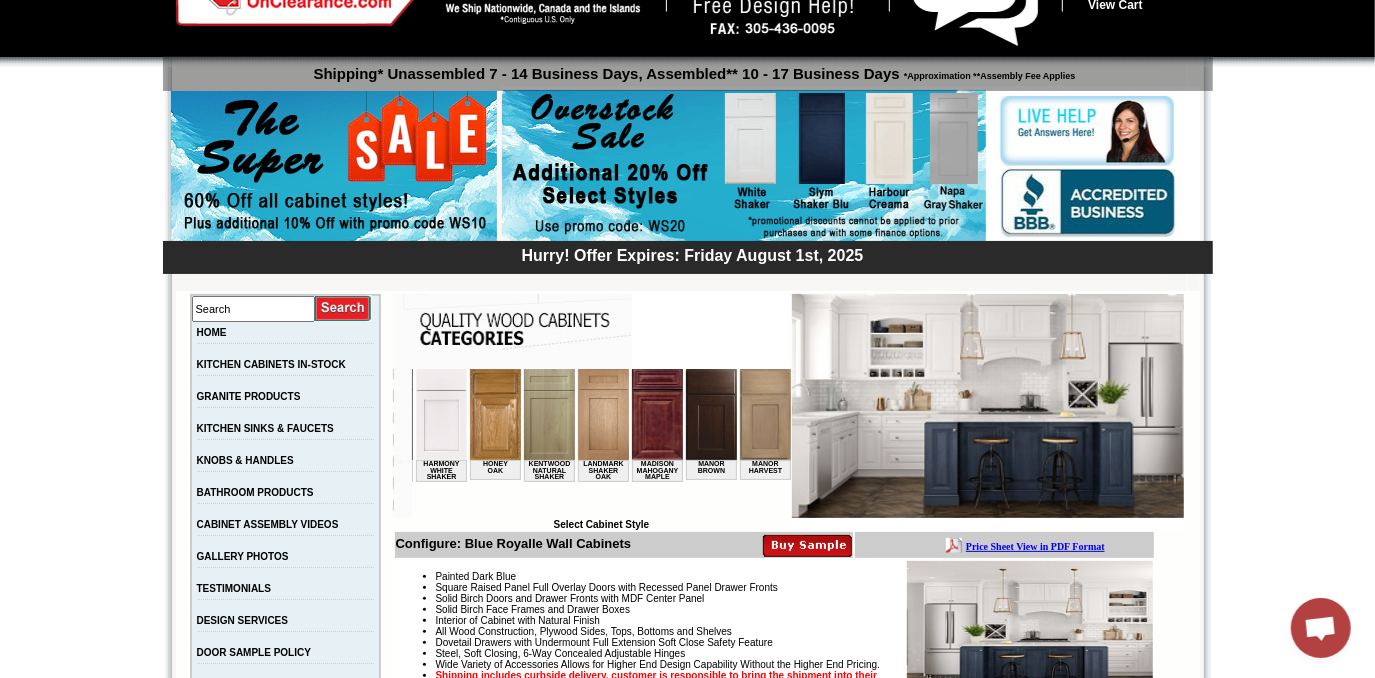 click at bounding box center (710, 413) 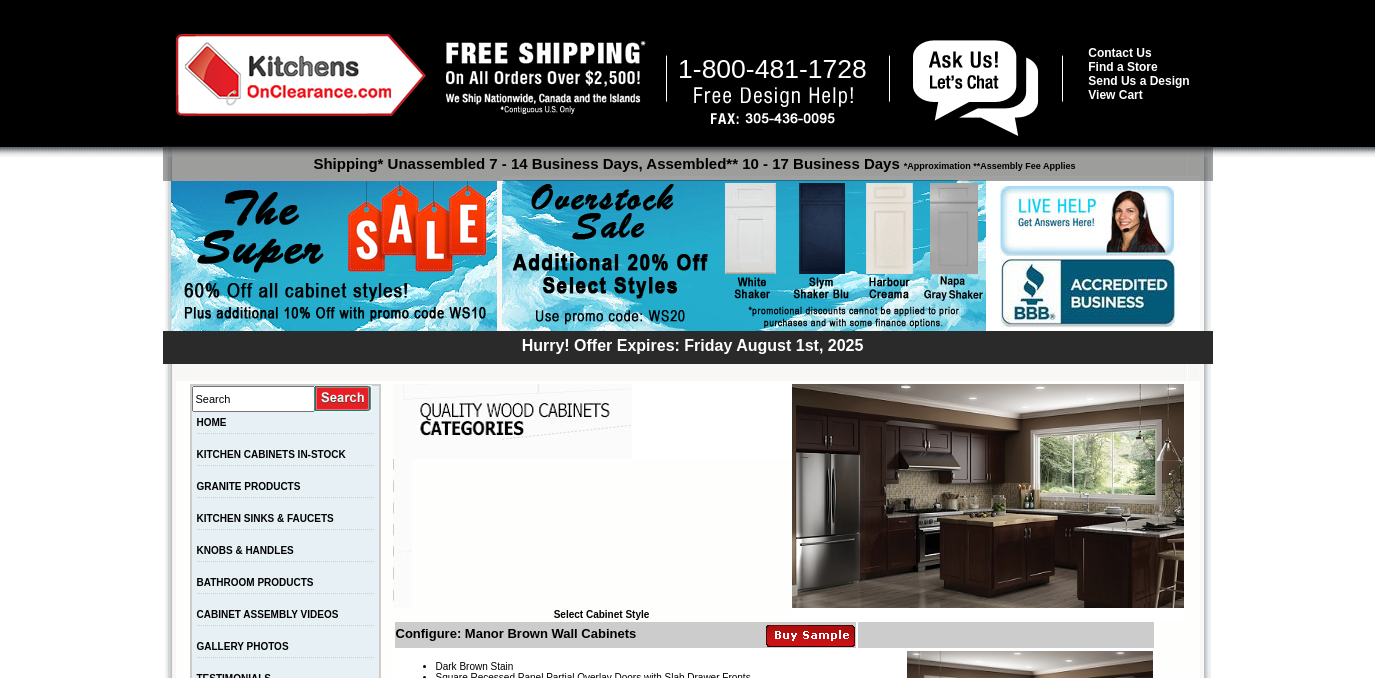 scroll, scrollTop: 0, scrollLeft: 0, axis: both 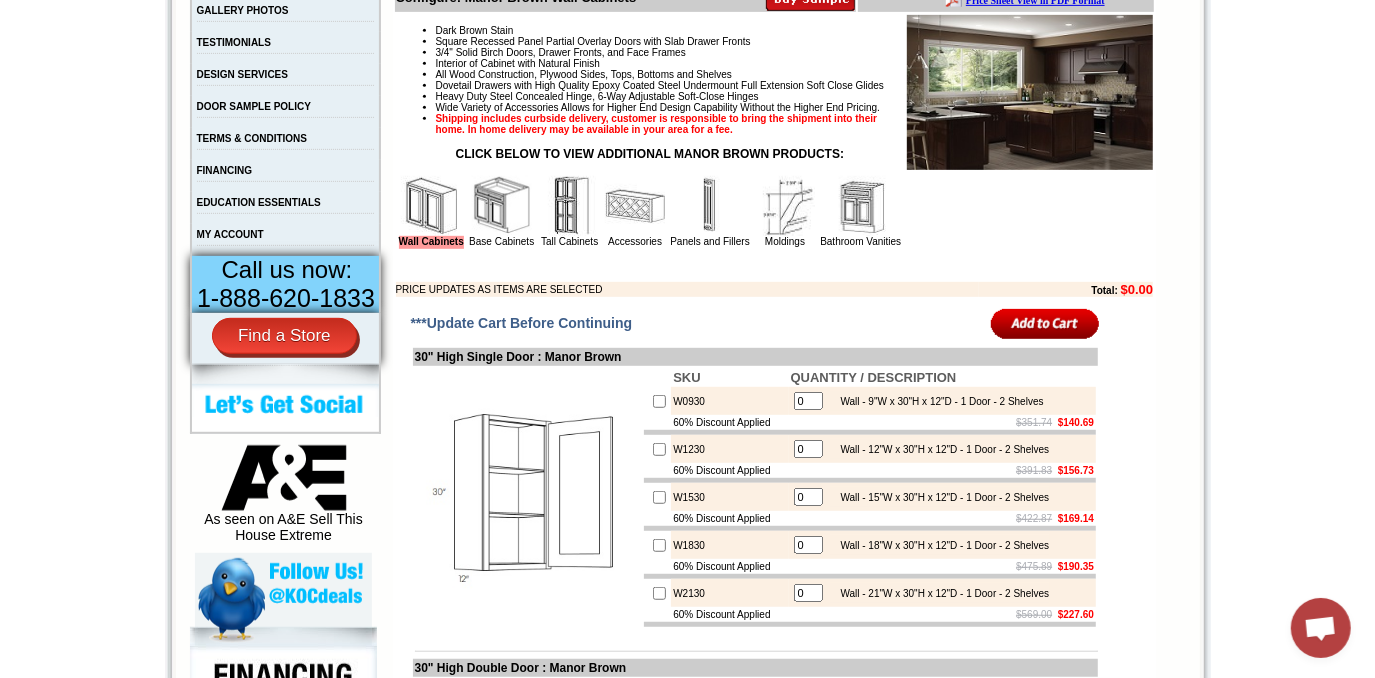 click at bounding box center (570, 206) 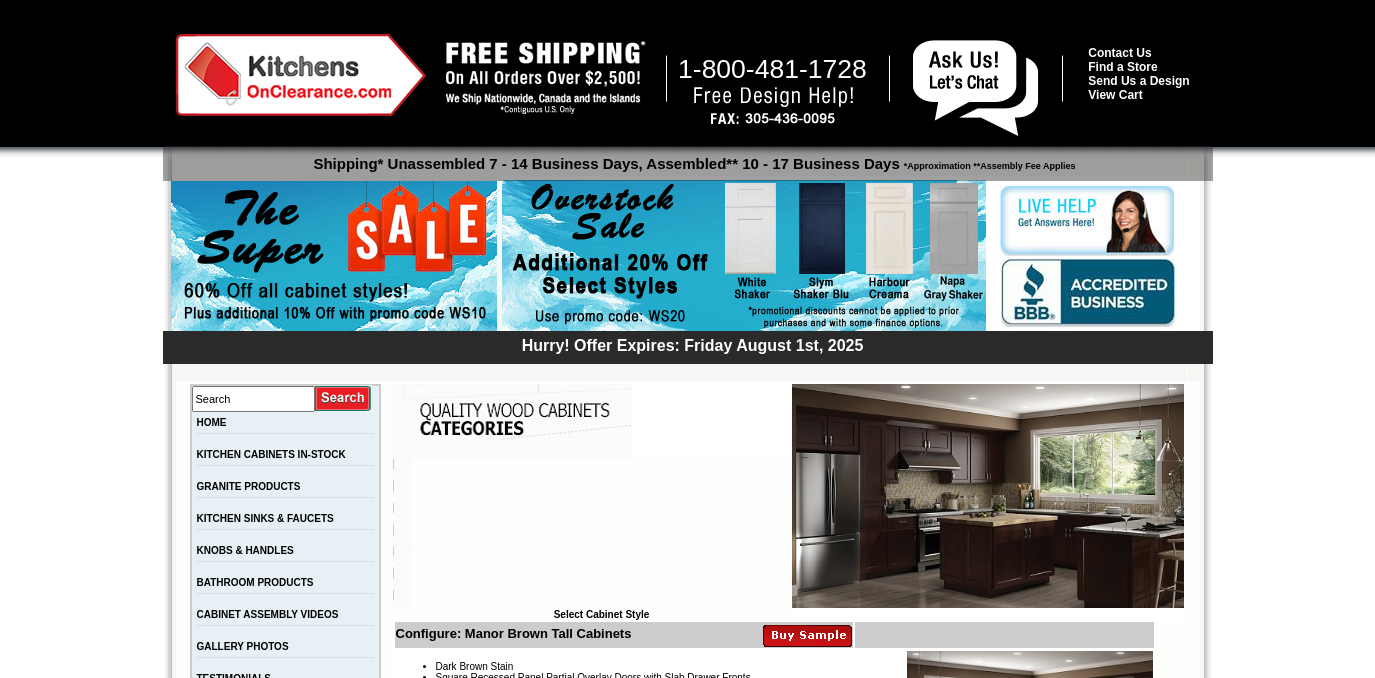 scroll, scrollTop: 0, scrollLeft: 0, axis: both 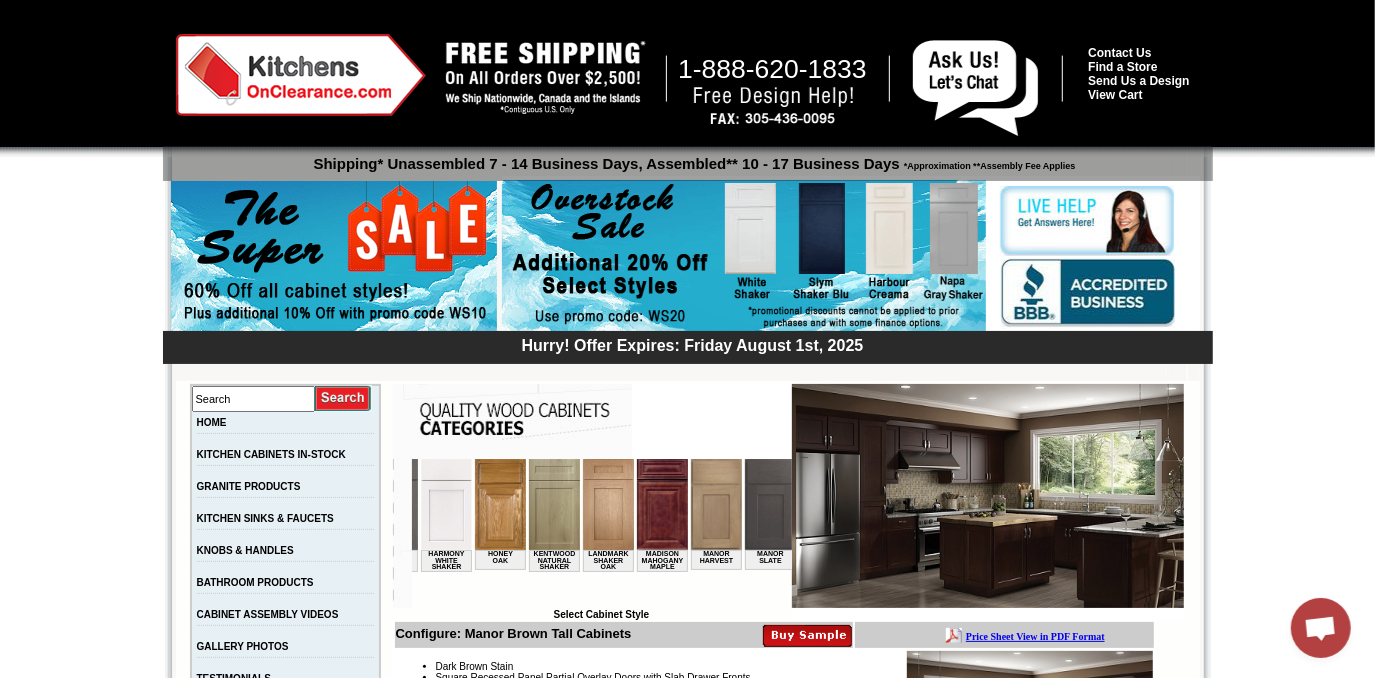 click at bounding box center [661, 503] 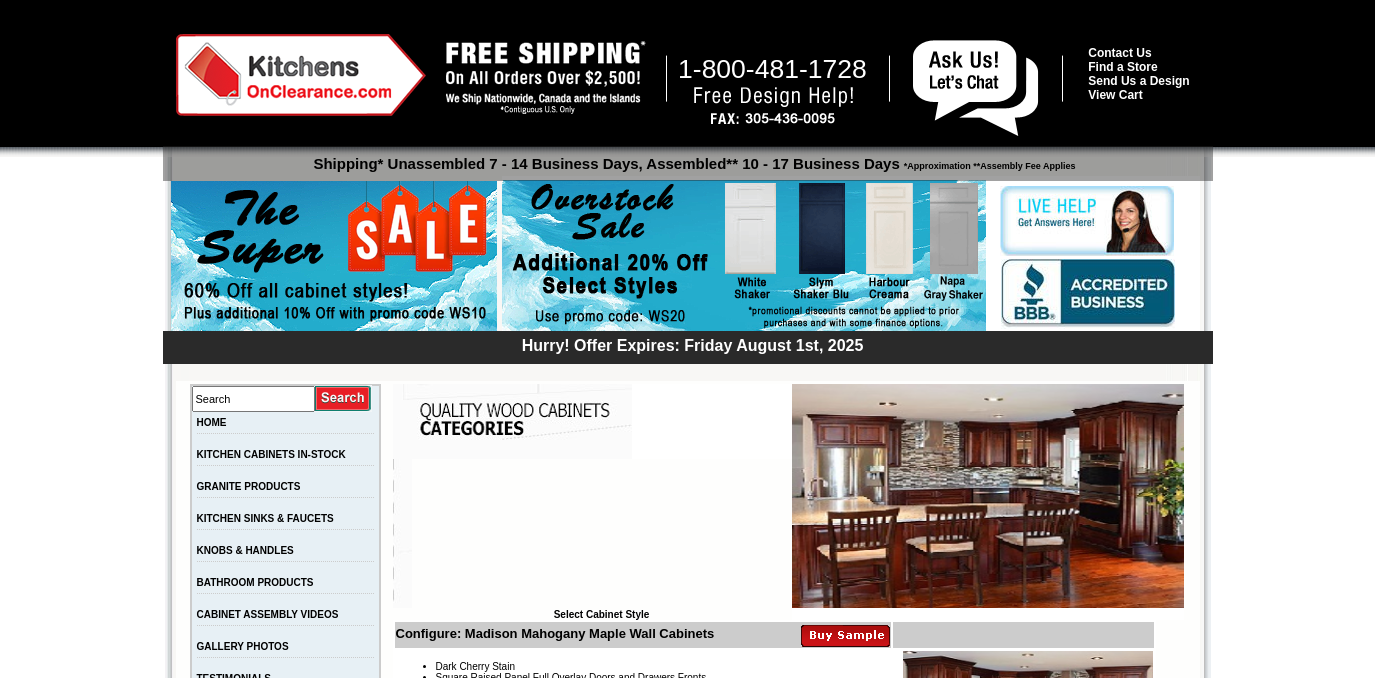 scroll, scrollTop: 0, scrollLeft: 0, axis: both 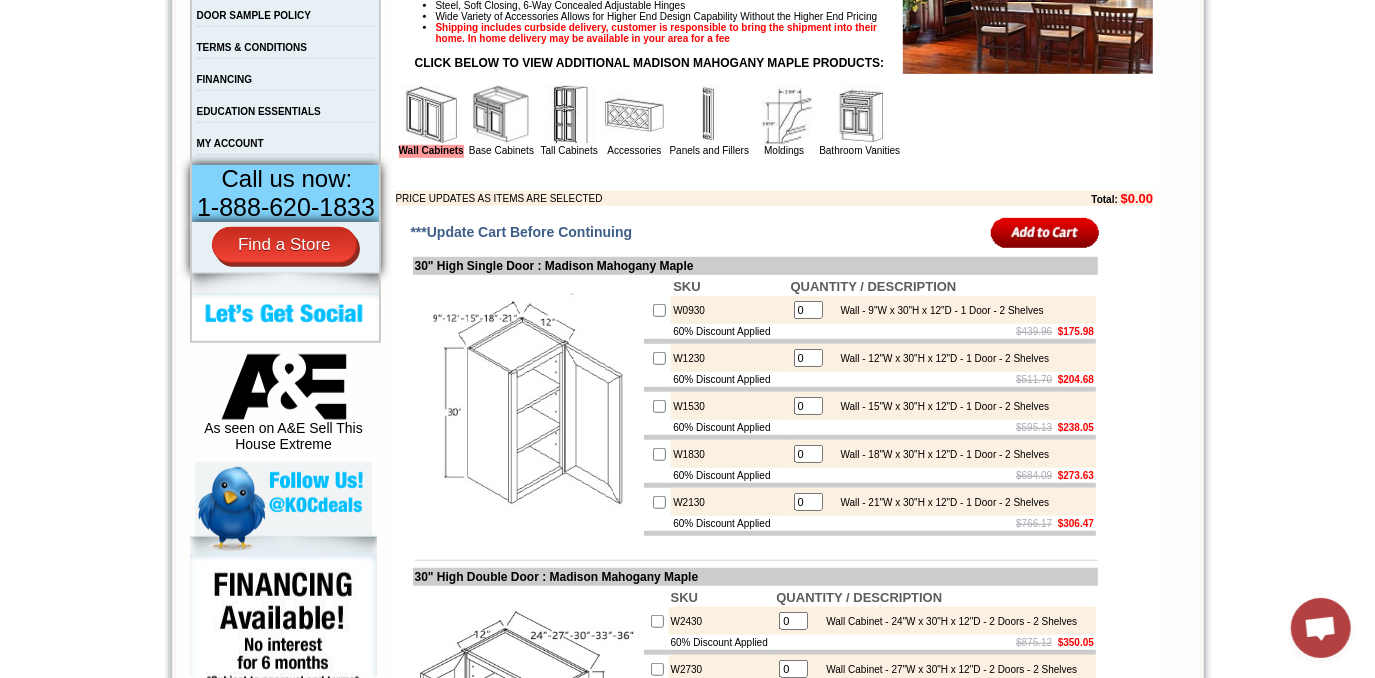 click at bounding box center (569, 115) 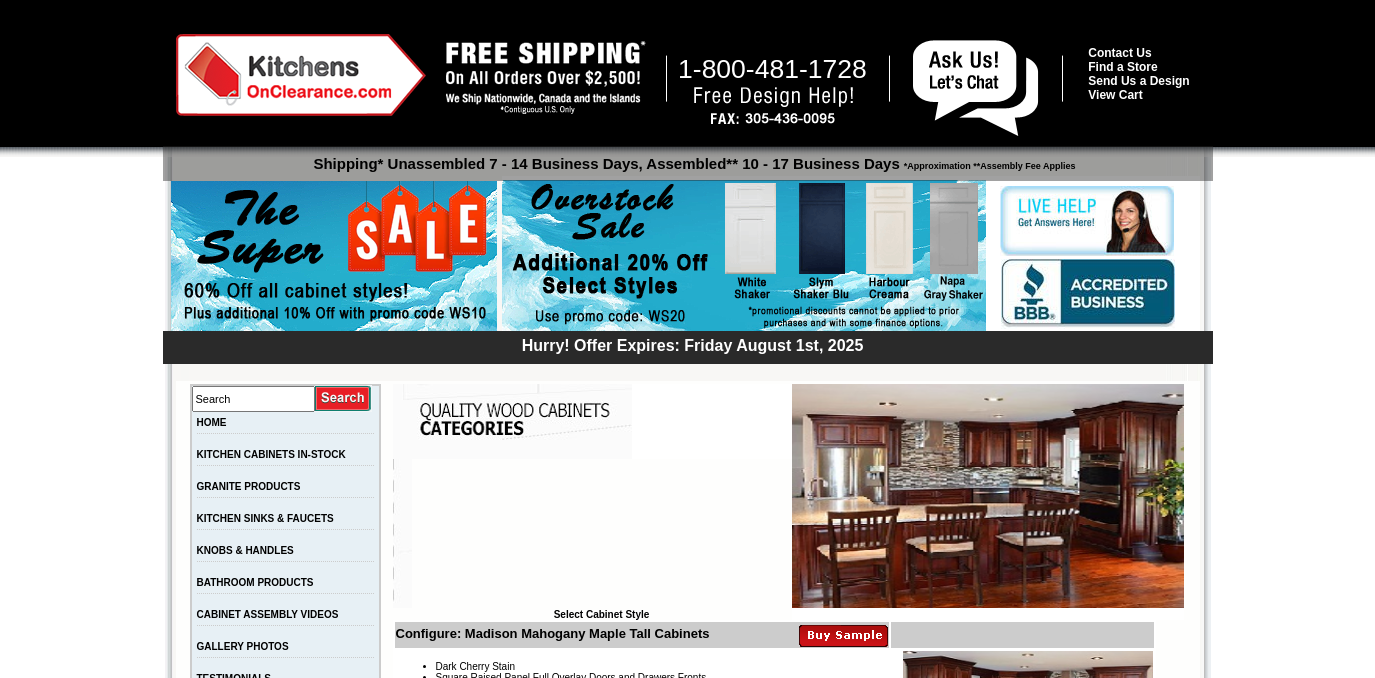 scroll, scrollTop: 0, scrollLeft: 0, axis: both 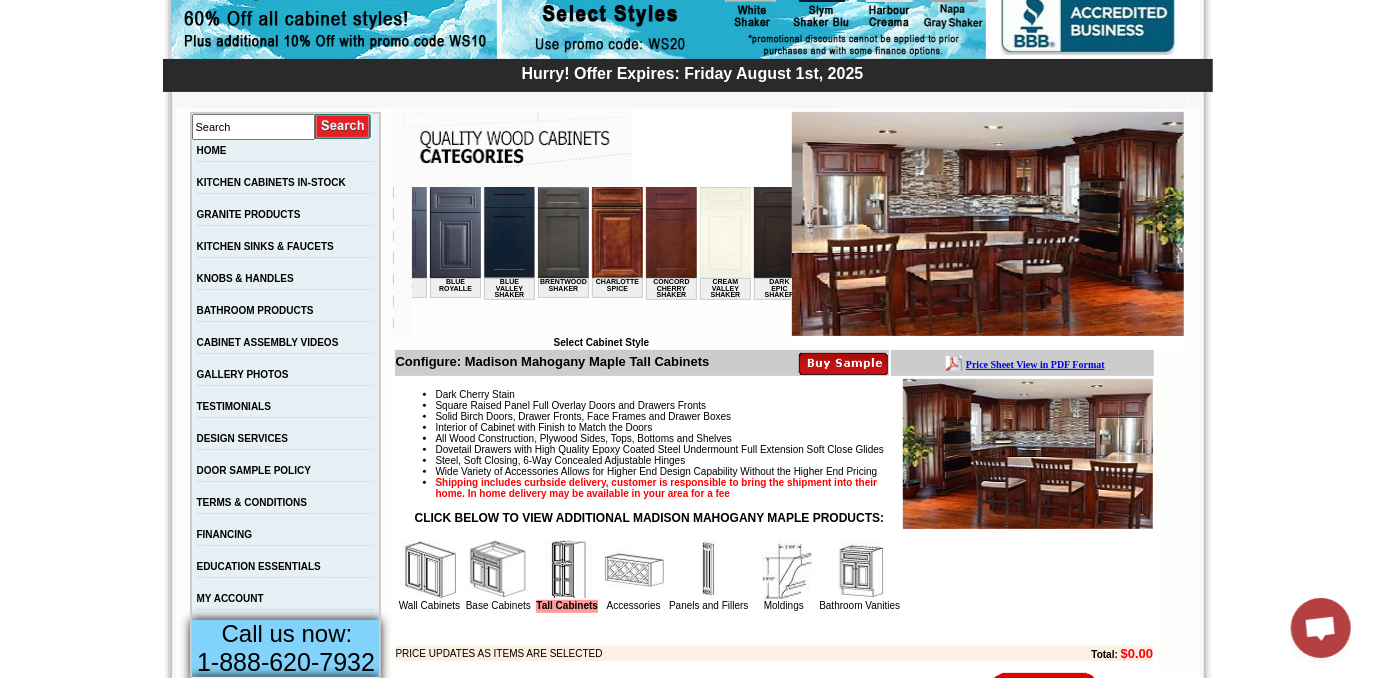 click at bounding box center [562, 231] 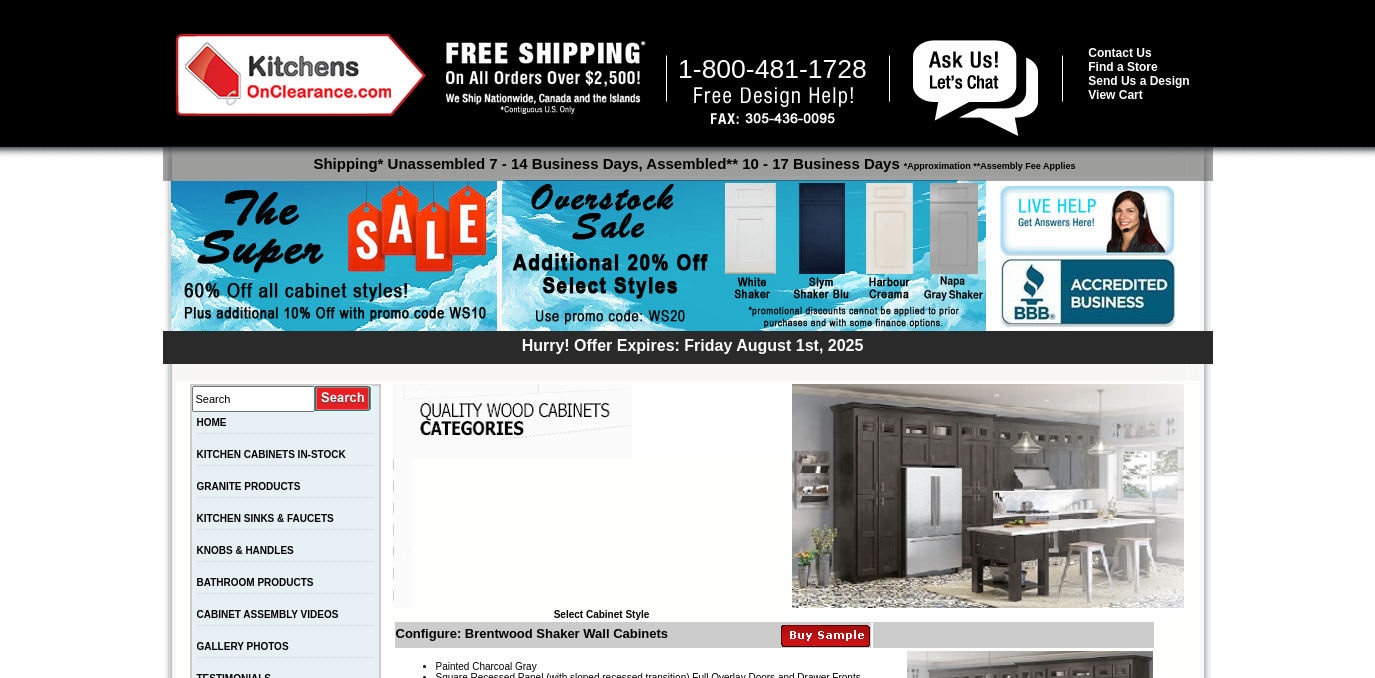 scroll, scrollTop: 0, scrollLeft: 0, axis: both 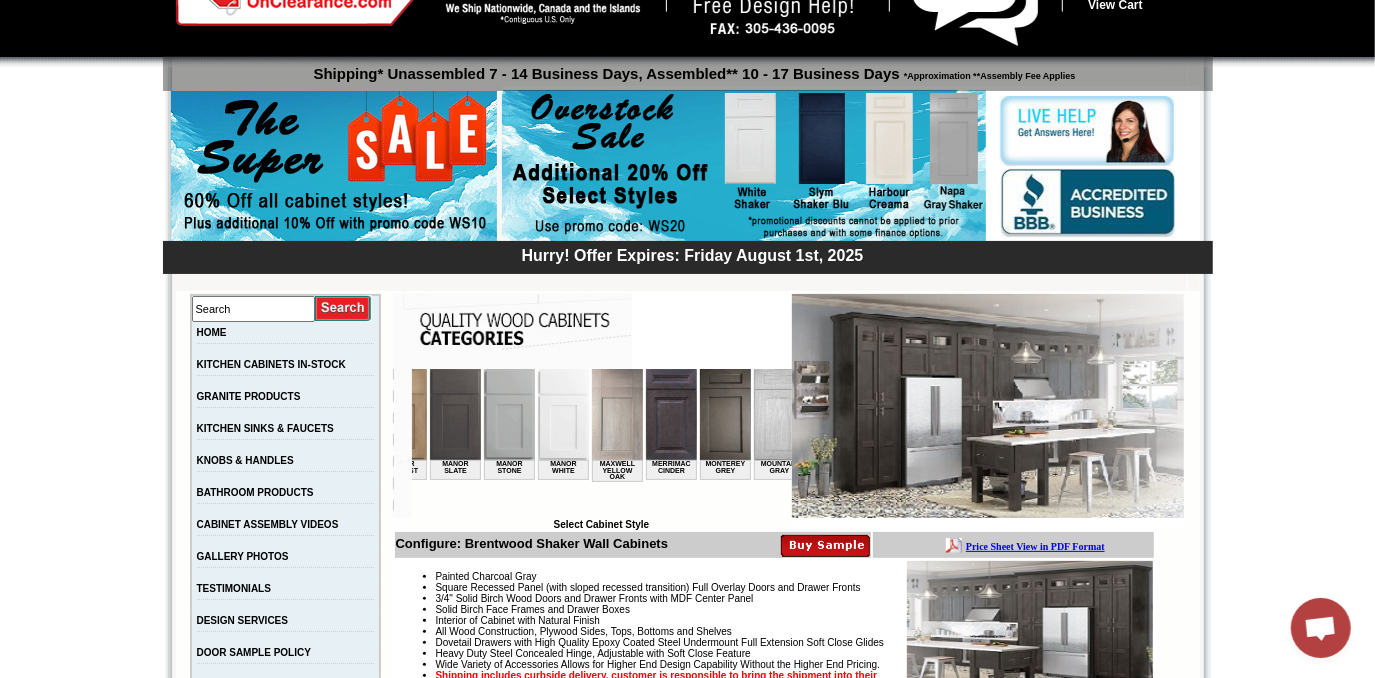 click at bounding box center [670, 413] 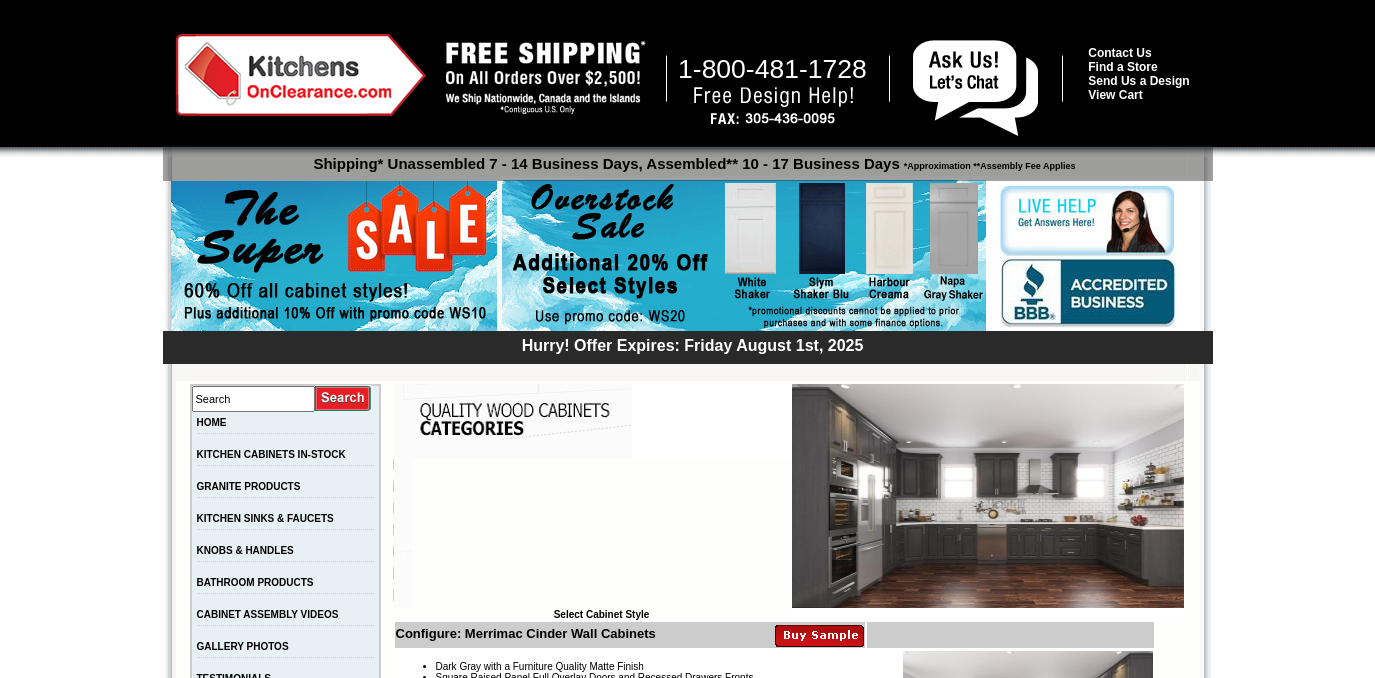 scroll, scrollTop: 0, scrollLeft: 0, axis: both 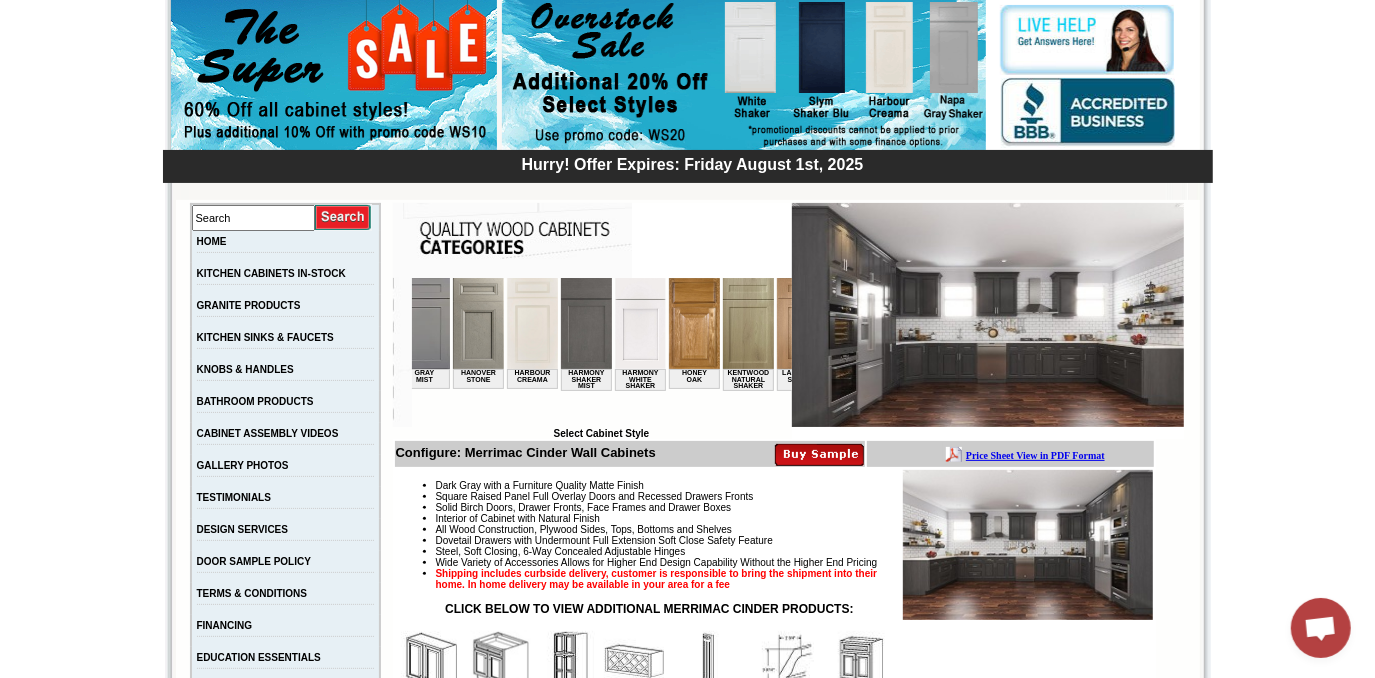 click at bounding box center [477, 322] 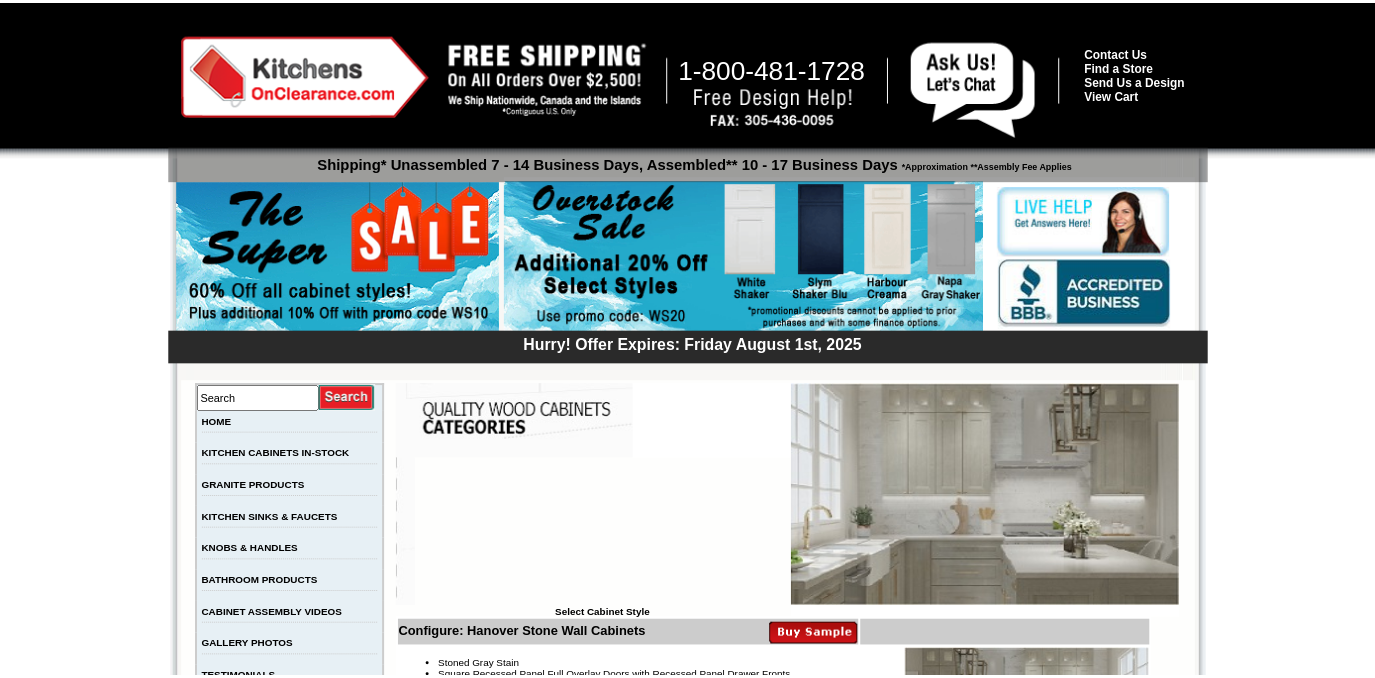 scroll, scrollTop: 0, scrollLeft: 0, axis: both 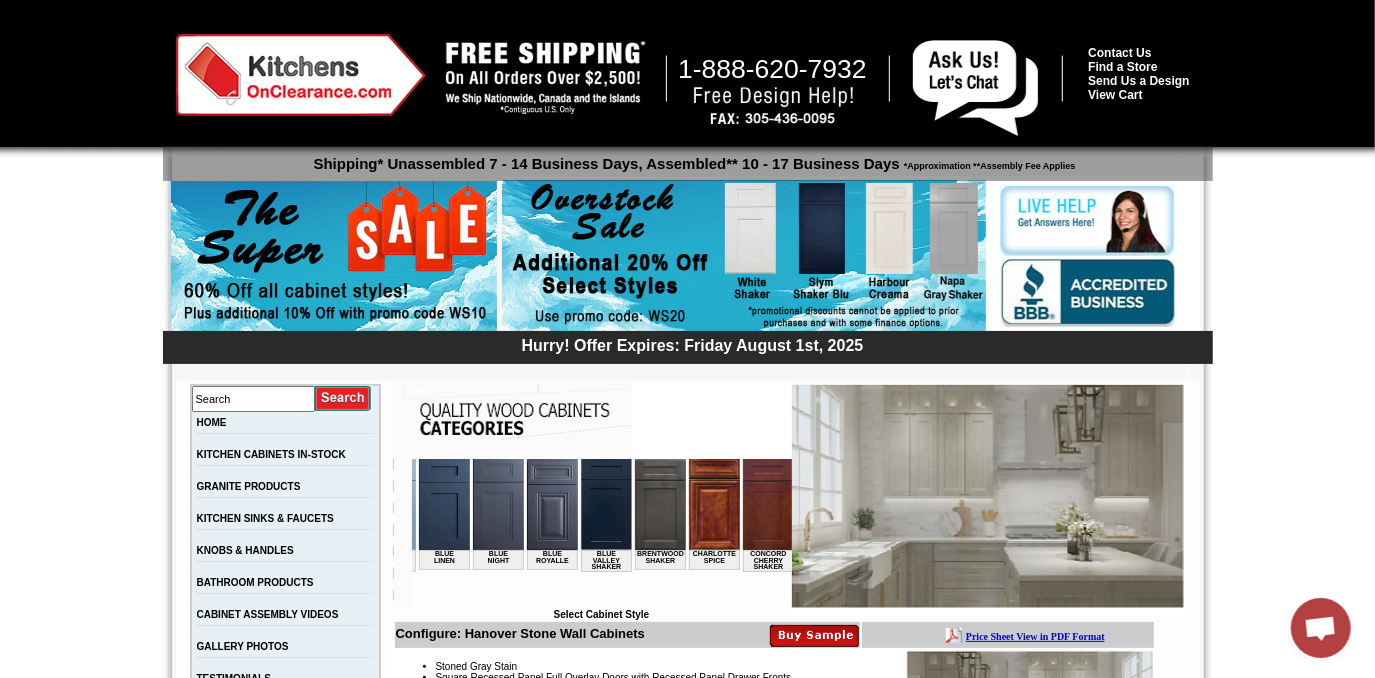 click at bounding box center (659, 503) 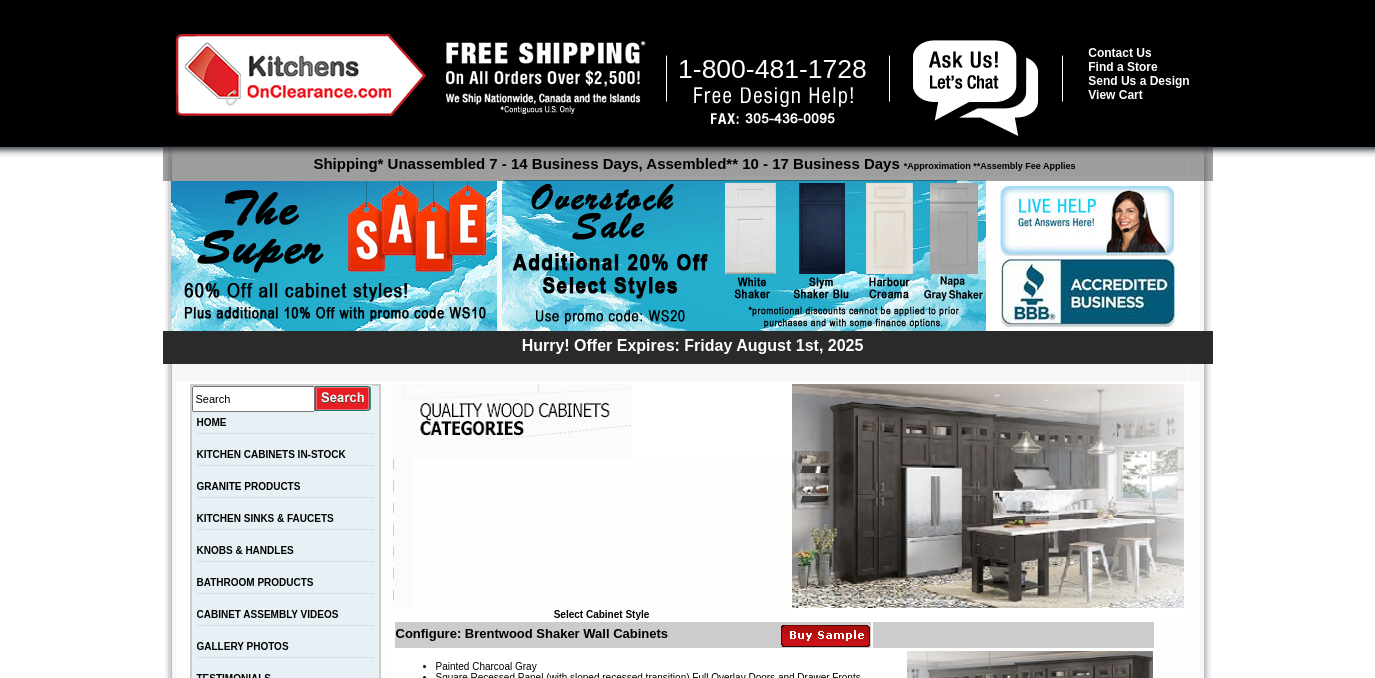 scroll, scrollTop: 0, scrollLeft: 0, axis: both 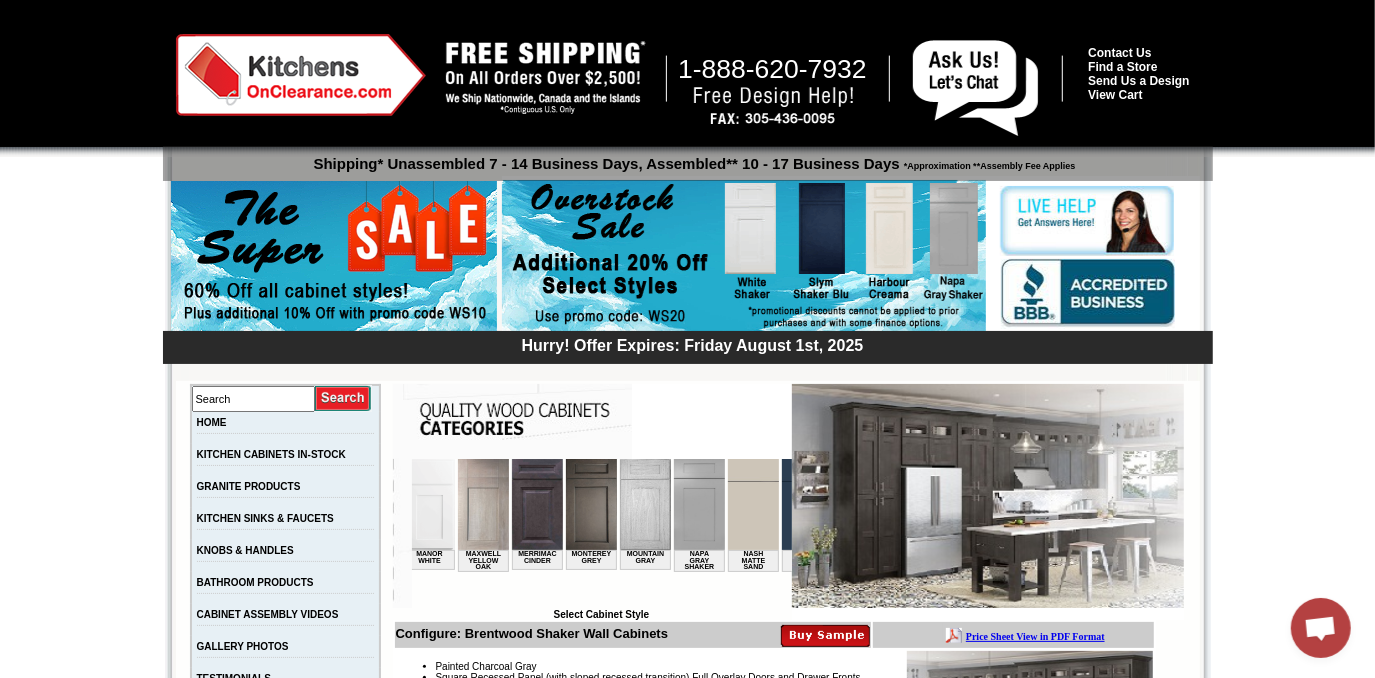 click on "Brentwood Shaker
Alabaster Shaker
Altmann Yellow Walnut
Ashton White Shaker
Baycreek Gray
Bellmonte Maple
Belton Blue Shaker
Black Pearl Shaker
Black Valley Shaker
Blue Aura Shaker
Blue Linen
Blue Night
Blue Royalle
Blue Valley Shaker
Charlotte Spice
Concord Cherry Shaker
Cream Valley Shaker
Dark Epic Shaker
Della Gloss Slate
Della Matte White
Della White Gloss
Ebony Stained Shaker
Galvyston Green Shaker
Gray Mist
Hanover Stone
Harbour Creama
Harmony Shaker Mist
Harmony White Shaker
Honey Oak
Kentwood Natural Shaker
Landmark Shaker Oak
Madison Mahogany Maple
Manor Brown
Manor Harvest
Manor Slate
Manor Stone
Manor White
Maxwell Yellow Oak
Merrimac Cinder
Monterey Grey
Mountain Gray
Napa Gray Shaker
Nash Matte Sand
Nash Ocean Matte
Oxford White
Polished Ivory
Rayne Blue Matte
Rayne Matte Black
Rayne Matte Green
Rayne White Matte
Salona Sage
Seattle Gray
Silver Horizon
Slym Brown Shaker
Slym Shaker" 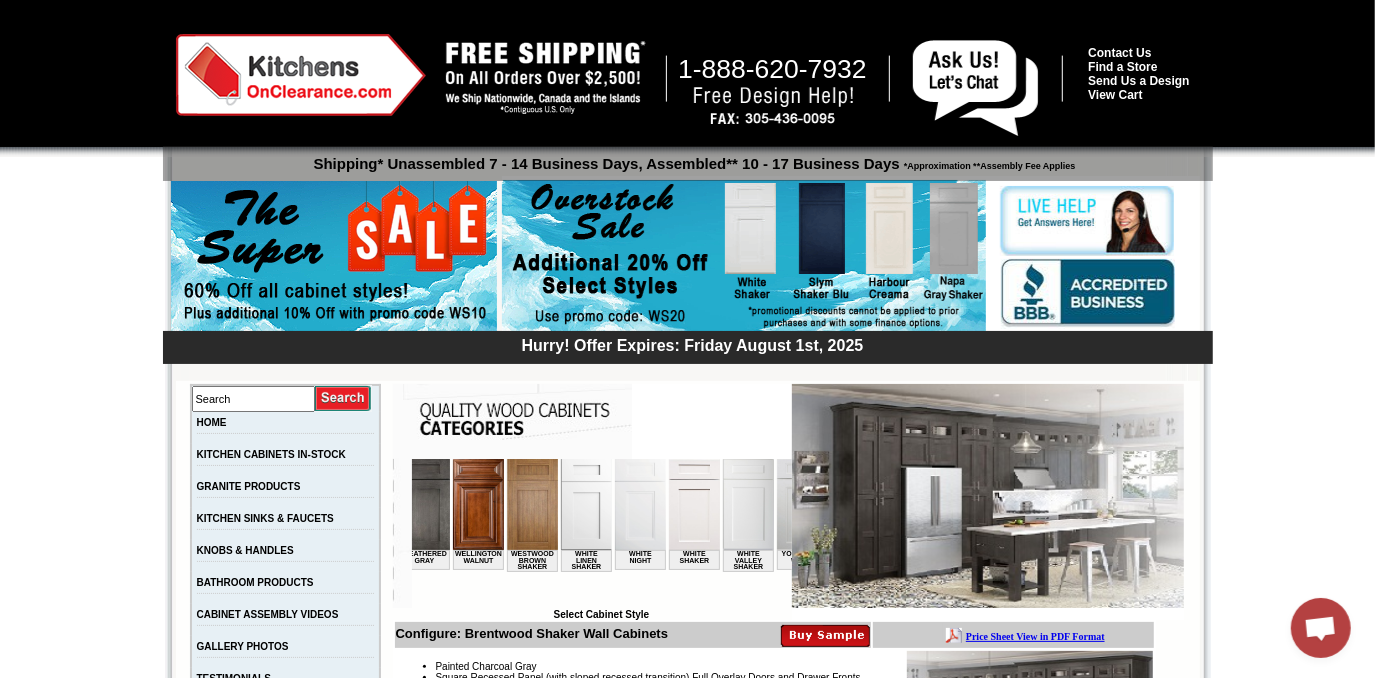 scroll, scrollTop: 0, scrollLeft: 3624, axis: horizontal 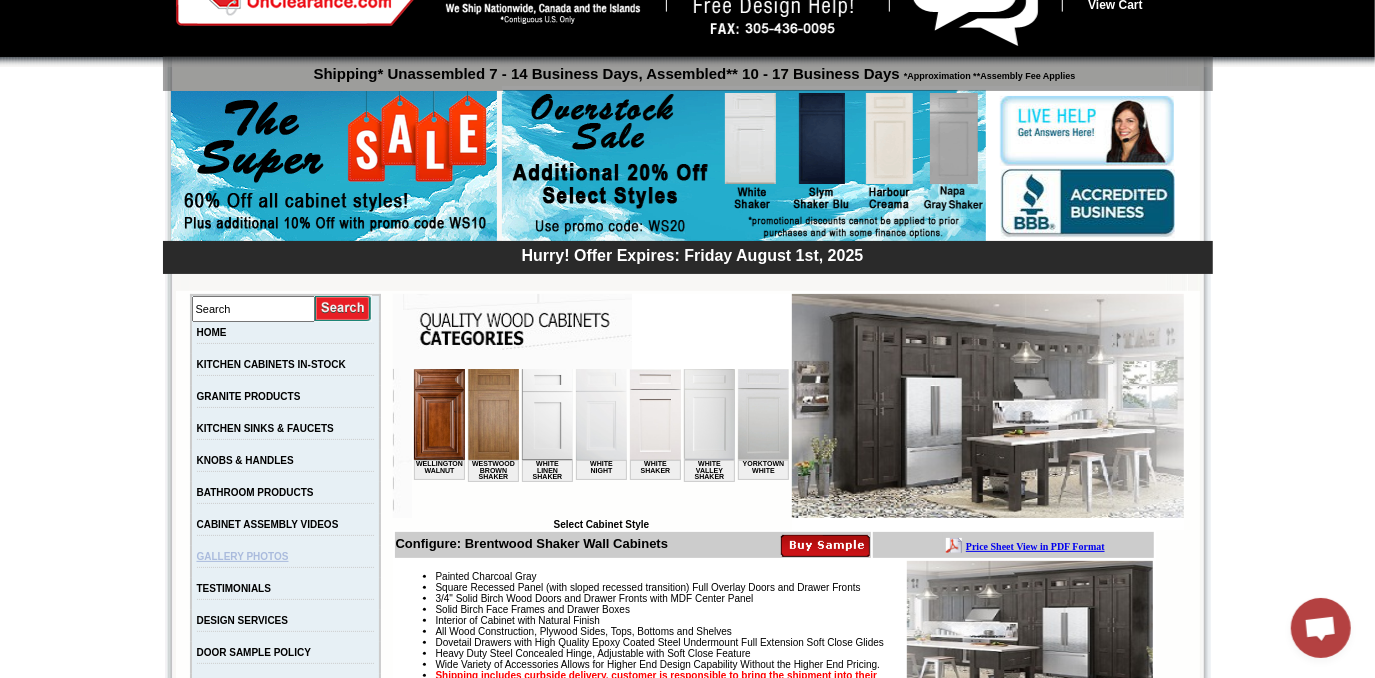 click on "GALLERY PHOTOS" at bounding box center [243, 556] 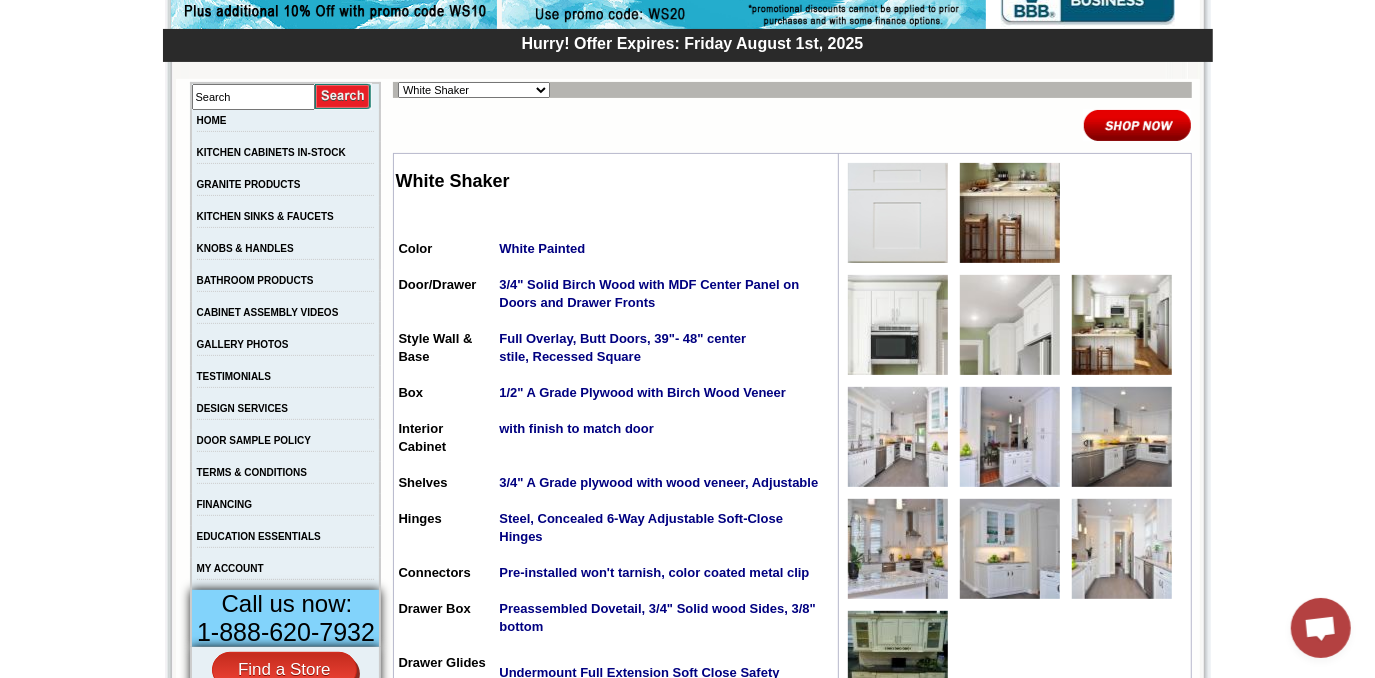 scroll, scrollTop: 333, scrollLeft: 0, axis: vertical 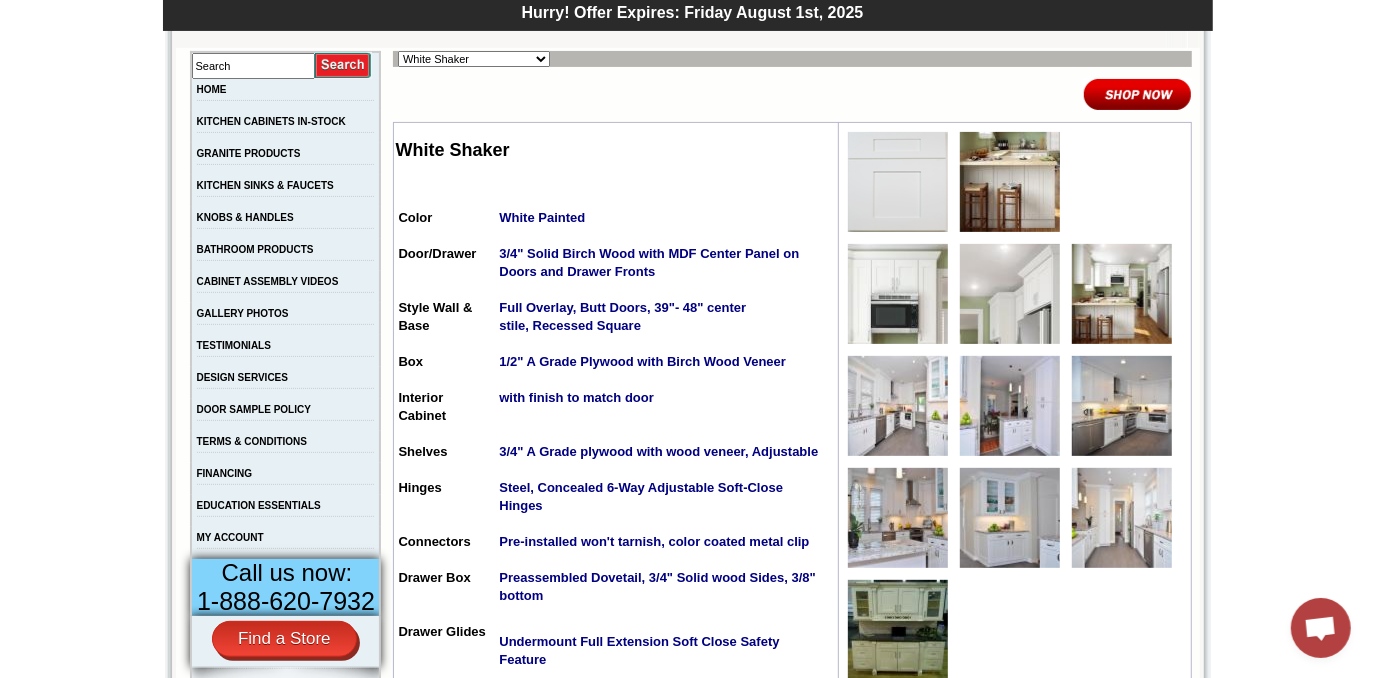 click on "Alabaster Shaker Altmann Yellow Walnut Ashton White Shaker Baycreek Gray Bellmonte Maple Belton Blue Shaker Black Pearl Shaker Black Valley Shaker Blue Aura Shaker Blue Linen Blue Night Blue Royalle Blue Valley Shaker Brentwood Shaker Charlotte Spice Concord Cherry Shaker Cream Valley Shaker Dark Epic Shaker Della Gloss Slate Della Matte White Della White Gloss Ebony Stained Shaker Galvyston Green Shaker Gray Mist Hanover Stone Harbour Creama Harmony Shaker Mist Harmony White Shaker Honey Oak Kentwood Natural Shaker Landmark Shaker Oak Madison Mahogany Maple Manor Brown Manor Harvest Manor Slate Manor Stone Manor White Maxwell Yellow Oak Merrimac Cinder Monterey Grey Mountain Gray Napa Gray Shaker Nash Matte Sand Nash Ocean Matte Oxford White Polished Ivory Rayne Blue Matte Rayne Matte Black Rayne Matte Green Rayne White Matte Salona Sage Seattle Gray Silver Horizon Slym Brown Shaker Slym Shaker Blu Slym Shaker Oak Slym Shaker Sand Slym White Shaker Soho White Tamryn Green Shaker Taupe Linen Shaker" at bounding box center [474, 59] 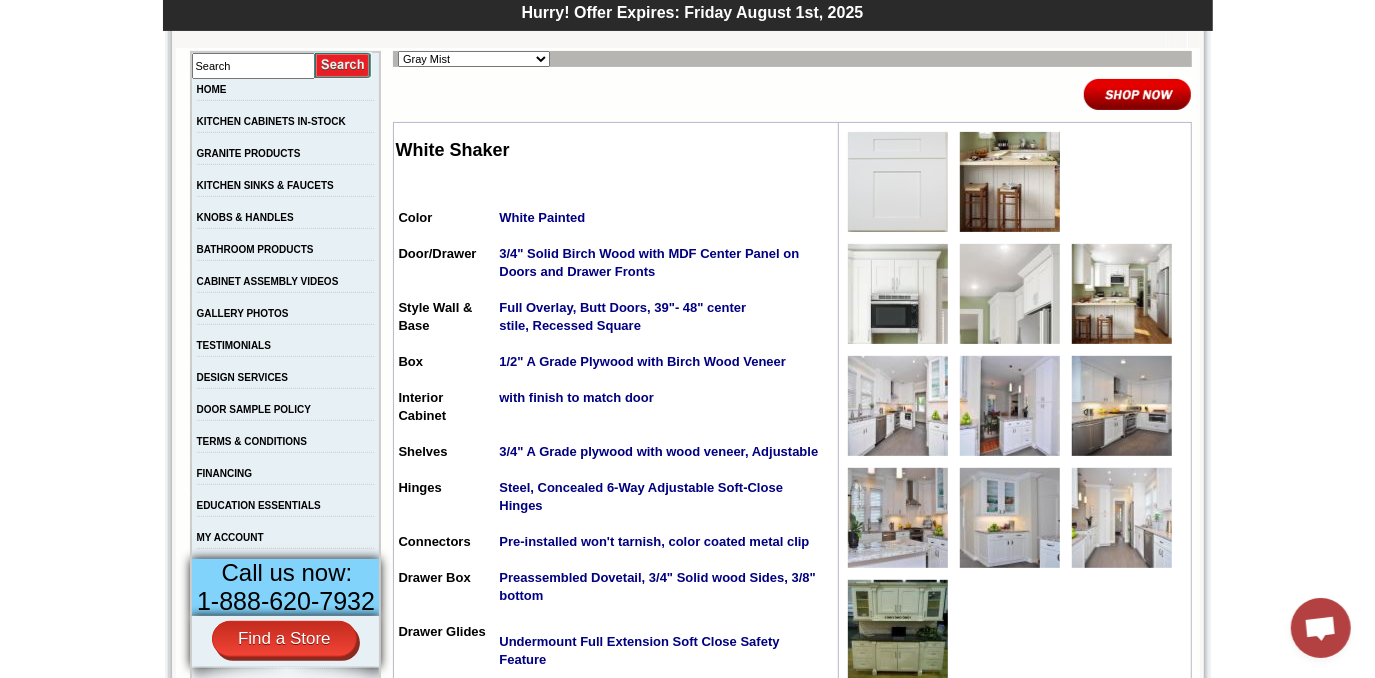 click on "Alabaster Shaker Altmann Yellow Walnut Ashton White Shaker Baycreek Gray Bellmonte Maple Belton Blue Shaker Black Pearl Shaker Black Valley Shaker Blue Aura Shaker Blue Linen Blue Night Blue Royalle Blue Valley Shaker Brentwood Shaker Charlotte Spice Concord Cherry Shaker Cream Valley Shaker Dark Epic Shaker Della Gloss Slate Della Matte White Della White Gloss Ebony Stained Shaker Galvyston Green Shaker Gray Mist Hanover Stone Harbour Creama Harmony Shaker Mist Harmony White Shaker Honey Oak Kentwood Natural Shaker Landmark Shaker Oak Madison Mahogany Maple Manor Brown Manor Harvest Manor Slate Manor Stone Manor White Maxwell Yellow Oak Merrimac Cinder Monterey Grey Mountain Gray Napa Gray Shaker Nash Matte Sand Nash Ocean Matte Oxford White Polished Ivory Rayne Blue Matte Rayne Matte Black Rayne Matte Green Rayne White Matte Salona Sage Seattle Gray Silver Horizon Slym Brown Shaker Slym Shaker Blu Slym Shaker Oak Slym Shaker Sand Slym White Shaker Soho White Tamryn Green Shaker Taupe Linen Shaker" at bounding box center [474, 59] 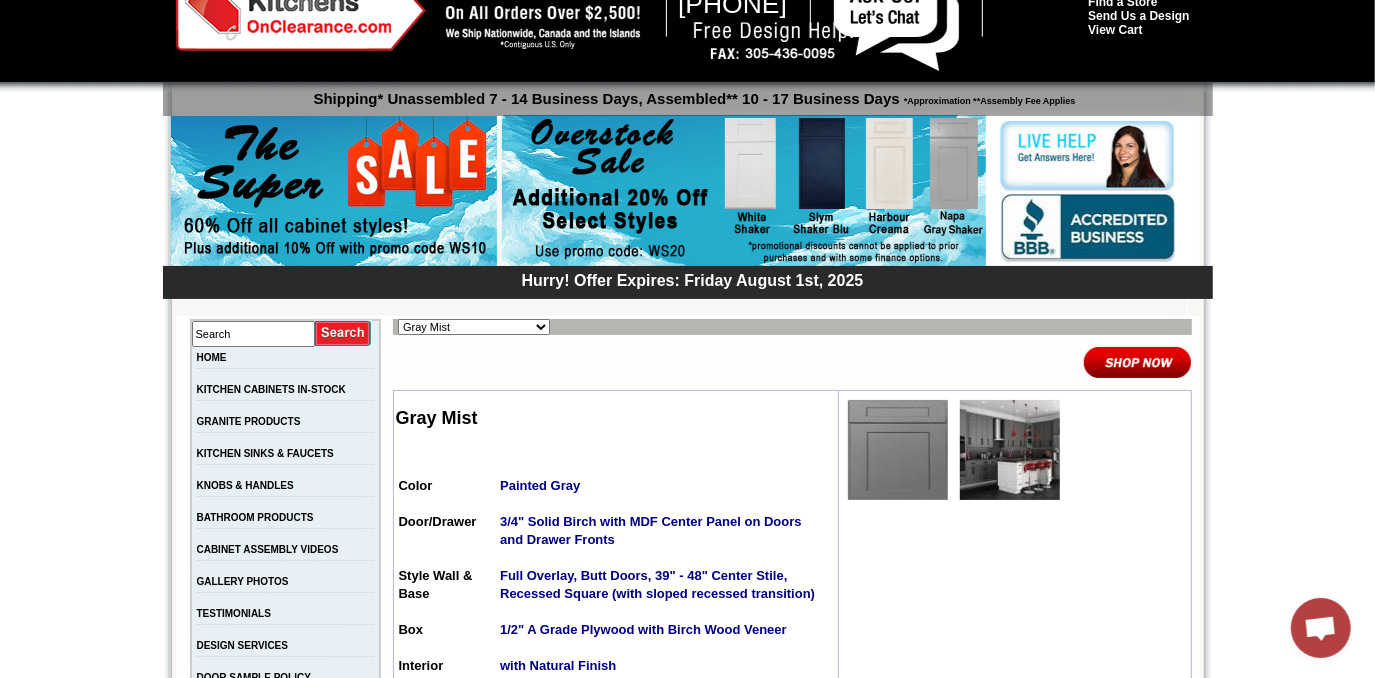 scroll, scrollTop: 0, scrollLeft: 0, axis: both 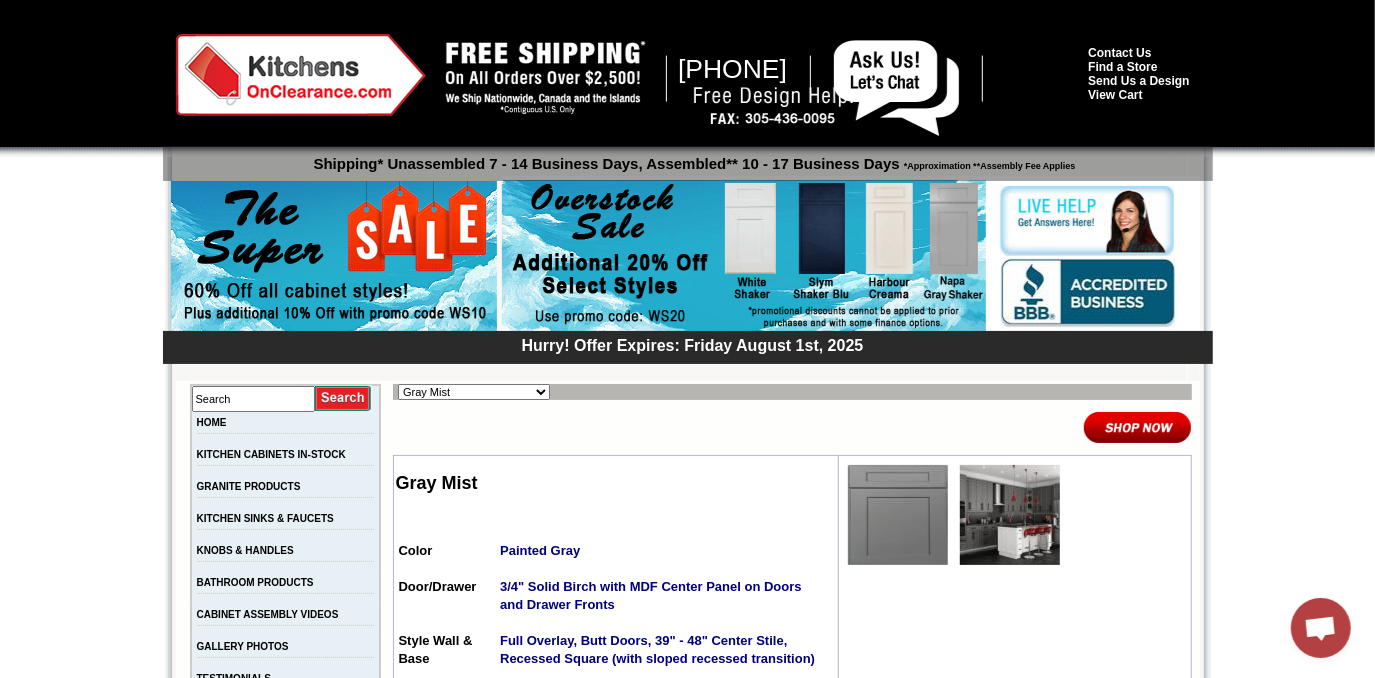 click on "Alabaster Shaker Altmann Yellow Walnut Ashton White Shaker Baycreek Gray Bellmonte Maple Belton Blue Shaker Black Pearl Shaker Black Valley Shaker Blue Aura Shaker Blue Linen Blue Night Blue Royalle Blue Valley Shaker Brentwood Shaker Charlotte Spice Concord Cherry Shaker Cream Valley Shaker Dark Epic Shaker Della Gloss Slate Della Matte White Della White Gloss Ebony Stained Shaker Galvyston Green Shaker Gray Mist Hanover Stone Harbour Creama Harmony Shaker Mist Harmony White Shaker Honey Oak Kentwood Natural Shaker Landmark Shaker Oak Madison Mahogany Maple Manor Brown Manor Harvest Manor Slate Manor Stone Manor White Maxwell Yellow Oak Merrimac Cinder Monterey Grey Mountain Gray Napa Gray Shaker Nash Matte Sand Nash Ocean Matte Oxford White Polished Ivory Rayne Blue Matte Rayne Matte Black Rayne Matte Green Rayne White Matte Salona Sage Seattle Gray Silver Horizon Slym Brown Shaker Slym Shaker Blu Slym Shaker Oak Slym Shaker Sand Slym White Shaker Soho White Tamryn Green Shaker Taupe Linen Shaker" at bounding box center [474, 392] 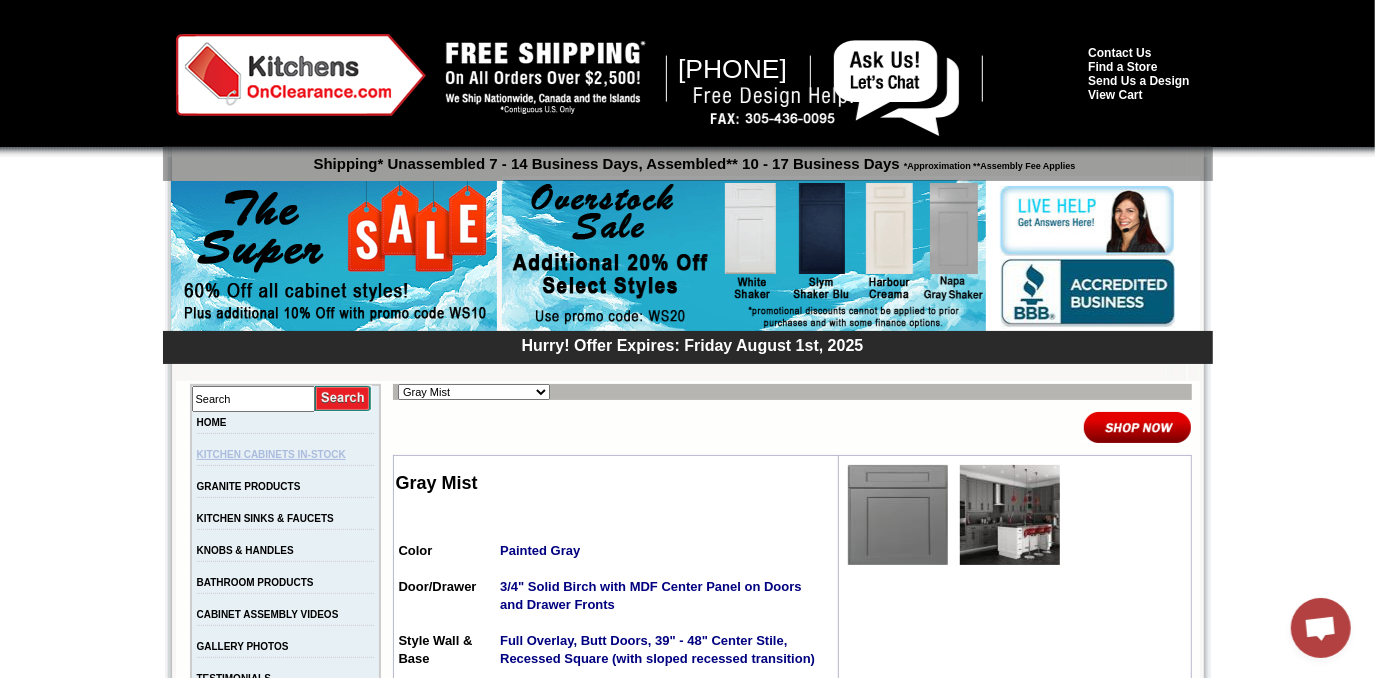 click on "KITCHEN CABINETS IN-STOCK" at bounding box center (271, 454) 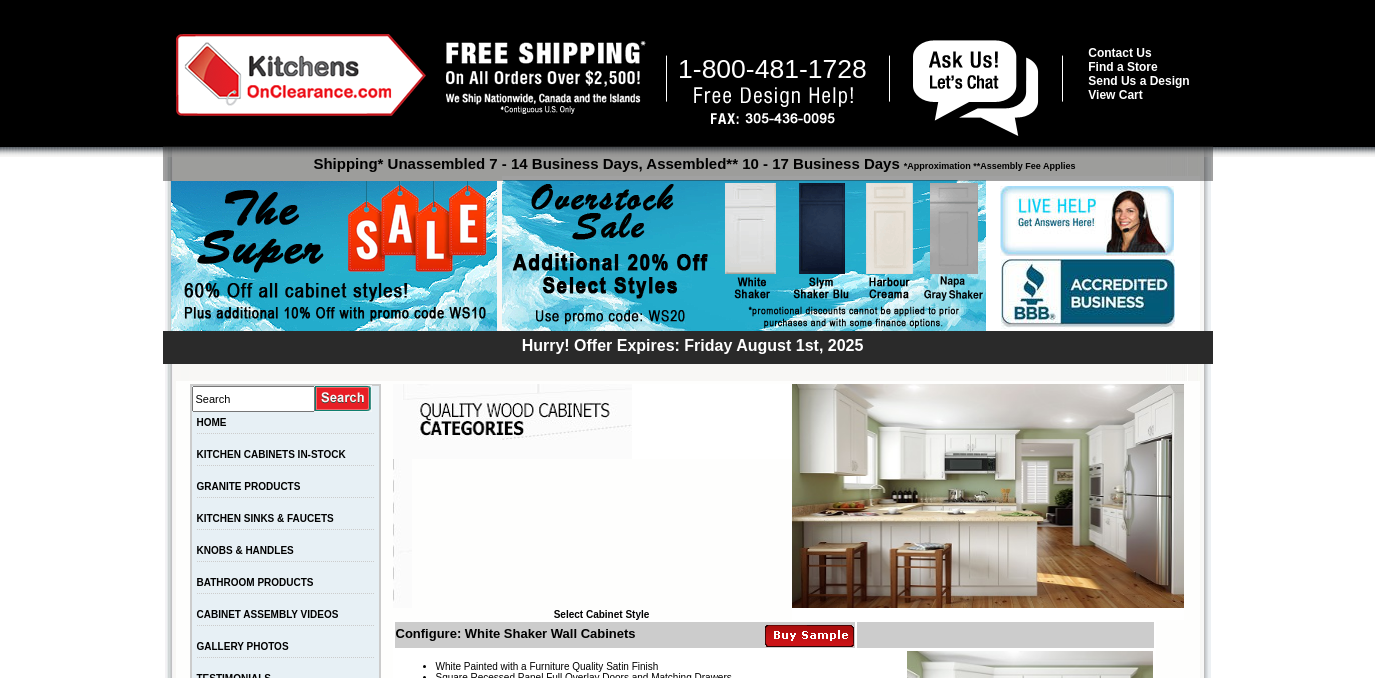 scroll, scrollTop: 0, scrollLeft: 0, axis: both 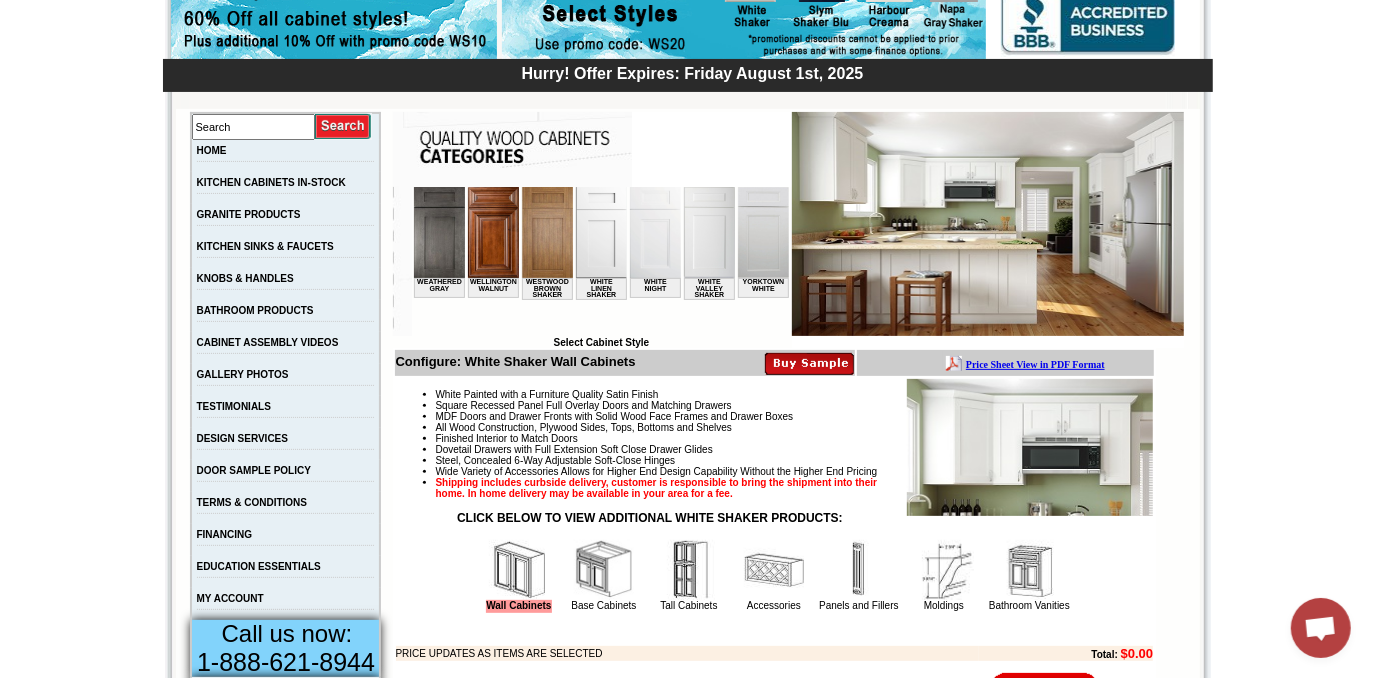 click at bounding box center (492, 231) 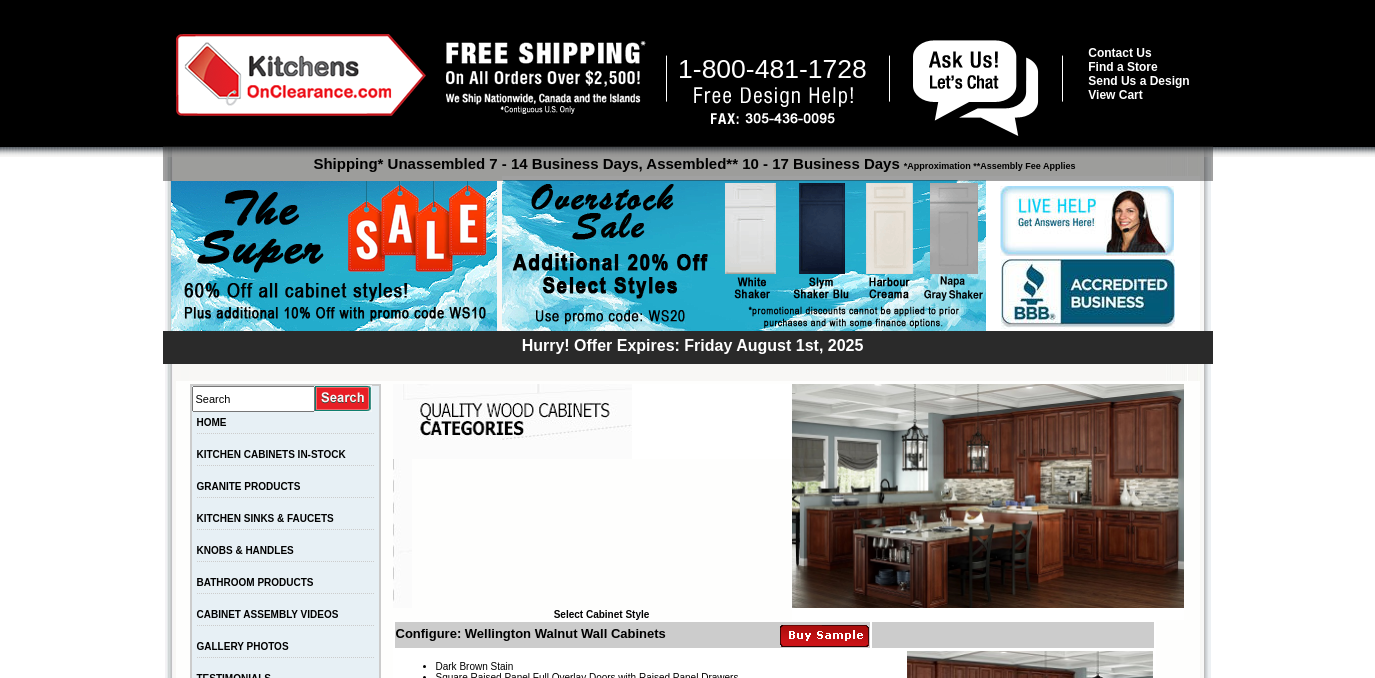 scroll, scrollTop: 0, scrollLeft: 0, axis: both 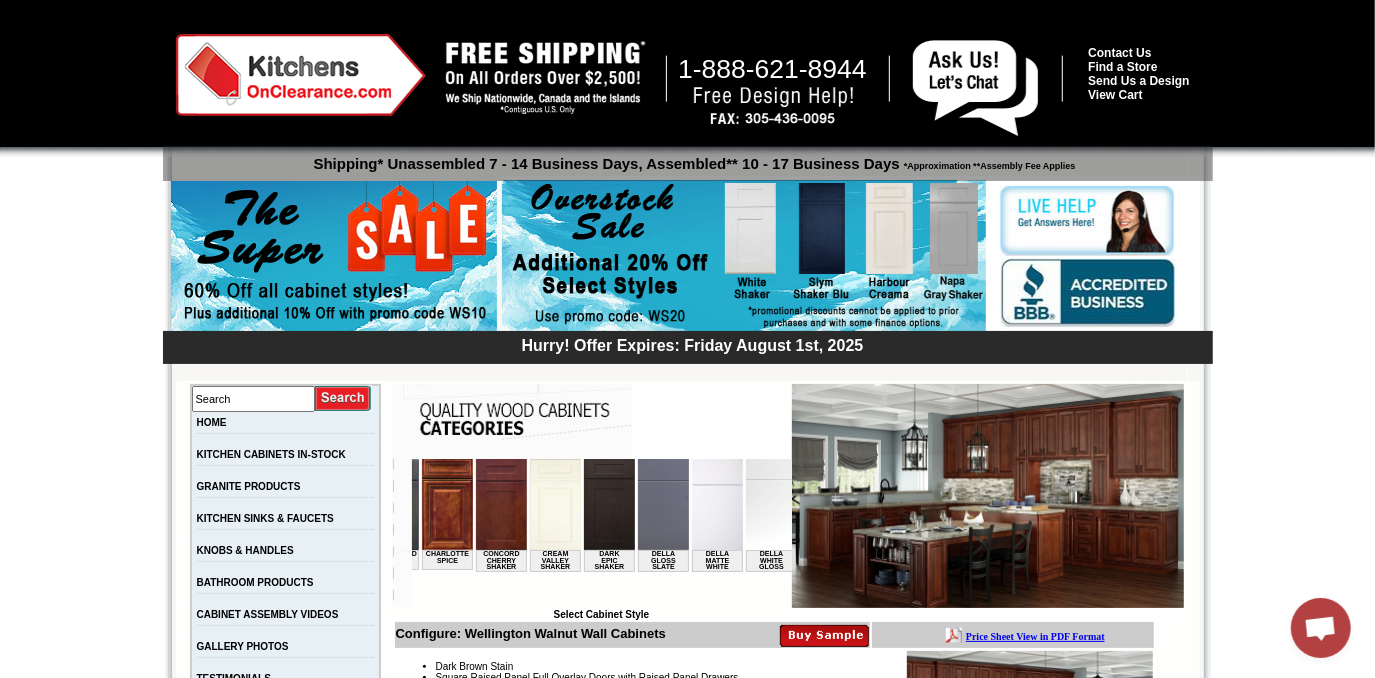 click at bounding box center [500, 503] 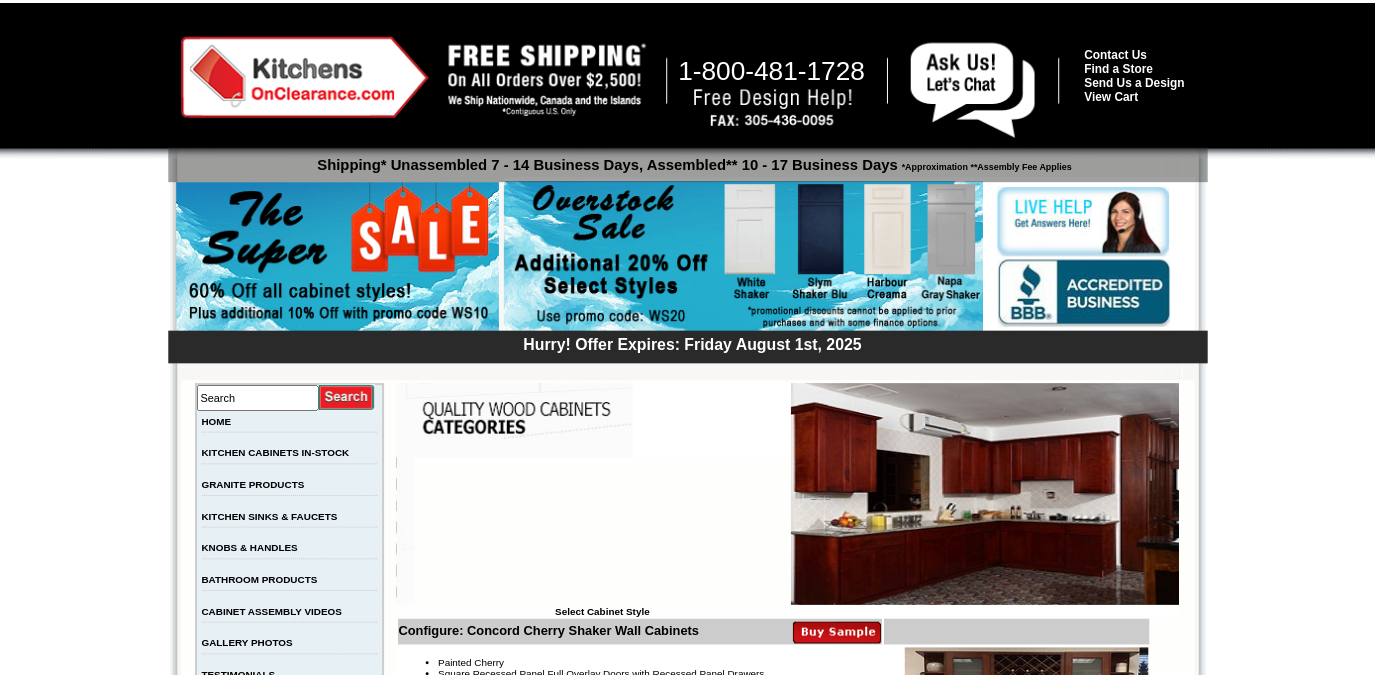 scroll, scrollTop: 0, scrollLeft: 0, axis: both 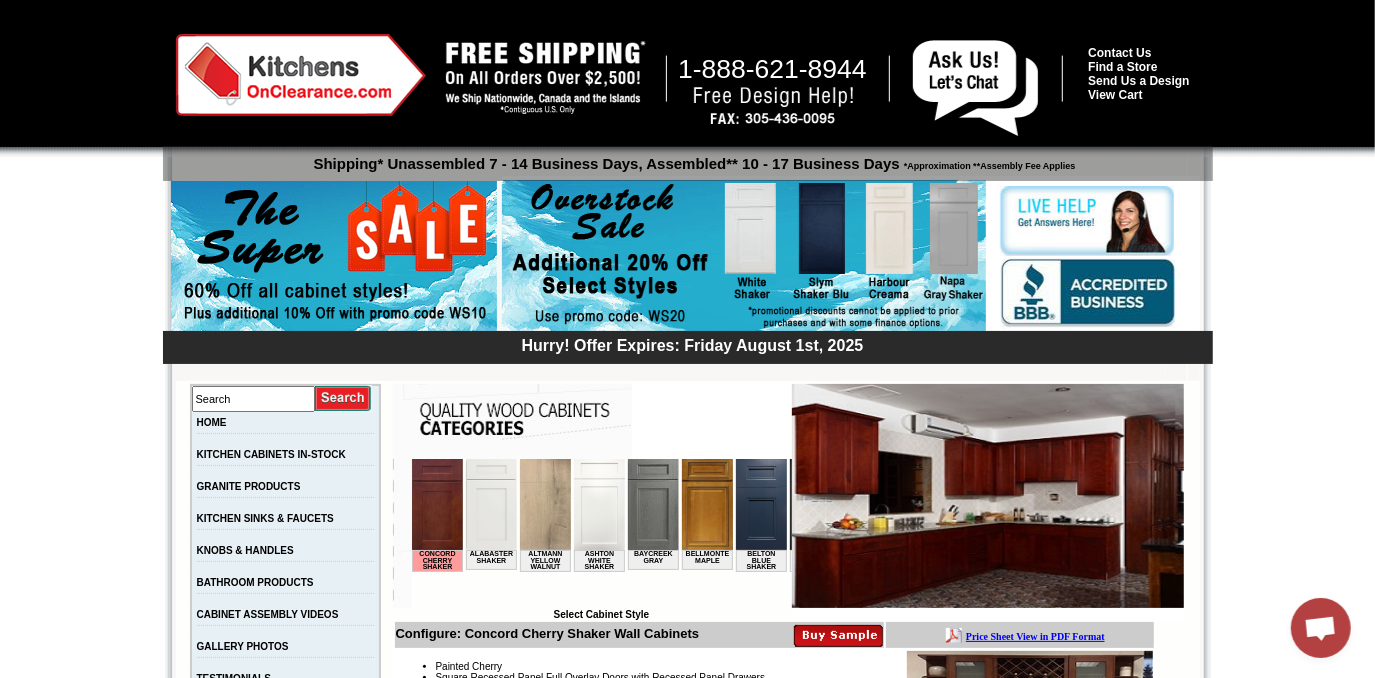 click on "Concord Cherry Shaker
Alabaster Shaker
Altmann Yellow Walnut
Ashton White Shaker
Baycreek Gray
Bellmonte Maple
Belton Blue Shaker
Black Pearl Shaker
Black Valley Shaker
Blue Aura Shaker
Blue Linen
Blue Night
Blue Royalle
Blue Valley Shaker
Brentwood Shaker
Charlotte Spice
Cream Valley Shaker
Dark Epic Shaker
Della Gloss Slate
Della Matte White
Della White Gloss
Ebony Stained Shaker
Galvyston Green Shaker
Gray Mist
Hanover Stone
Harbour Creama
Harmony Shaker Mist
Harmony White Shaker
Honey Oak
Kentwood Natural Shaker
Landmark Shaker Oak
Madison Mahogany Maple
Manor Brown
Manor Harvest
Manor Slate
Manor Stone
Manor White
Maxwell Yellow Oak
Merrimac Cinder
Monterey Grey
Mountain Gray
Napa Gray Shaker
Nash Matte Sand
Nash Ocean Matte
Oxford White
Polished Ivory
Rayne Blue Matte
Rayne Matte Black
Rayne Matte Green
Rayne White Matte
Salona Sage
Seattle Gray
Silver Horizon
Slym Brown Shaker
Slym Shaker" at bounding box center (601, 533) 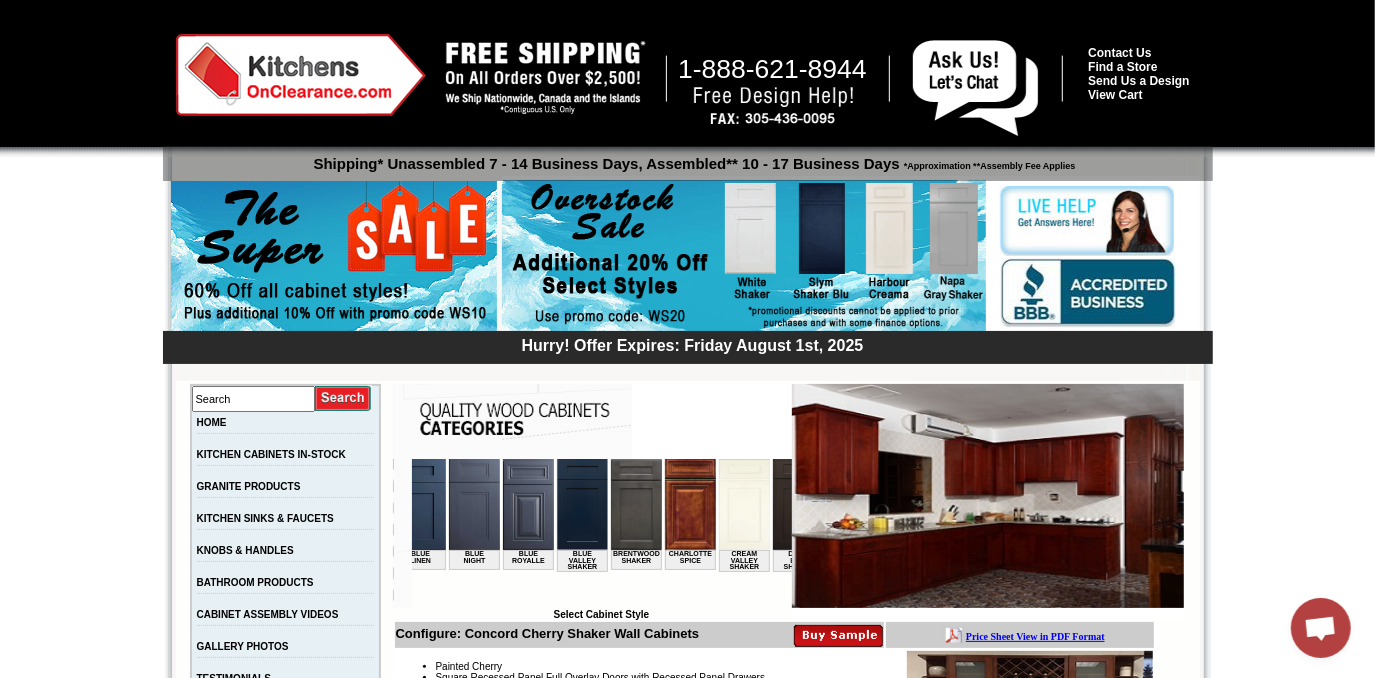 scroll, scrollTop: 0, scrollLeft: 630, axis: horizontal 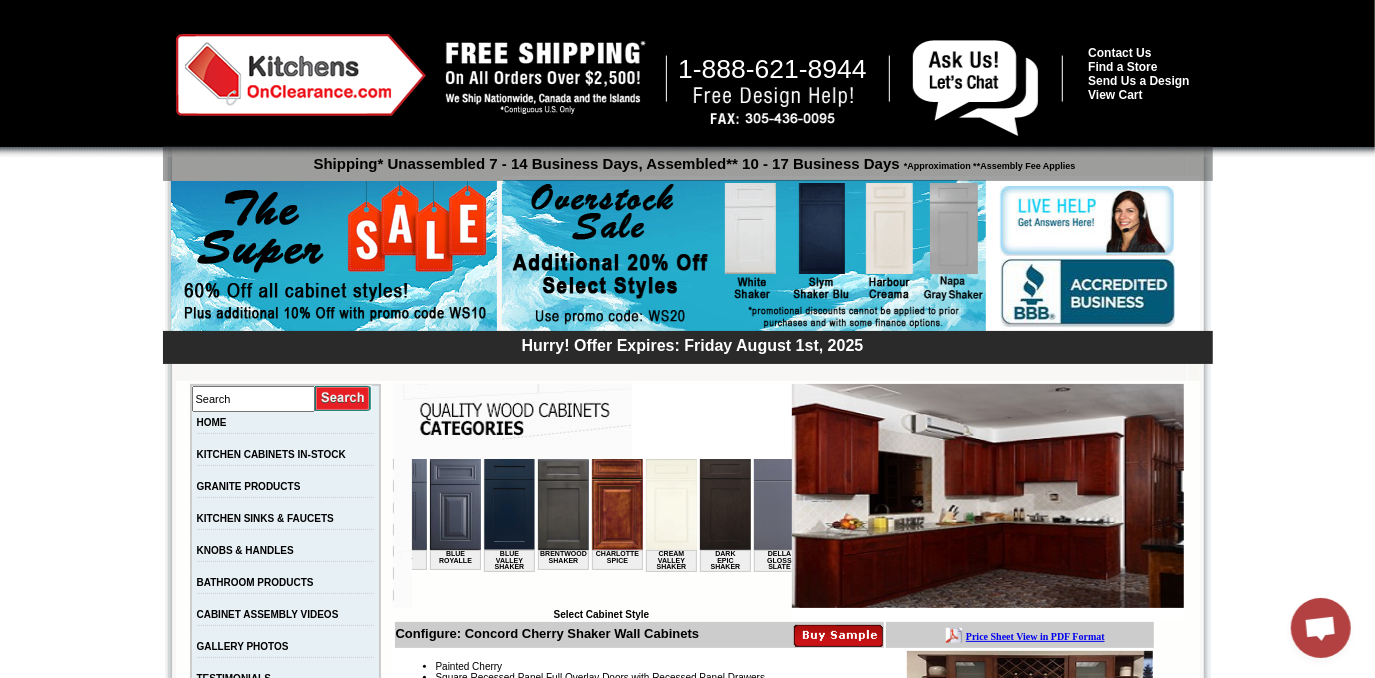 click at bounding box center (616, 503) 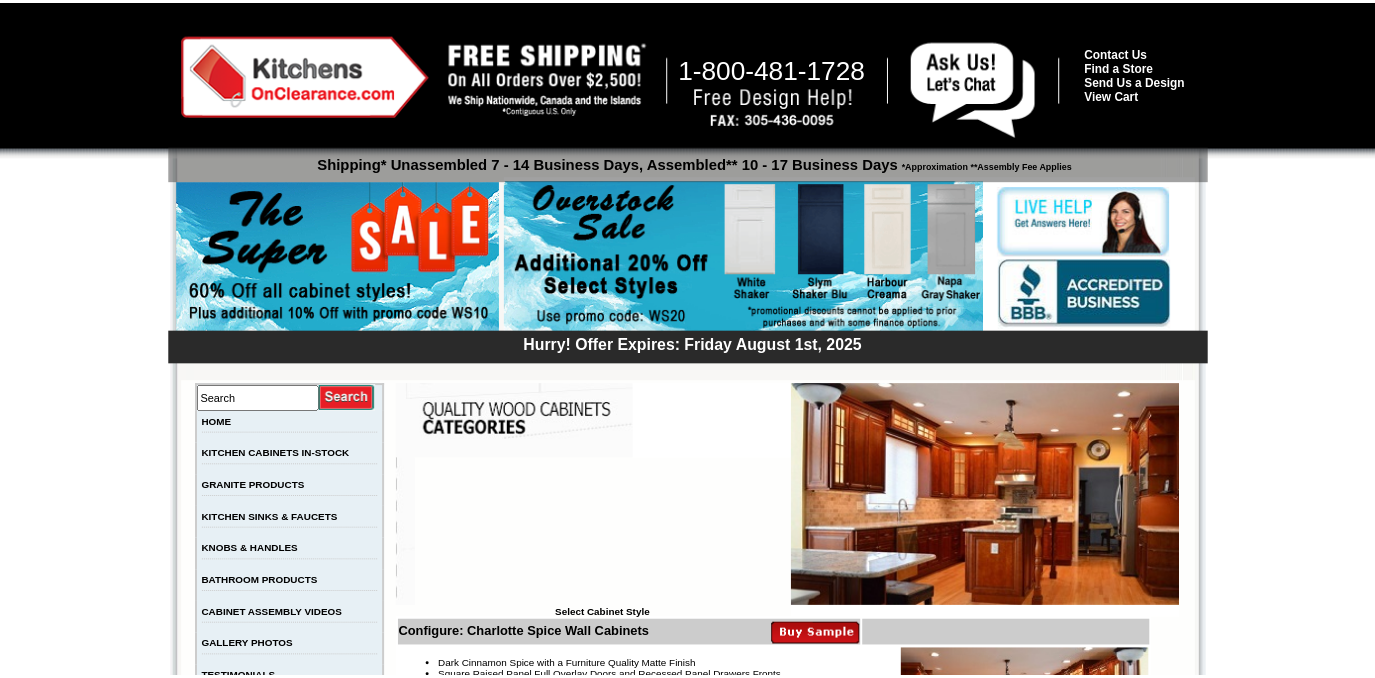 scroll, scrollTop: 0, scrollLeft: 0, axis: both 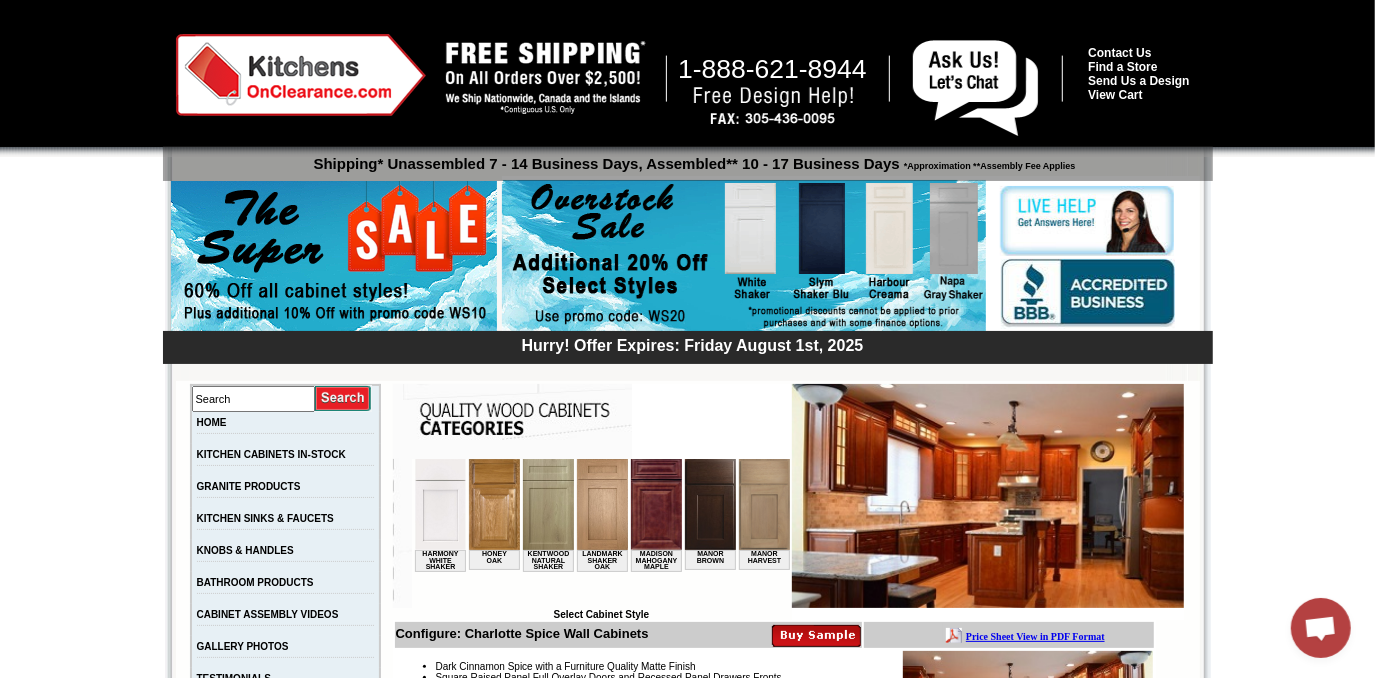 click at bounding box center (655, 503) 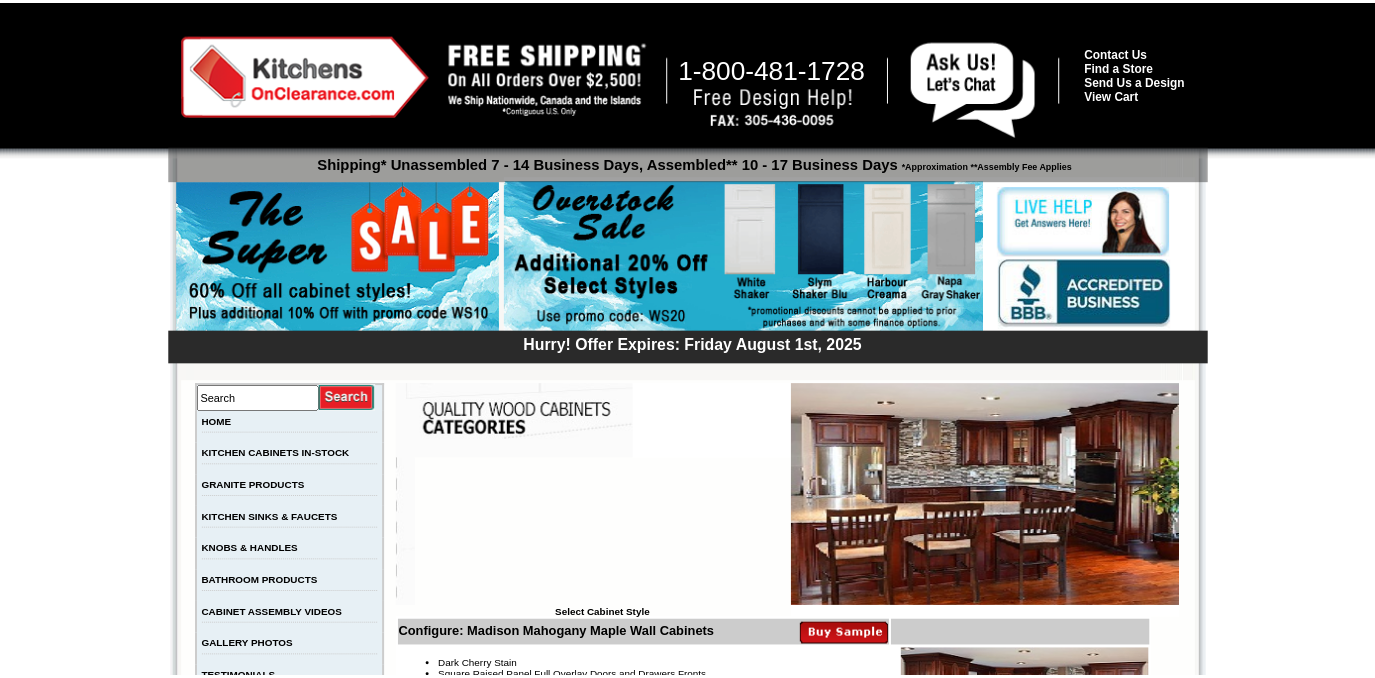 scroll, scrollTop: 0, scrollLeft: 0, axis: both 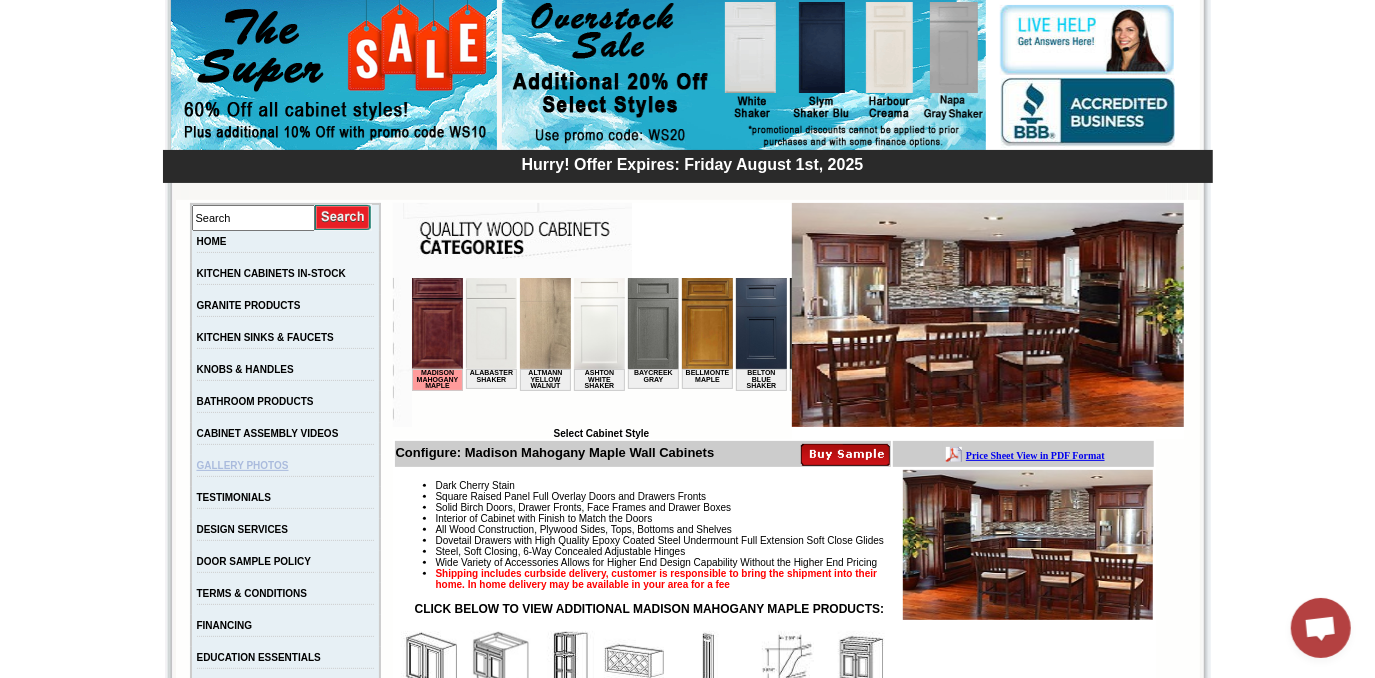 click on "GALLERY PHOTOS" at bounding box center (243, 465) 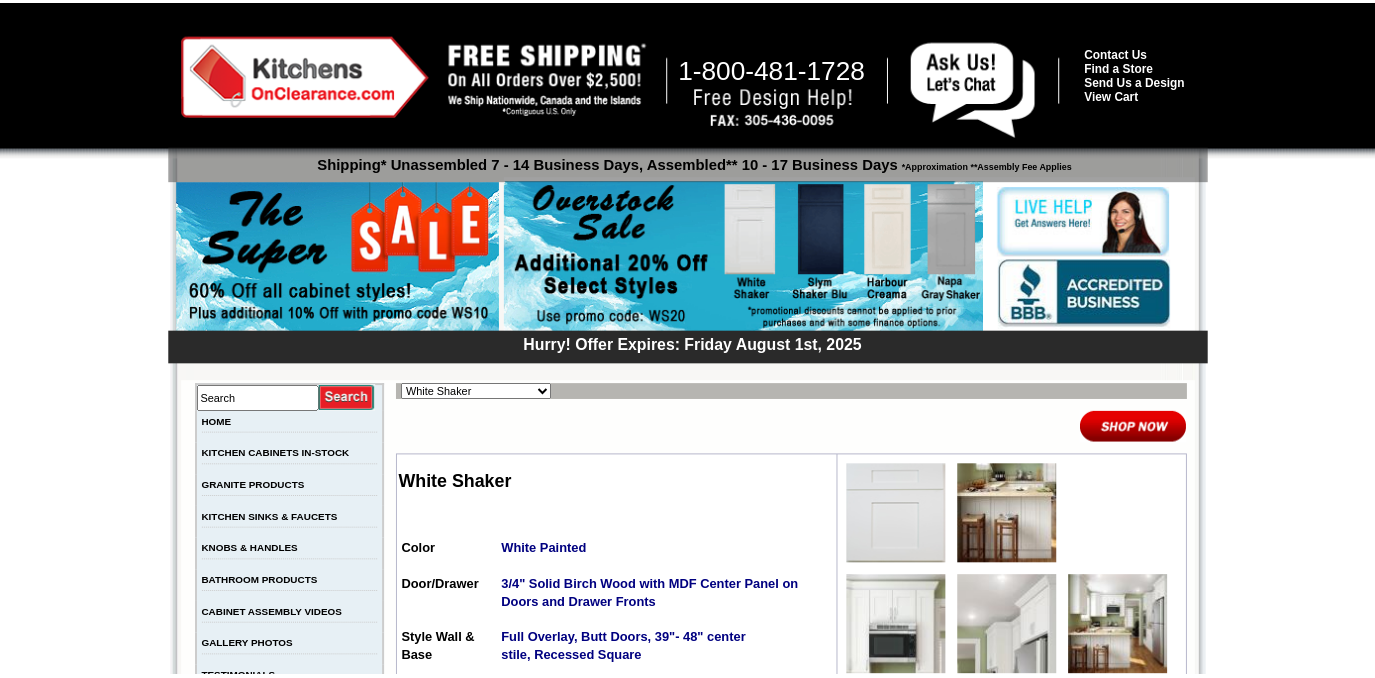 scroll, scrollTop: 0, scrollLeft: 0, axis: both 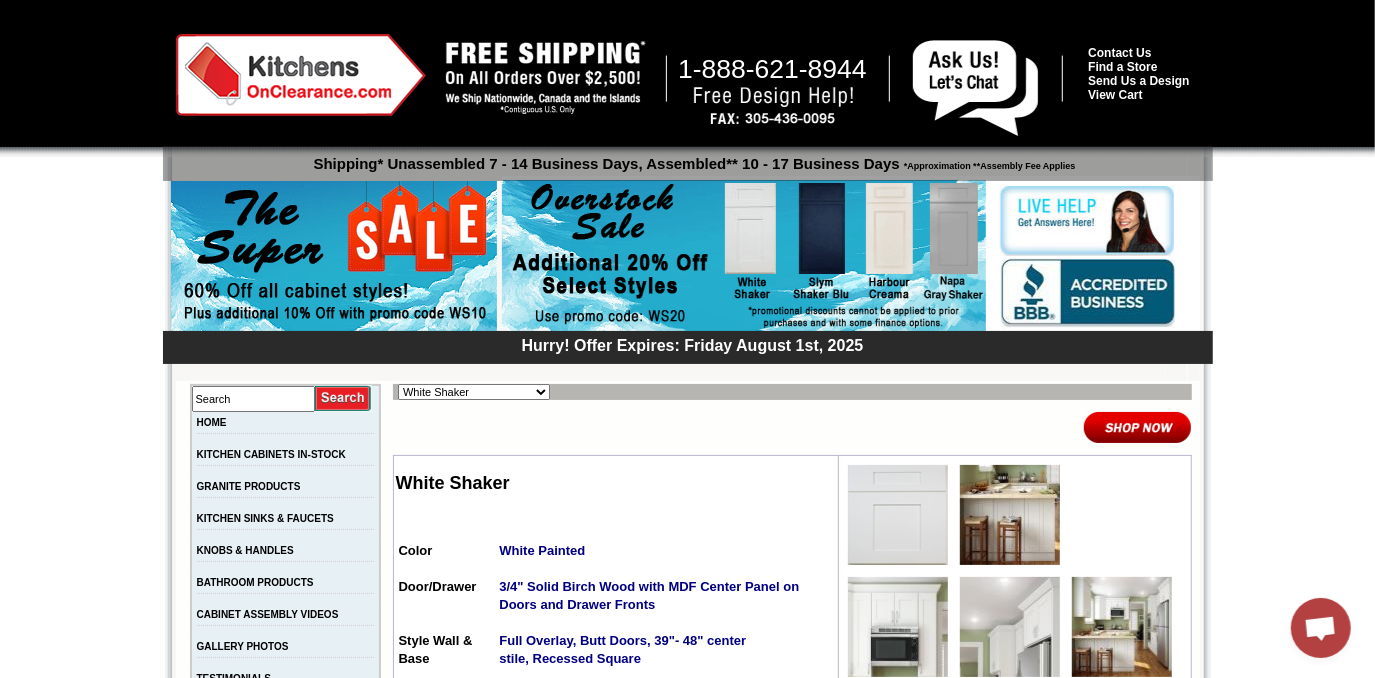 click on "Alabaster Shaker Altmann Yellow Walnut Ashton White Shaker Baycreek Gray Bellmonte Maple Belton Blue Shaker Black Pearl Shaker Black Valley Shaker Blue Aura Shaker Blue Linen Blue Night Blue Royalle Blue Valley Shaker Brentwood Shaker Charlotte Spice Concord Cherry Shaker Cream Valley Shaker Dark Epic Shaker Della Gloss Slate Della Matte White Della White Gloss Ebony Stained Shaker Galvyston Green Shaker Gray Mist Hanover Stone Harbour Creama Harmony Shaker Mist Harmony White Shaker Honey Oak Kentwood Natural Shaker Landmark Shaker Oak Madison Mahogany Maple Manor Brown Manor Harvest Manor Slate Manor Stone Manor White Maxwell Yellow Oak Merrimac Cinder Monterey Grey Mountain Gray Napa Gray Shaker Nash Matte Sand Nash Ocean Matte Oxford White Polished Ivory Rayne Blue Matte Rayne Matte Black Rayne Matte Green Rayne White Matte Salona Sage Seattle Gray Silver Horizon Slym Brown Shaker Slym Shaker Blu Slym Shaker Oak Slym Shaker Sand Slym White Shaker Soho White Tamryn Green Shaker Taupe Linen Shaker" at bounding box center [474, 392] 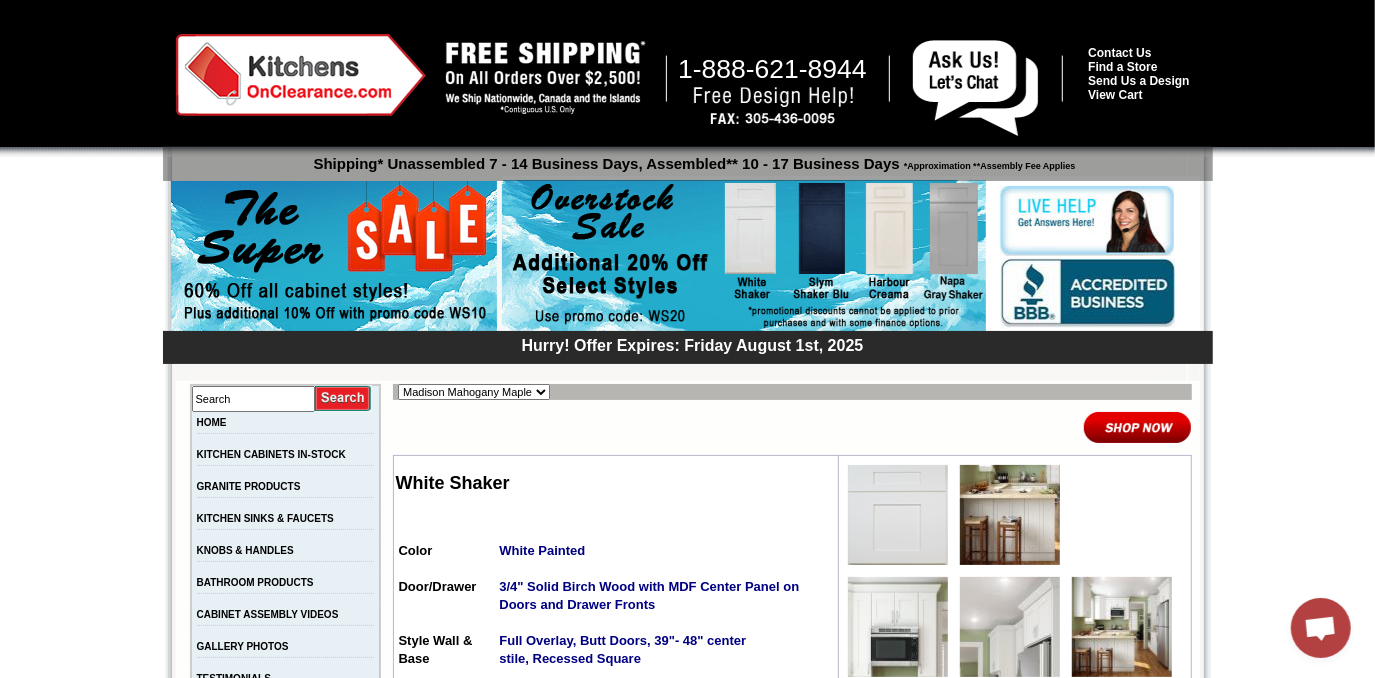 click on "Alabaster Shaker Altmann Yellow Walnut Ashton White Shaker Baycreek Gray Bellmonte Maple Belton Blue Shaker Black Pearl Shaker Black Valley Shaker Blue Aura Shaker Blue Linen Blue Night Blue Royalle Blue Valley Shaker Brentwood Shaker Charlotte Spice Concord Cherry Shaker Cream Valley Shaker Dark Epic Shaker Della Gloss Slate Della Matte White Della White Gloss Ebony Stained Shaker Galvyston Green Shaker Gray Mist Hanover Stone Harbour Creama Harmony Shaker Mist Harmony White Shaker Honey Oak Kentwood Natural Shaker Landmark Shaker Oak Madison Mahogany Maple Manor Brown Manor Harvest Manor Slate Manor Stone Manor White Maxwell Yellow Oak Merrimac Cinder Monterey Grey Mountain Gray Napa Gray Shaker Nash Matte Sand Nash Ocean Matte Oxford White Polished Ivory Rayne Blue Matte Rayne Matte Black Rayne Matte Green Rayne White Matte Salona Sage Seattle Gray Silver Horizon Slym Brown Shaker Slym Shaker Blu Slym Shaker Oak Slym Shaker Sand Slym White Shaker Soho White Tamryn Green Shaker Taupe Linen Shaker" at bounding box center (474, 392) 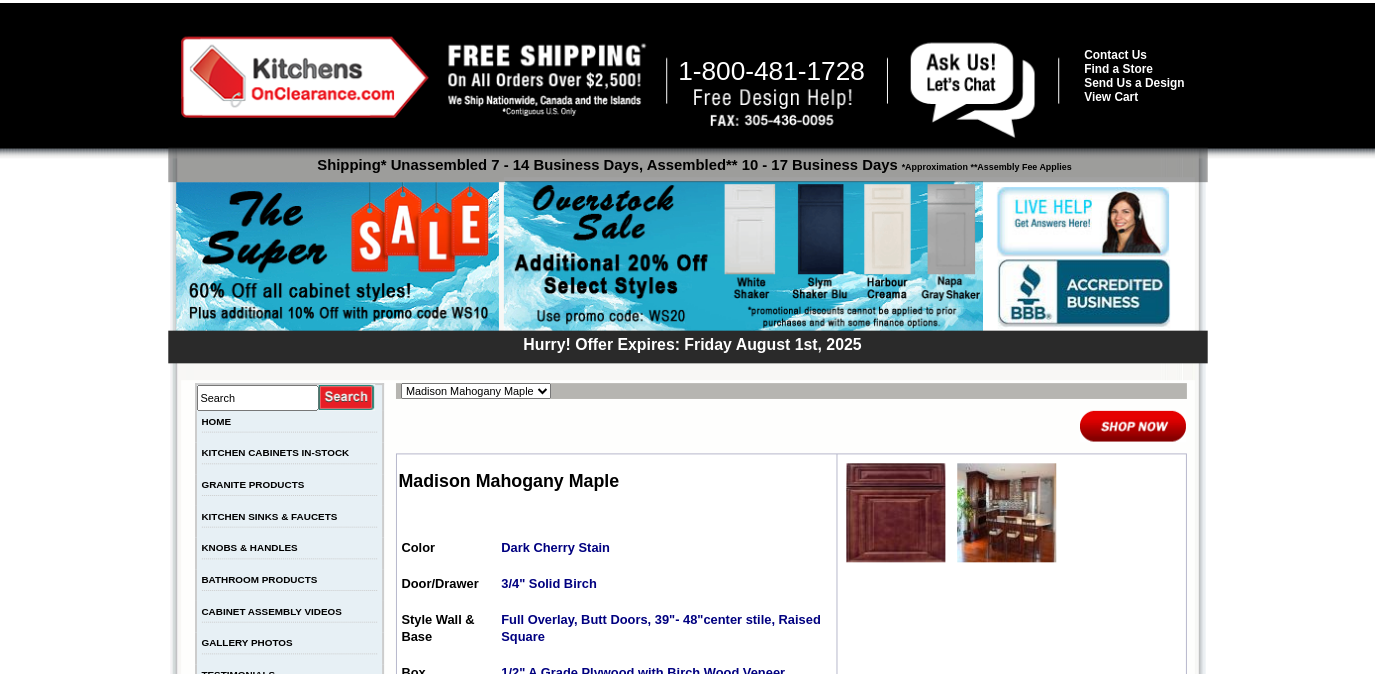scroll, scrollTop: 0, scrollLeft: 0, axis: both 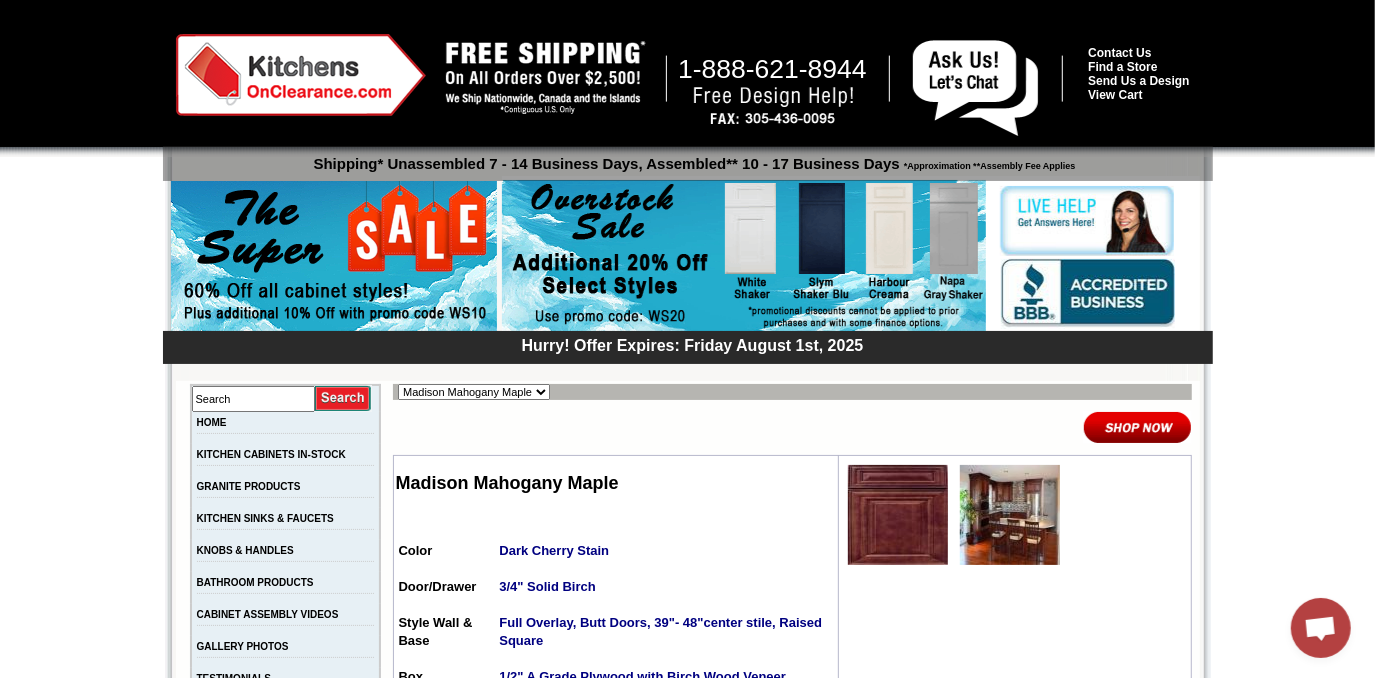 click at bounding box center [1010, 515] 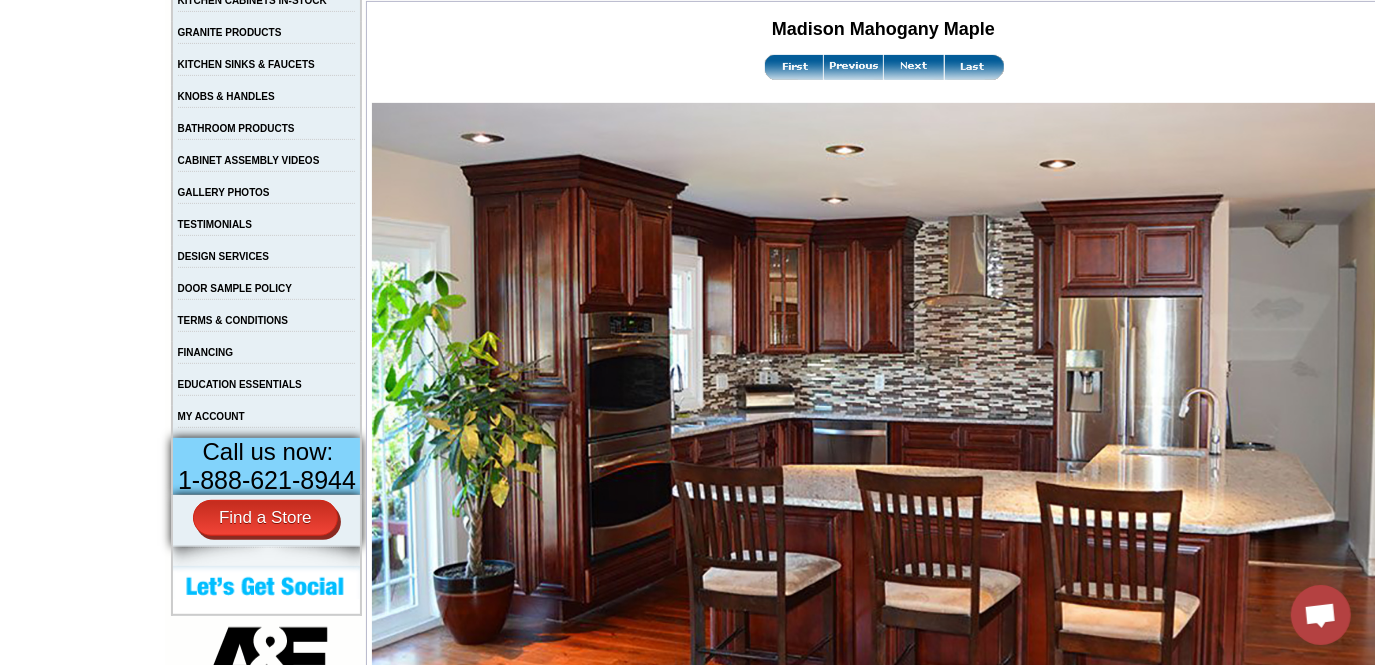 scroll, scrollTop: 545, scrollLeft: 0, axis: vertical 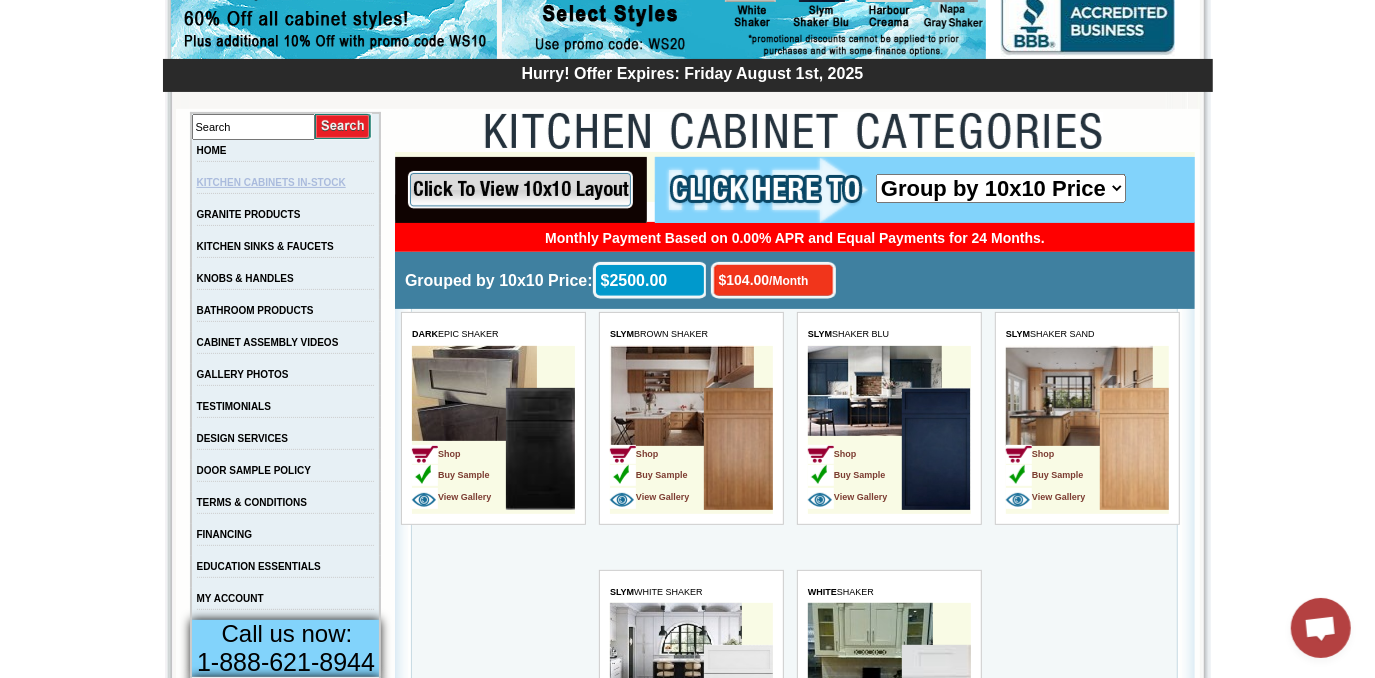 click on "KITCHEN CABINETS IN-STOCK" at bounding box center (271, 182) 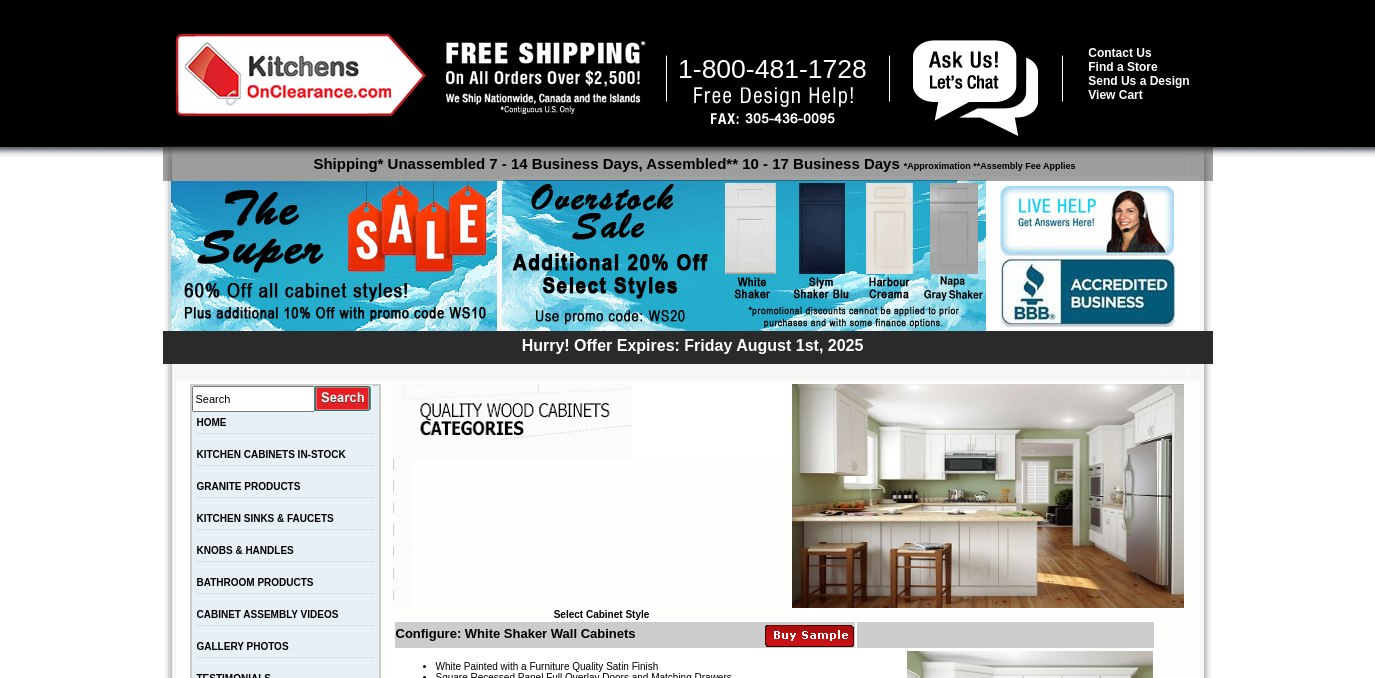 scroll, scrollTop: 0, scrollLeft: 0, axis: both 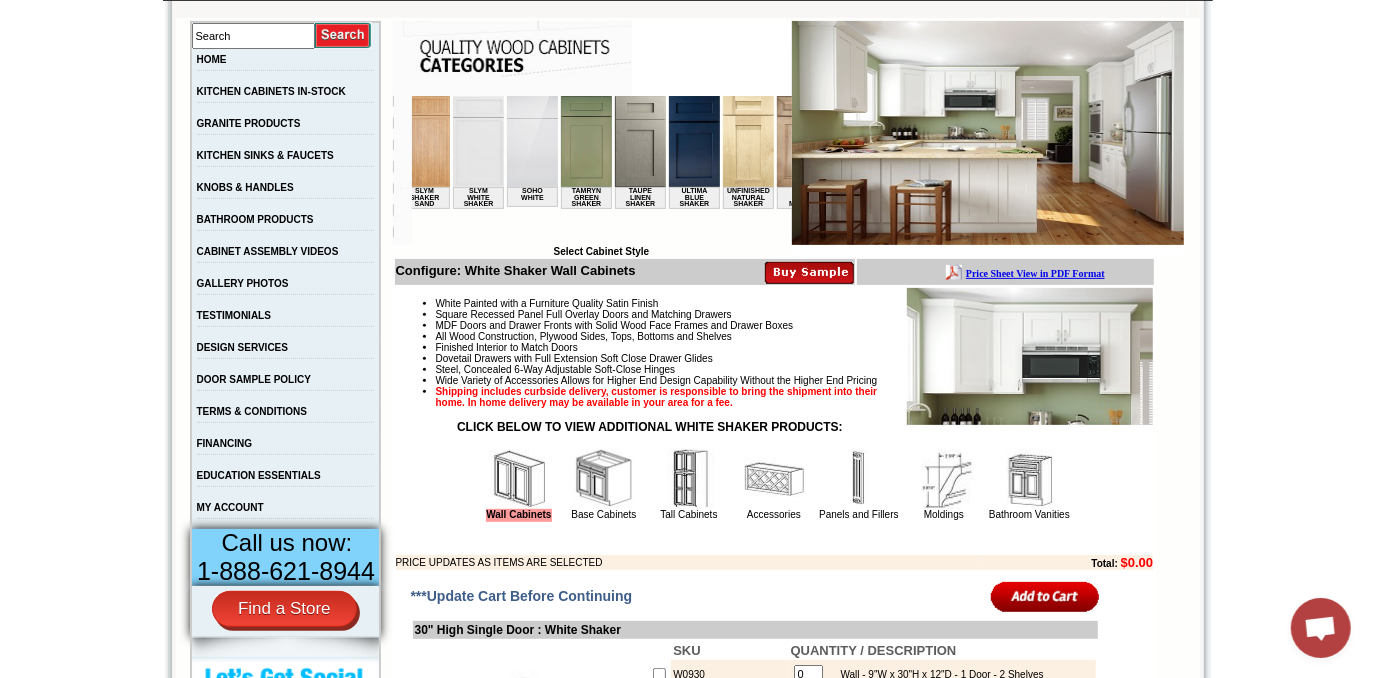 click at bounding box center [693, 140] 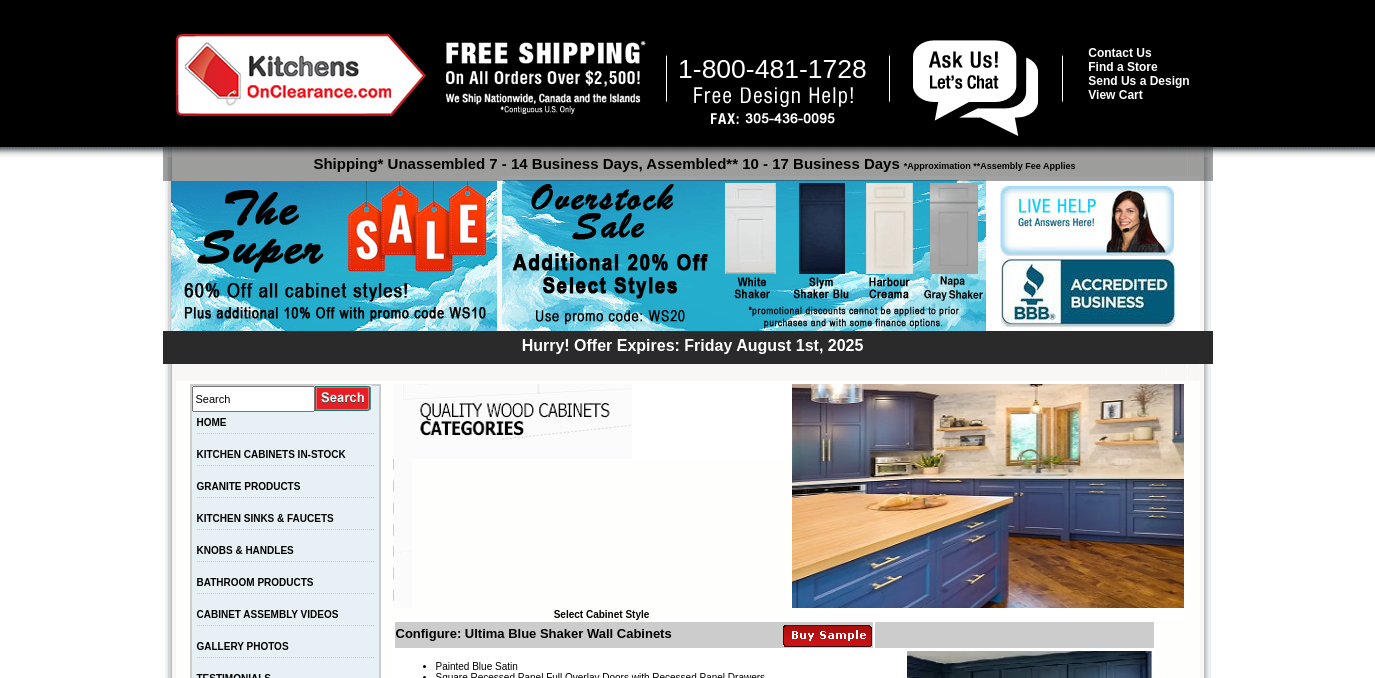 scroll, scrollTop: 0, scrollLeft: 0, axis: both 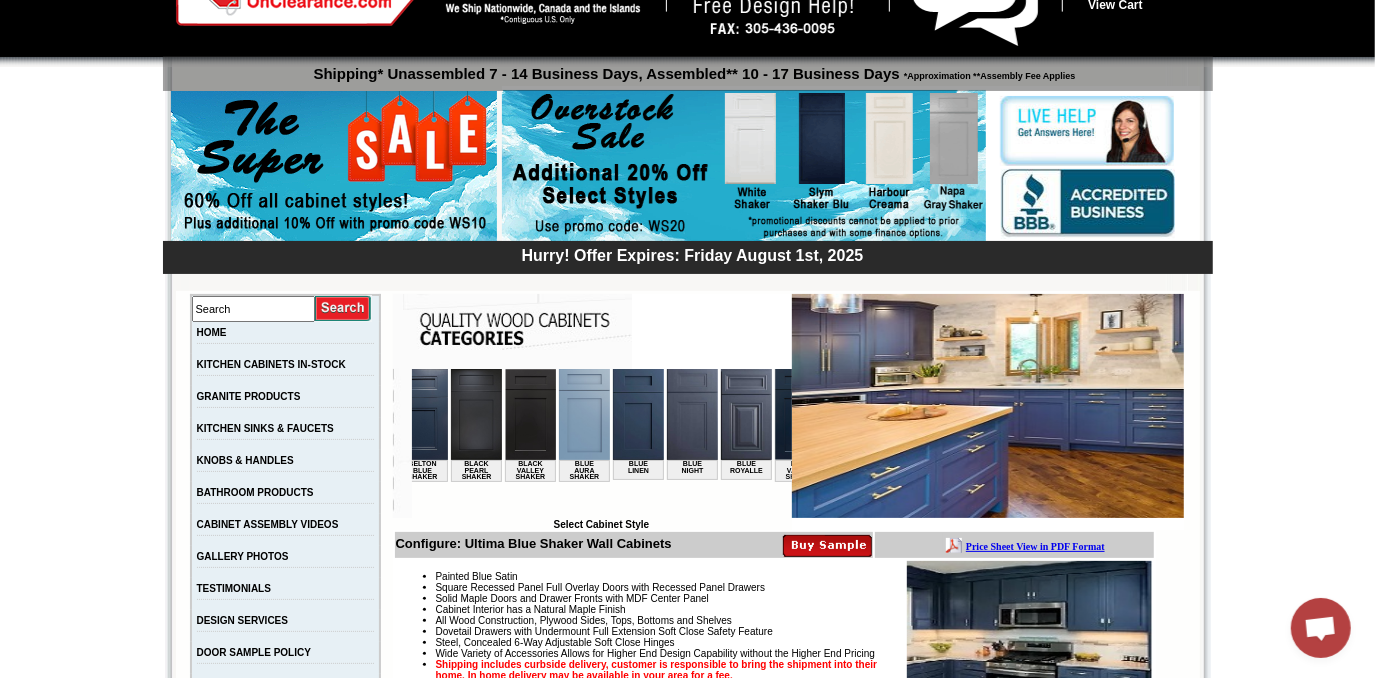 click at bounding box center (637, 413) 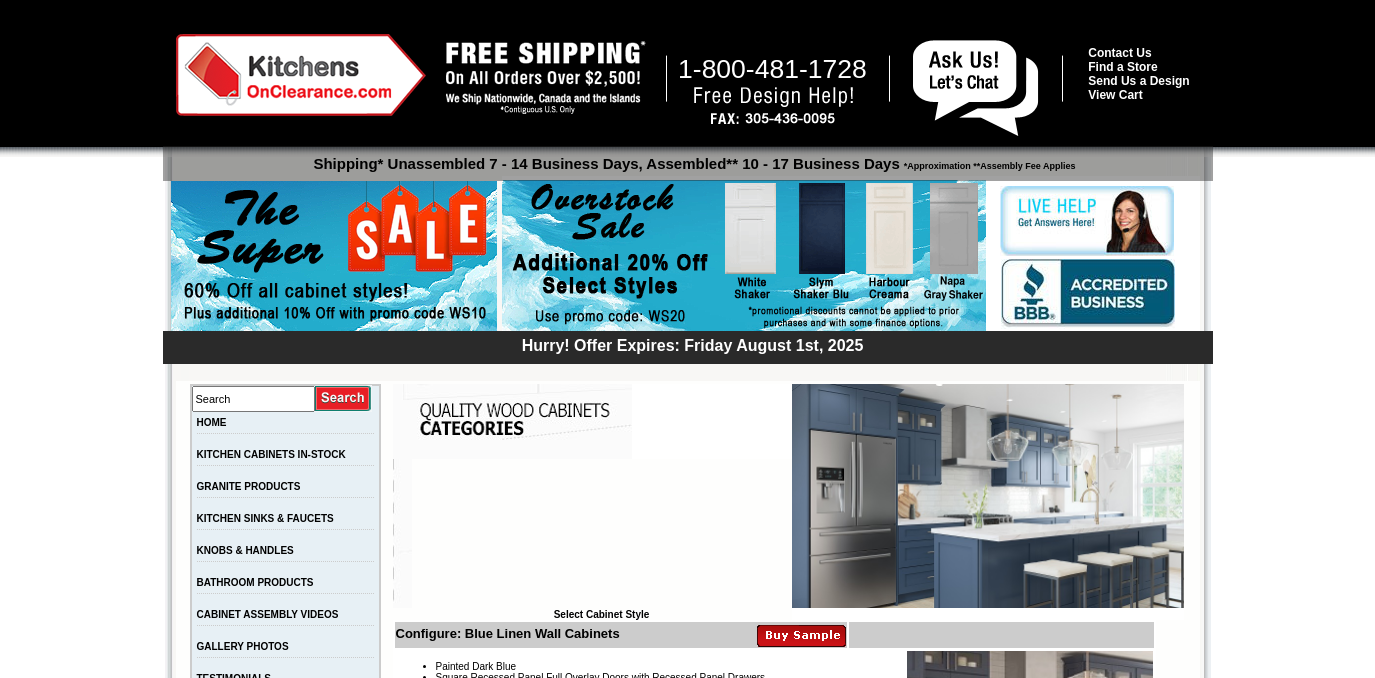 scroll, scrollTop: 0, scrollLeft: 0, axis: both 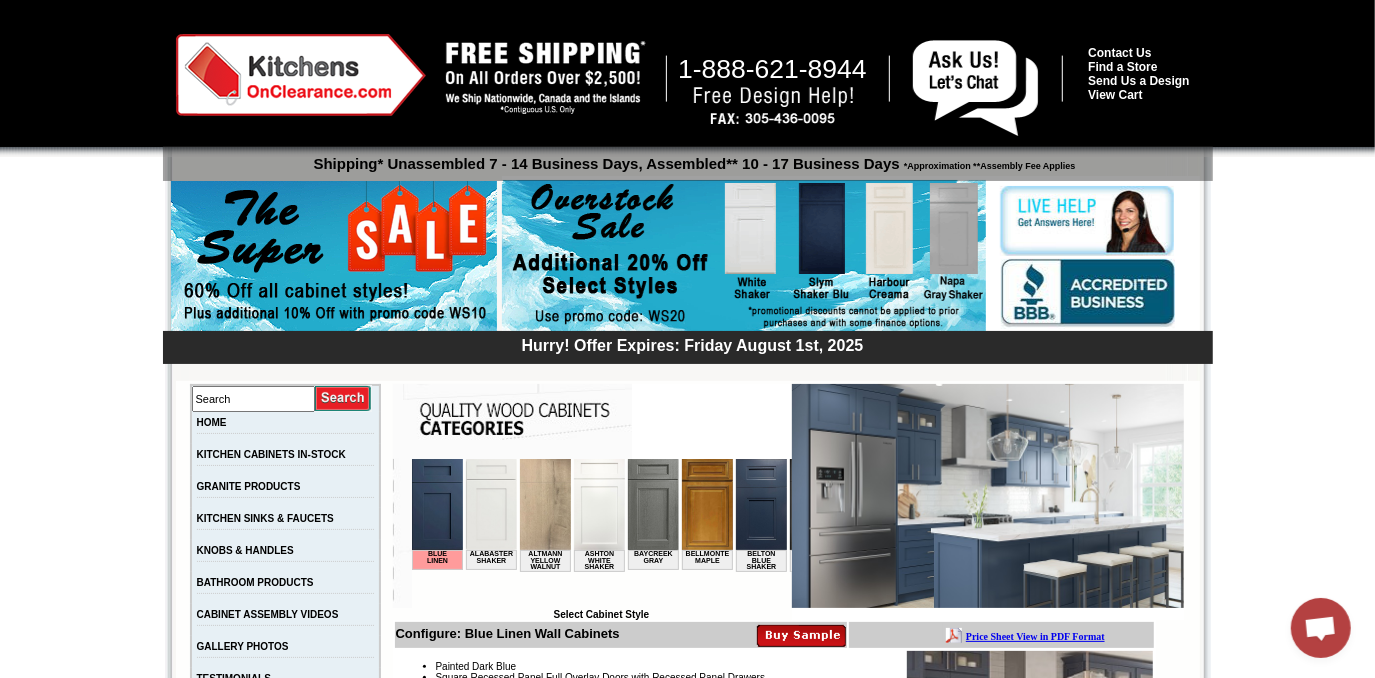 click at bounding box center [760, 503] 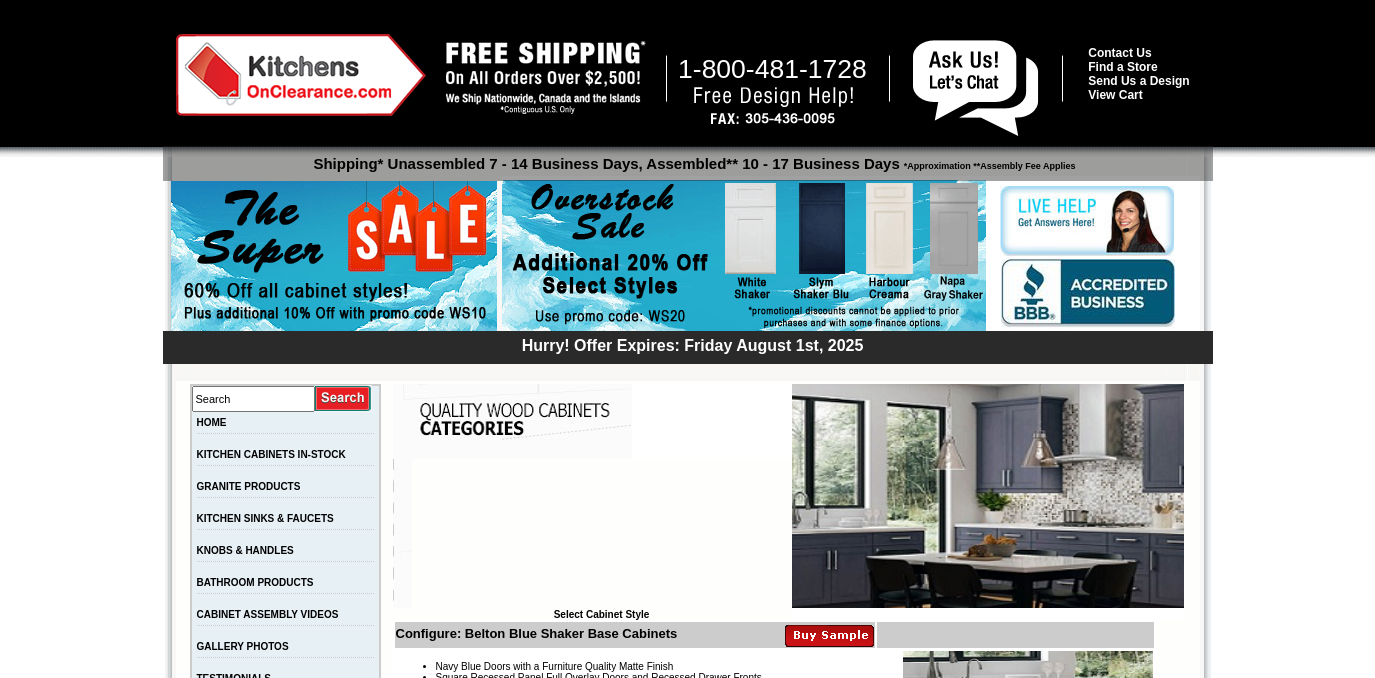 scroll, scrollTop: 0, scrollLeft: 0, axis: both 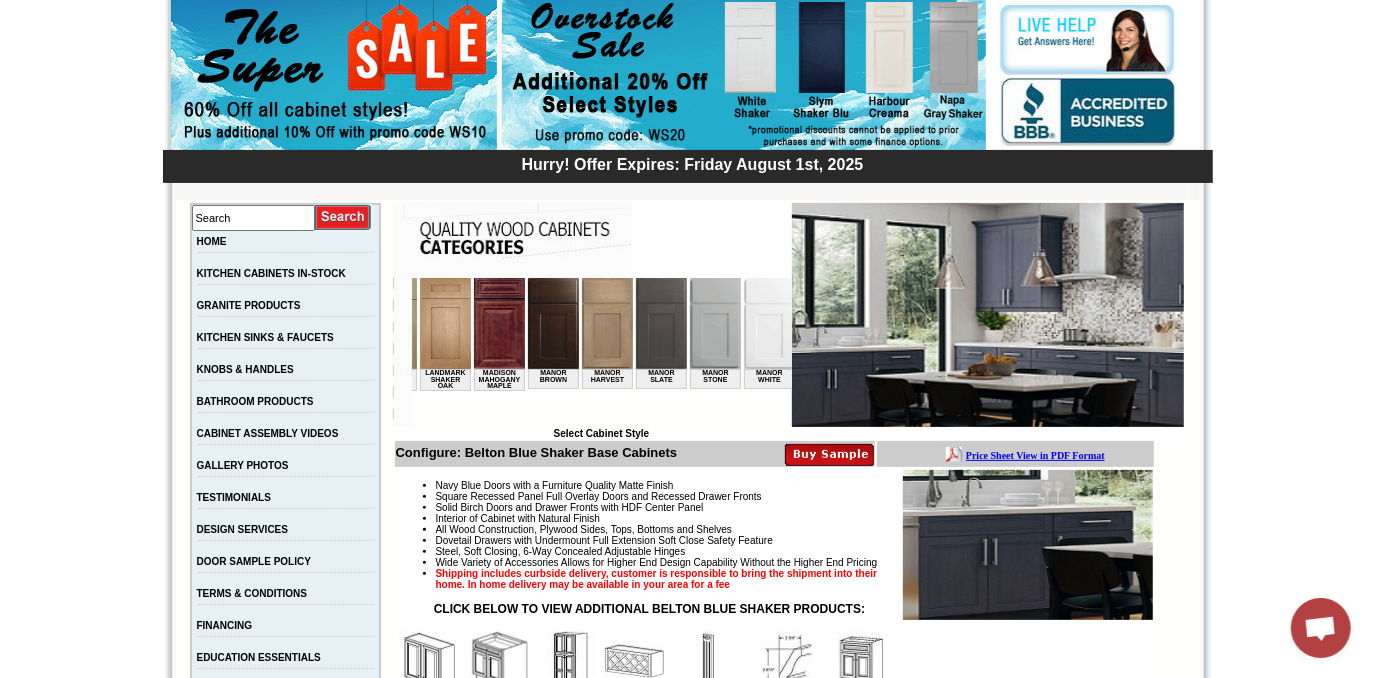click at bounding box center (552, 322) 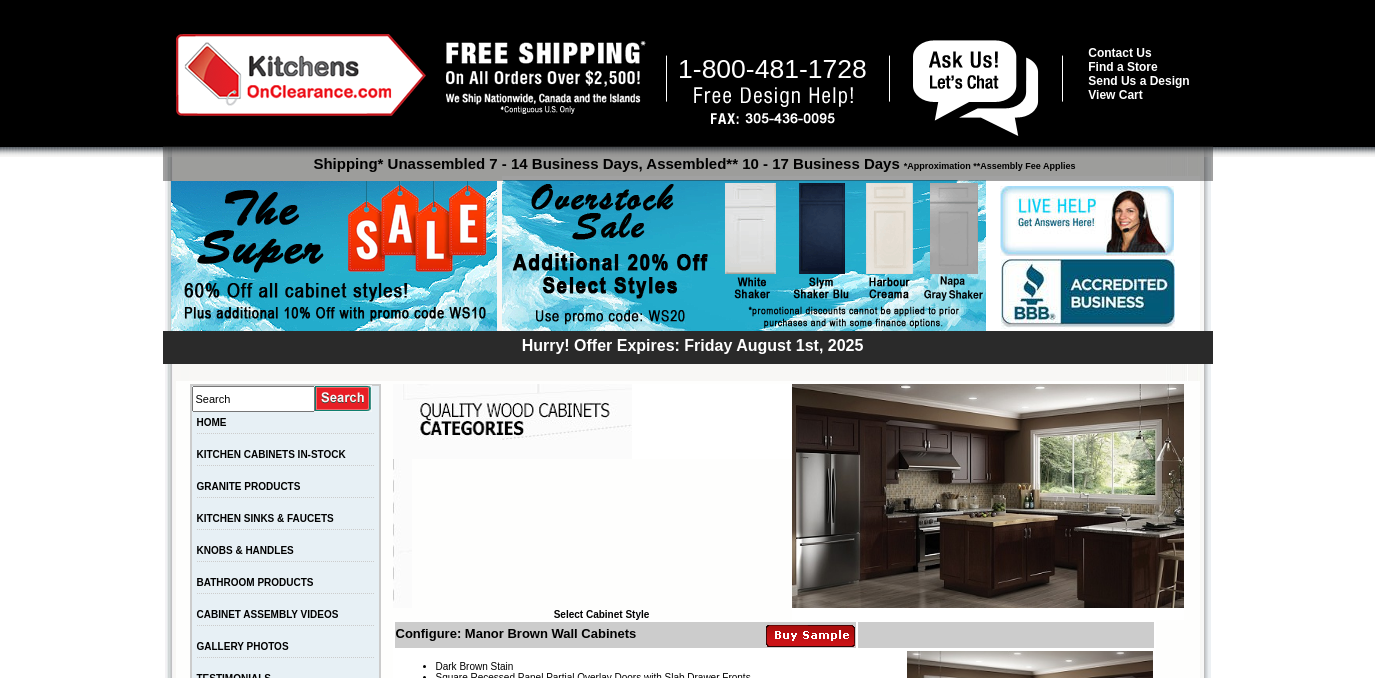 scroll, scrollTop: 0, scrollLeft: 0, axis: both 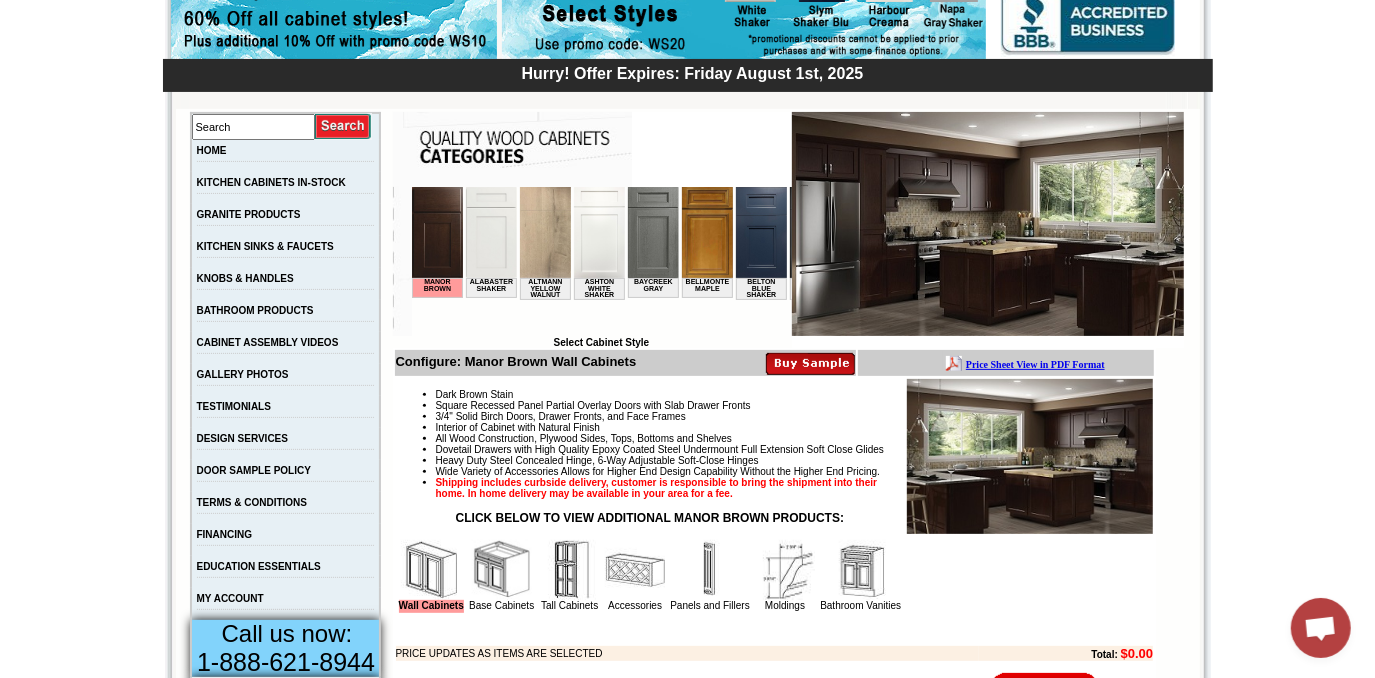 click at bounding box center [861, 570] 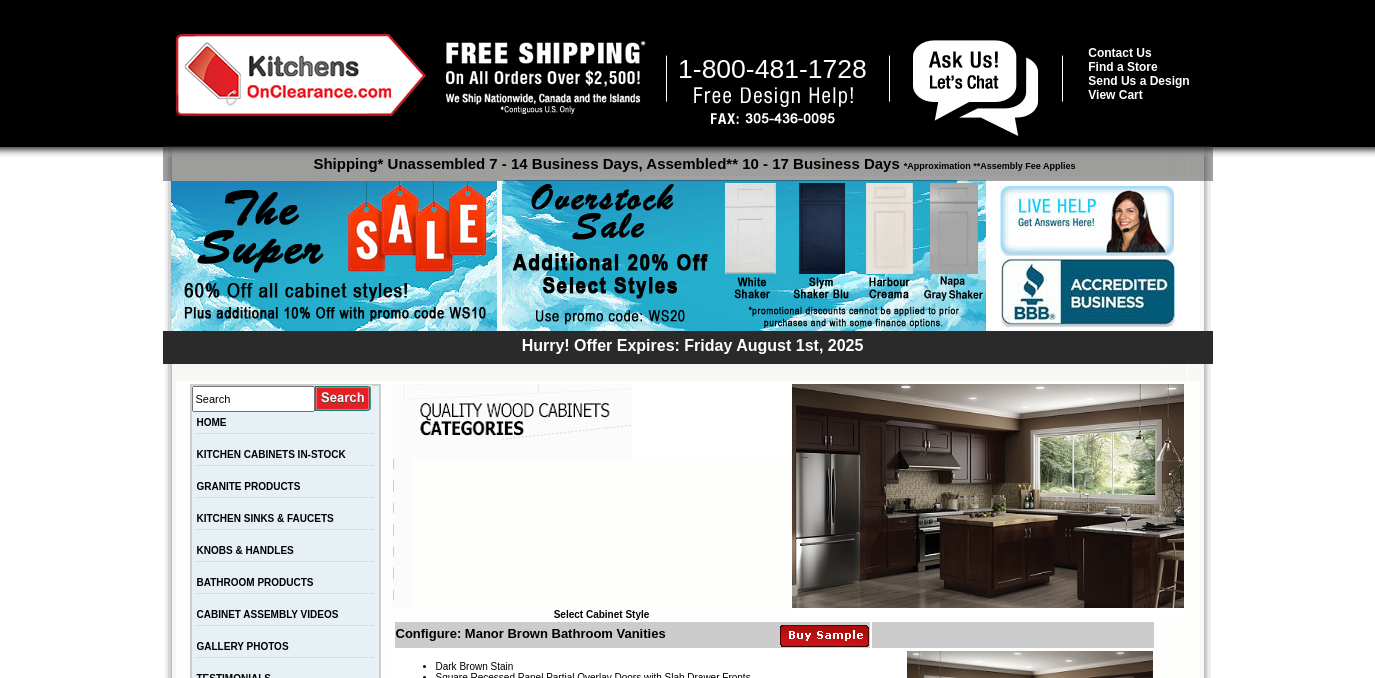 scroll, scrollTop: 0, scrollLeft: 0, axis: both 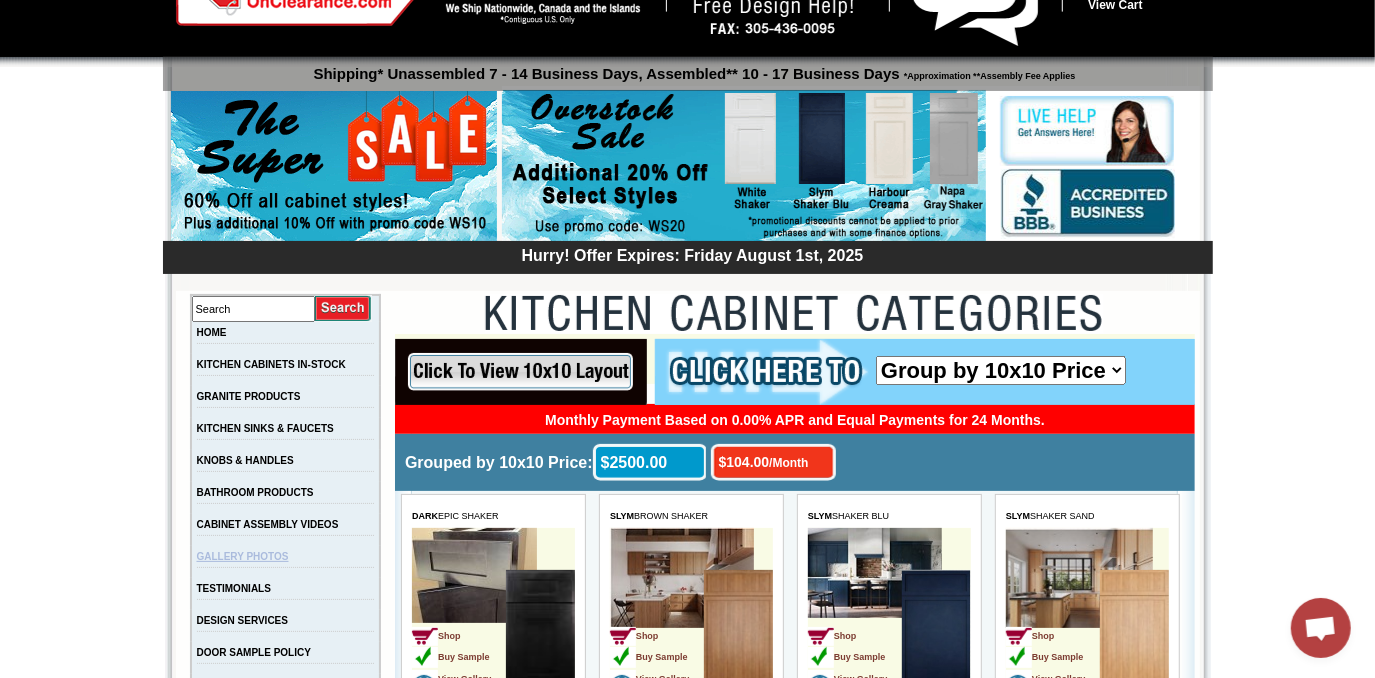 click on "GALLERY PHOTOS" at bounding box center [243, 556] 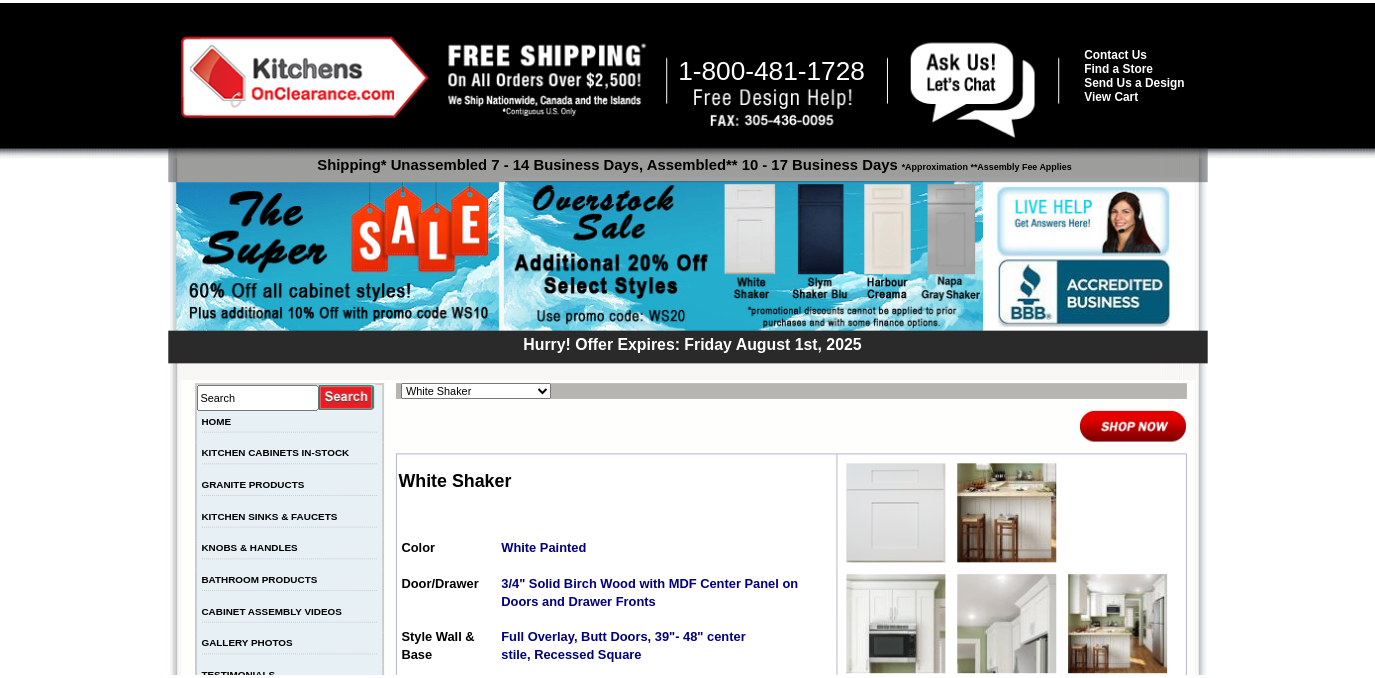 scroll, scrollTop: 0, scrollLeft: 0, axis: both 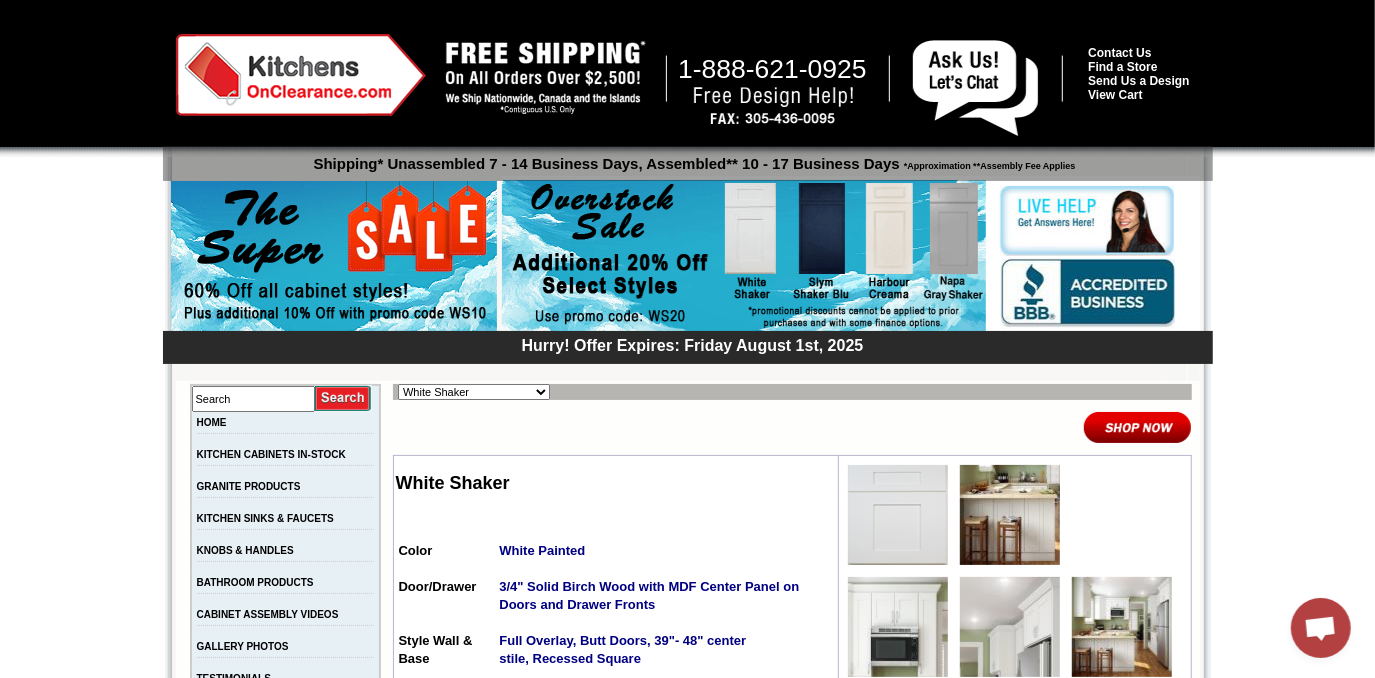 click on "Alabaster Shaker Altmann Yellow Walnut Ashton White Shaker Baycreek Gray Bellmonte Maple Belton Blue Shaker Black Pearl Shaker Black Valley Shaker Blue Aura Shaker Blue Linen Blue Night Blue Royalle Blue Valley Shaker Brentwood Shaker Charlotte Spice Concord Cherry Shaker Cream Valley Shaker Dark Epic Shaker Della Gloss Slate Della Matte White Della White Gloss Ebony Stained Shaker Galvyston Green Shaker Gray Mist Hanover Stone Harbour Creama Harmony Shaker Mist Harmony White Shaker Honey Oak Kentwood Natural Shaker Landmark Shaker Oak Madison Mahogany Maple Manor Brown Manor Harvest Manor Slate Manor Stone Manor White Maxwell Yellow Oak Merrimac Cinder Monterey Grey Mountain Gray Napa Gray Shaker Nash Matte Sand Nash Ocean Matte Oxford White Polished Ivory Rayne Blue Matte Rayne Matte Black Rayne Matte Green Rayne White Matte Salona Sage Seattle Gray Silver Horizon Slym Brown Shaker Slym Shaker Blu Slym Shaker Oak Slym Shaker Sand Slym White Shaker Soho White Tamryn Green Shaker Taupe Linen Shaker" at bounding box center (474, 392) 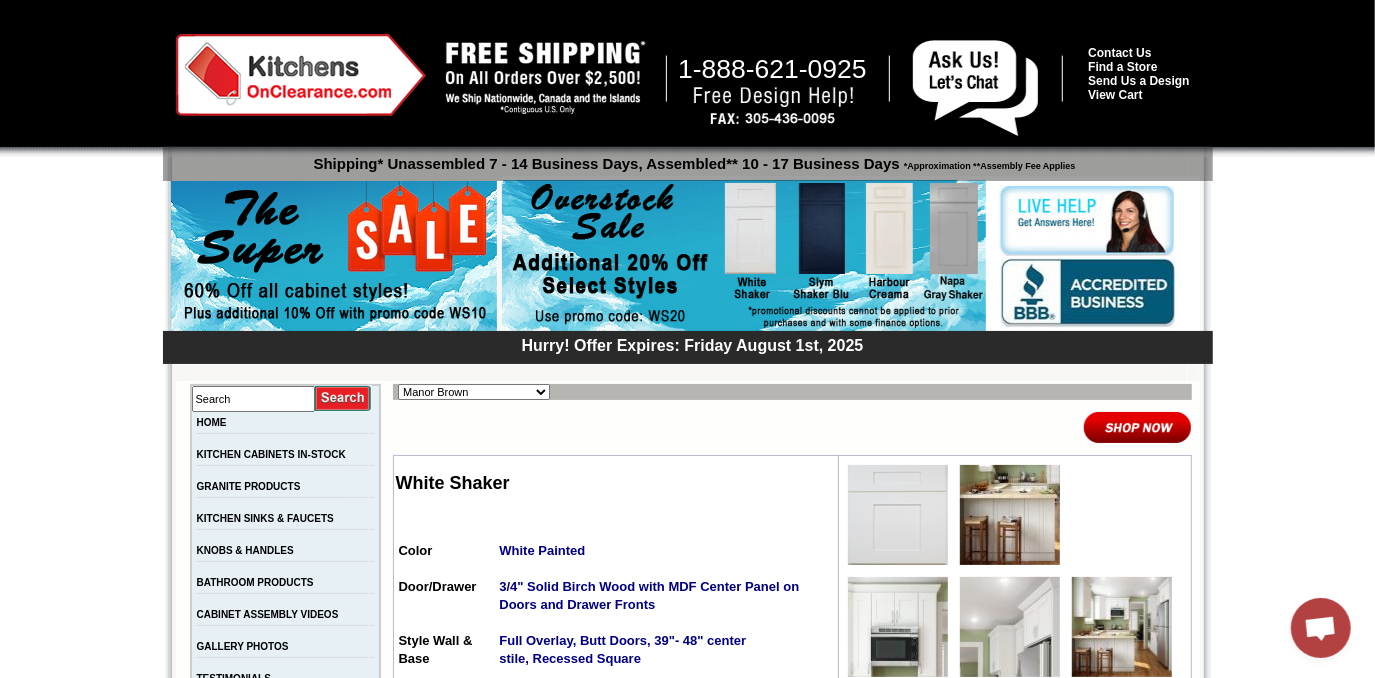 click on "Alabaster Shaker Altmann Yellow Walnut Ashton White Shaker Baycreek Gray Bellmonte Maple Belton Blue Shaker Black Pearl Shaker Black Valley Shaker Blue Aura Shaker Blue Linen Blue Night Blue Royalle Blue Valley Shaker Brentwood Shaker Charlotte Spice Concord Cherry Shaker Cream Valley Shaker Dark Epic Shaker Della Gloss Slate Della Matte White Della White Gloss Ebony Stained Shaker Galvyston Green Shaker Gray Mist Hanover Stone Harbour Creama Harmony Shaker Mist Harmony White Shaker Honey Oak Kentwood Natural Shaker Landmark Shaker Oak Madison Mahogany Maple Manor Brown Manor Harvest Manor Slate Manor Stone Manor White Maxwell Yellow Oak Merrimac Cinder Monterey Grey Mountain Gray Napa Gray Shaker Nash Matte Sand Nash Ocean Matte Oxford White Polished Ivory Rayne Blue Matte Rayne Matte Black Rayne Matte Green Rayne White Matte Salona Sage Seattle Gray Silver Horizon Slym Brown Shaker Slym Shaker Blu Slym Shaker Oak Slym Shaker Sand Slym White Shaker Soho White Tamryn Green Shaker Taupe Linen Shaker" at bounding box center [474, 392] 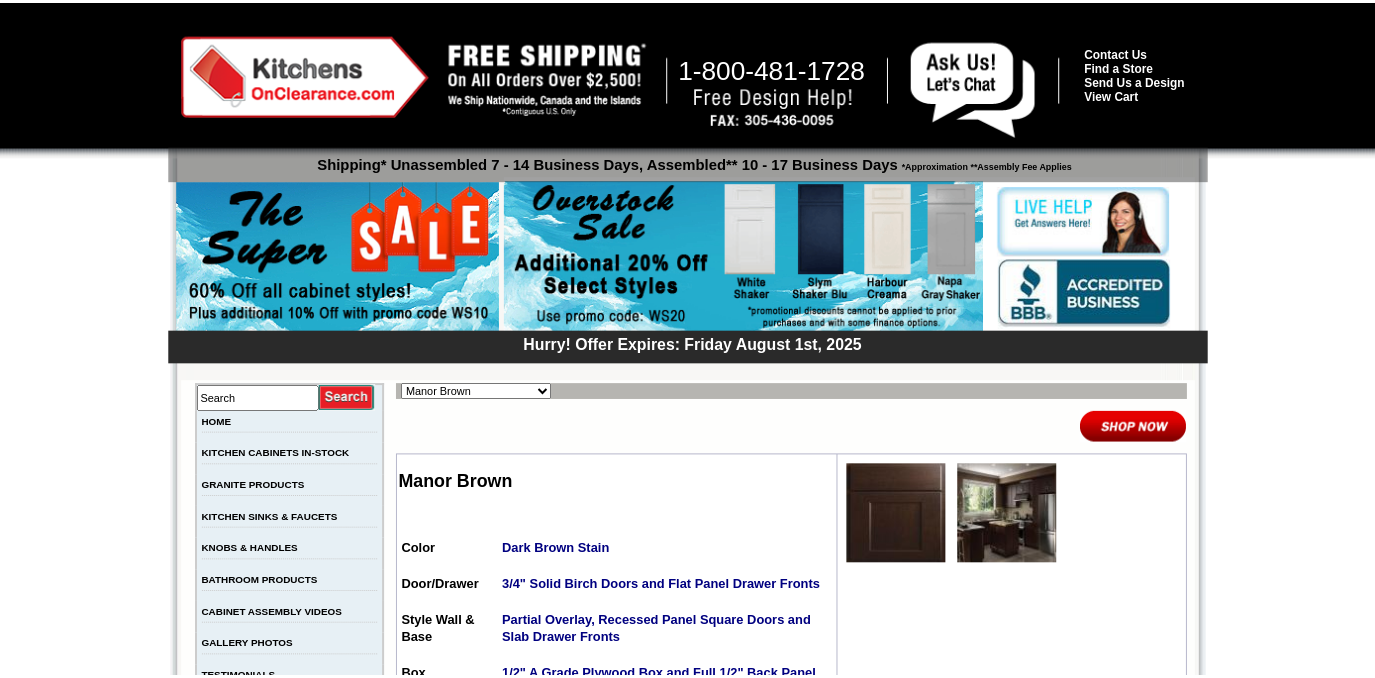 scroll, scrollTop: 0, scrollLeft: 0, axis: both 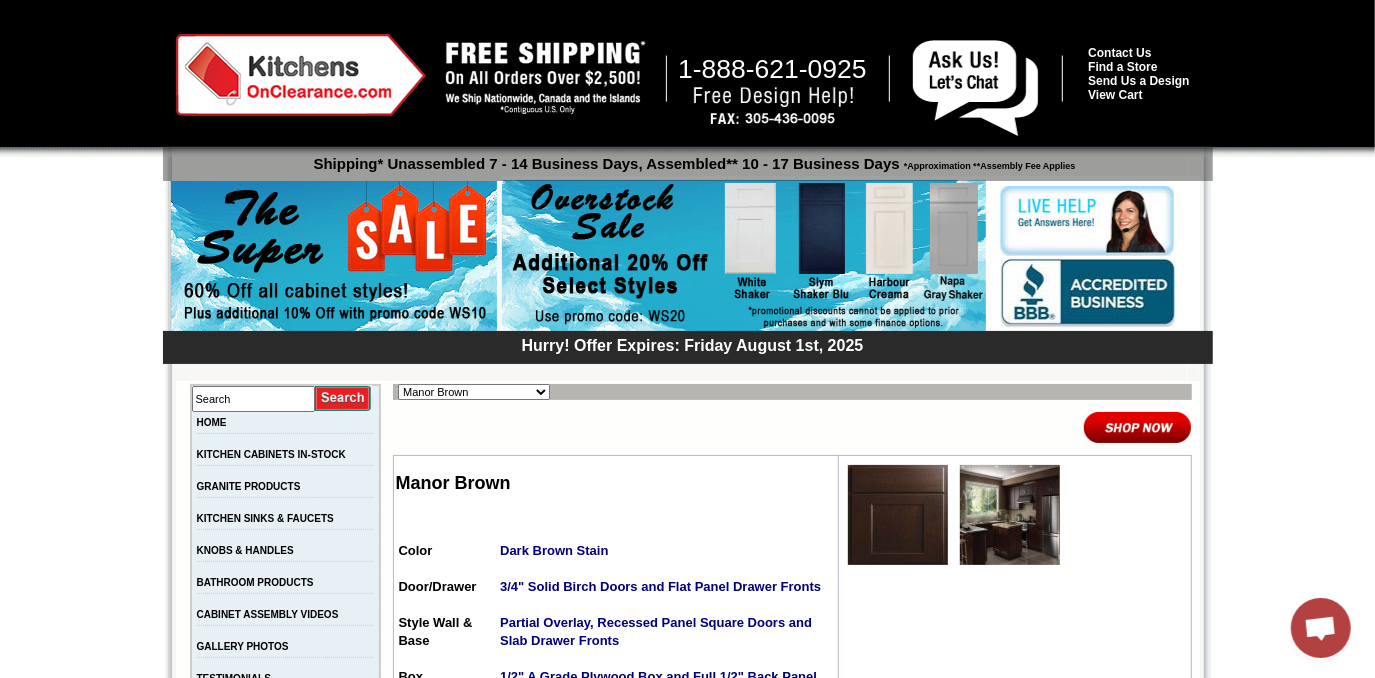 click at bounding box center [1010, 515] 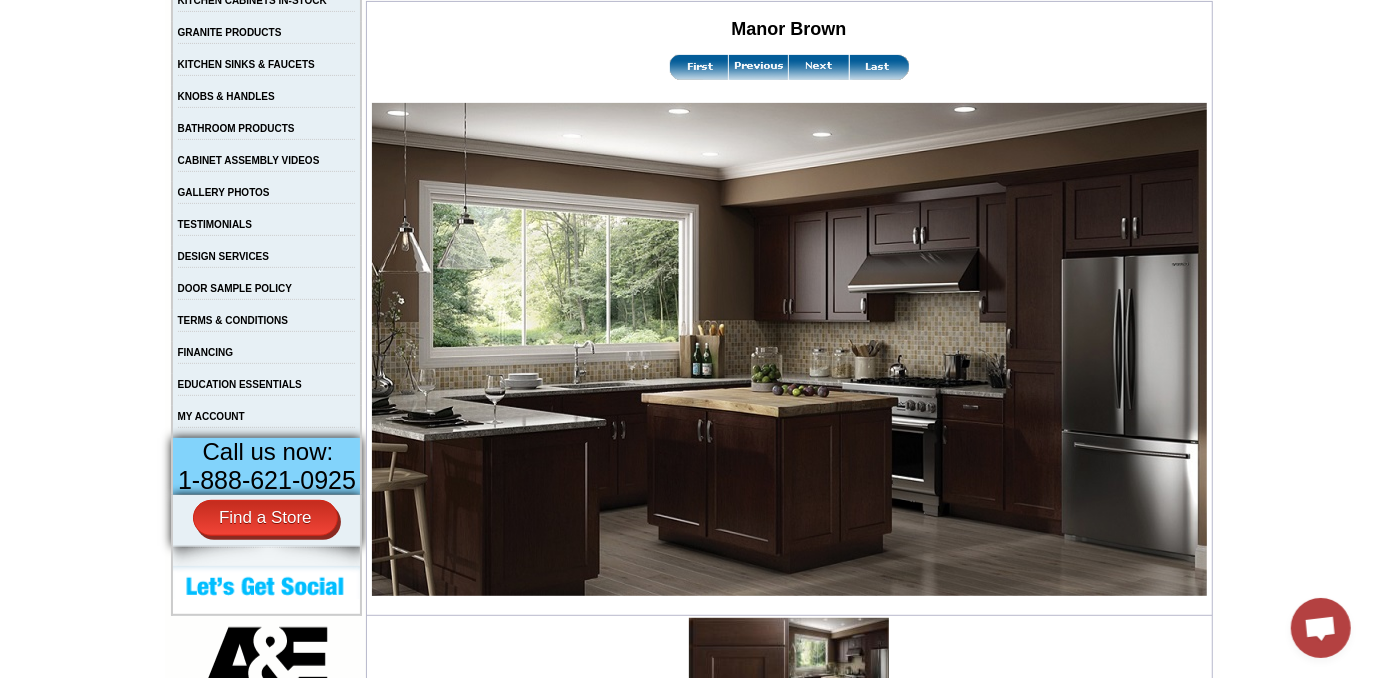 scroll, scrollTop: 545, scrollLeft: 0, axis: vertical 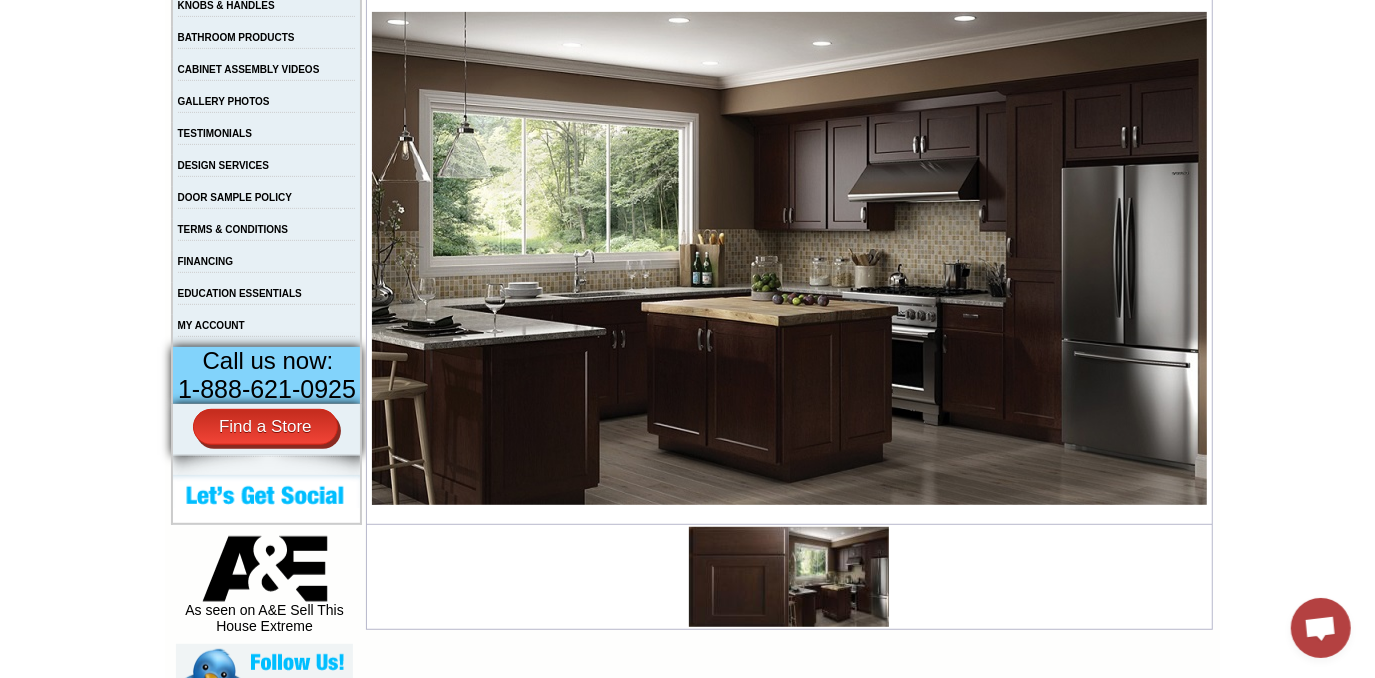click at bounding box center (739, 577) 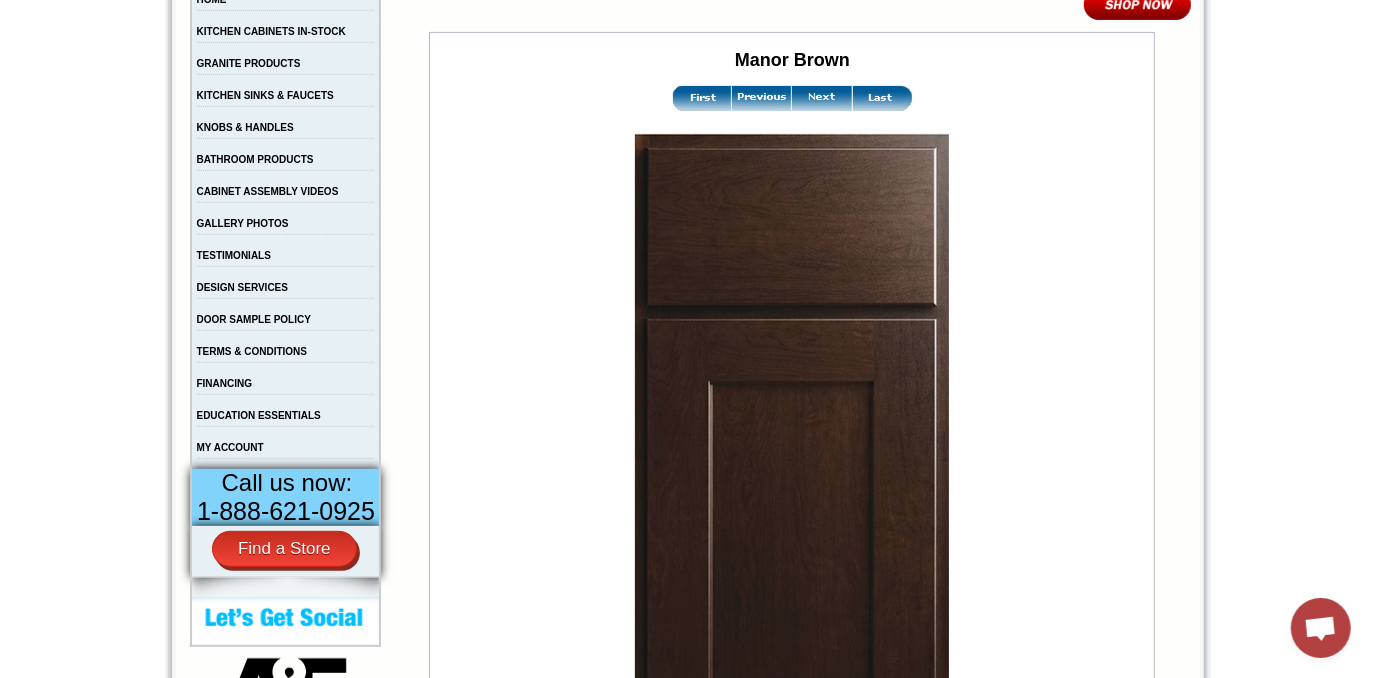scroll, scrollTop: 363, scrollLeft: 0, axis: vertical 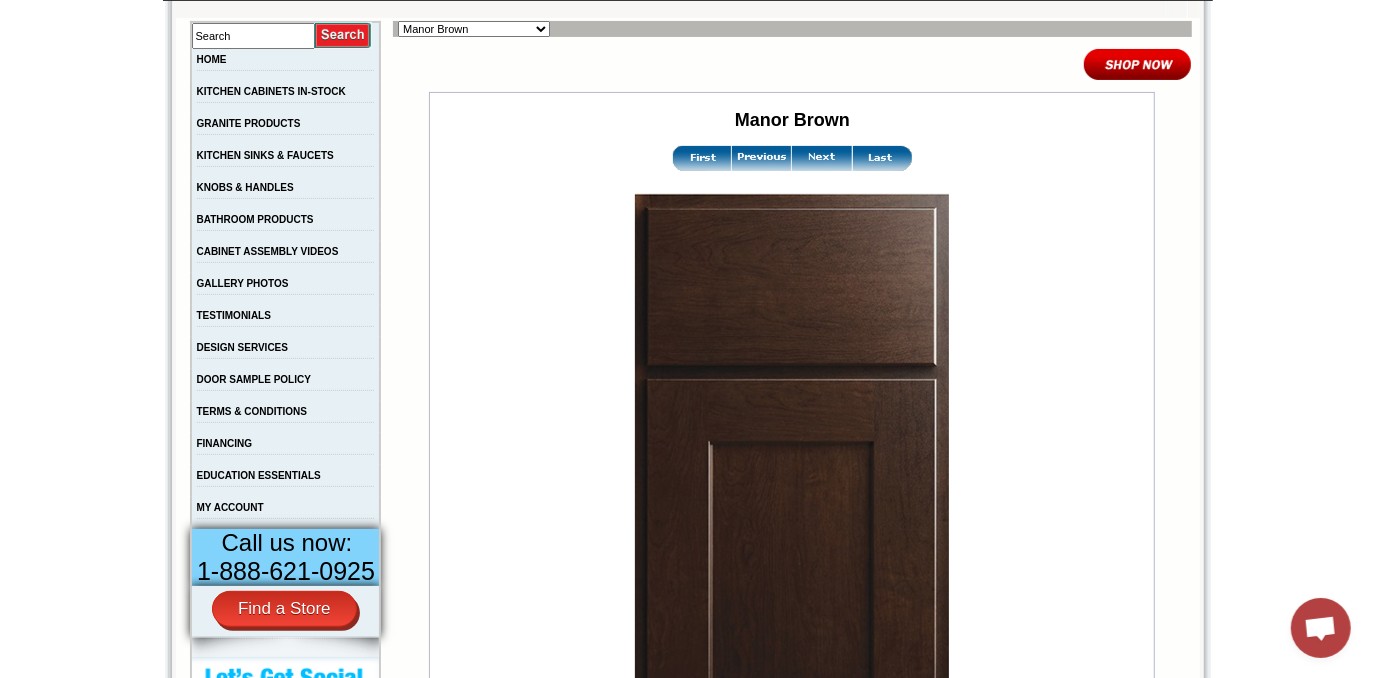 click at bounding box center (822, 158) 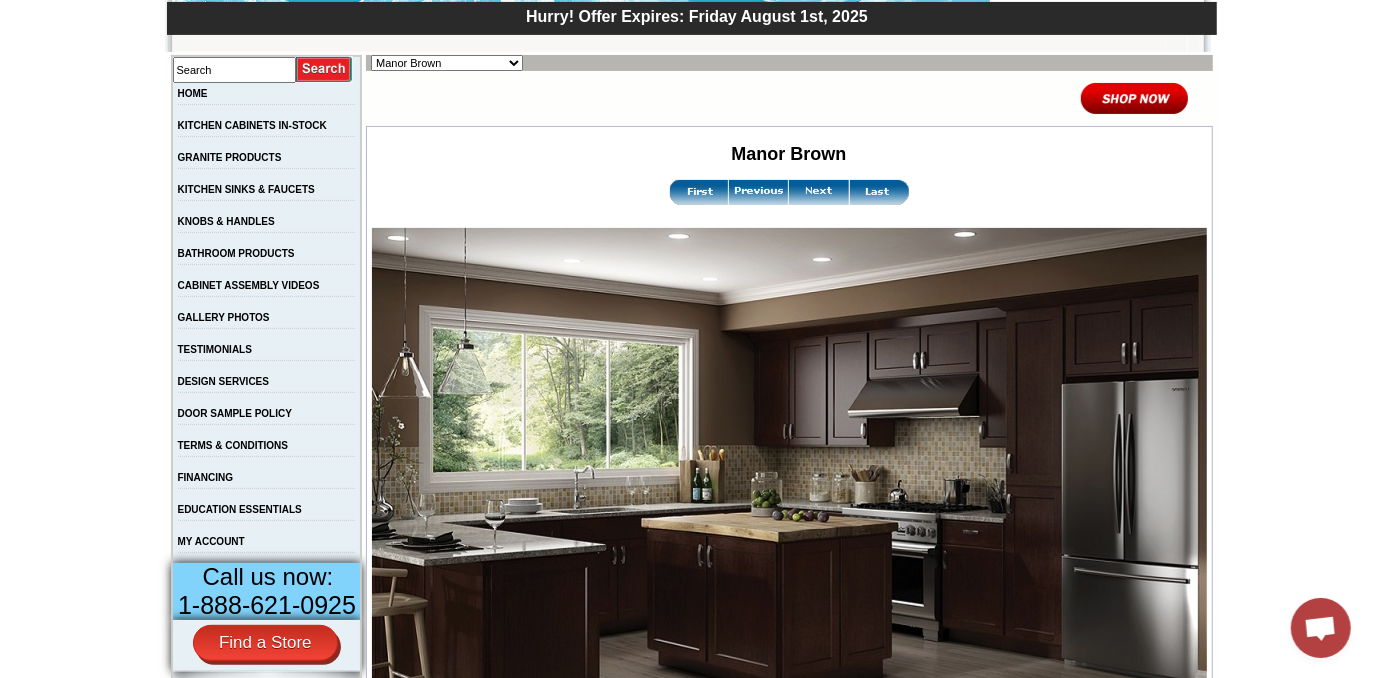 scroll, scrollTop: 363, scrollLeft: 0, axis: vertical 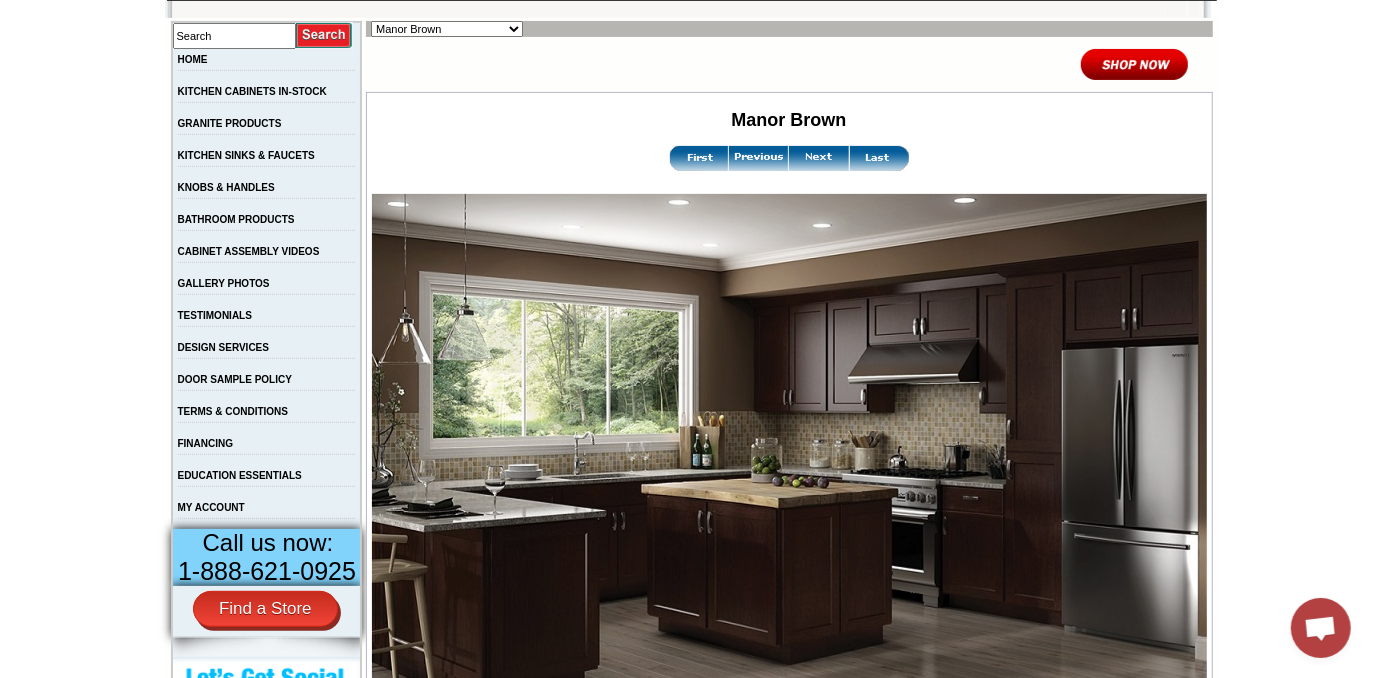click at bounding box center [789, 440] 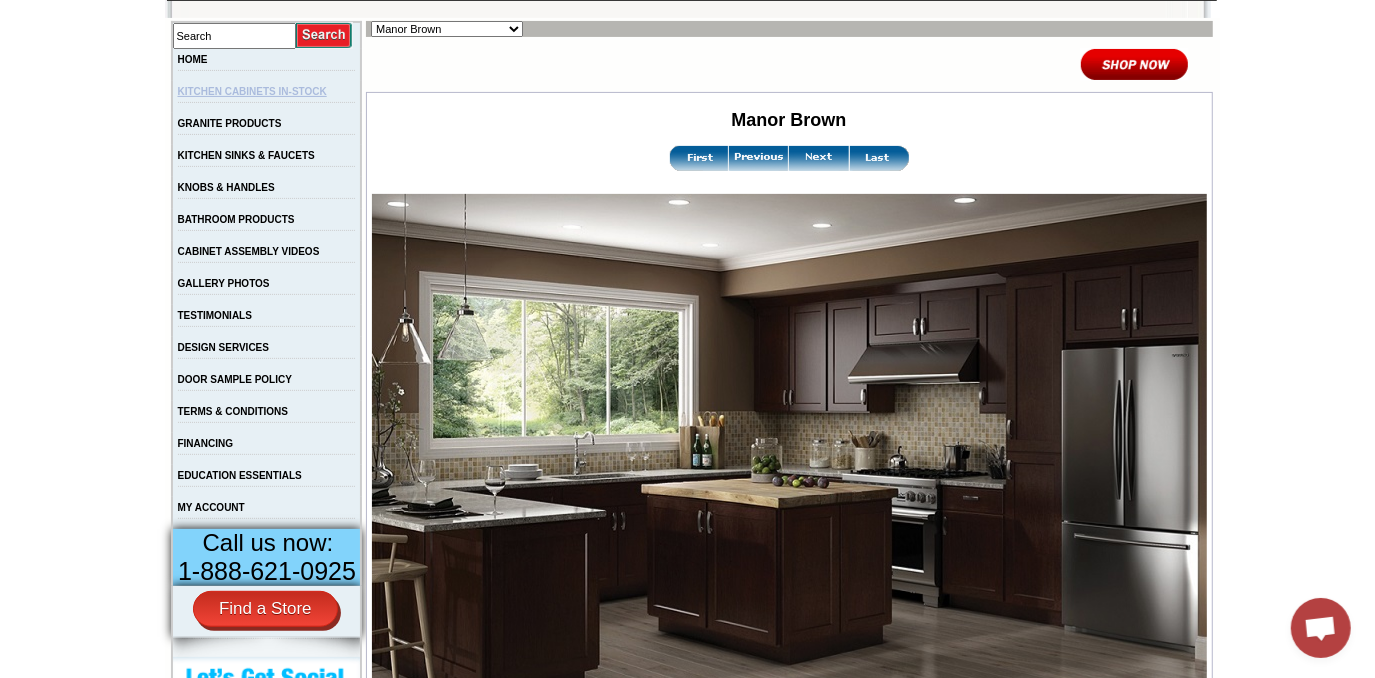 click on "KITCHEN CABINETS IN-STOCK" at bounding box center (252, 91) 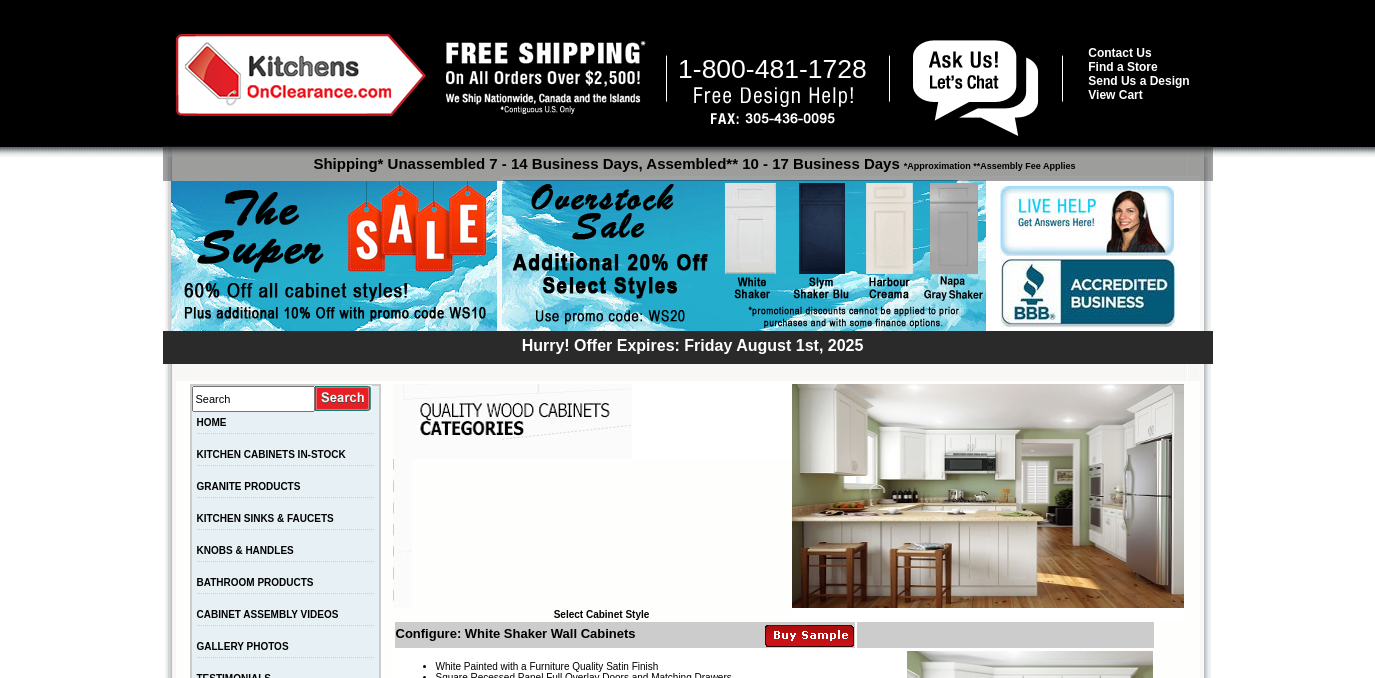 scroll, scrollTop: 0, scrollLeft: 0, axis: both 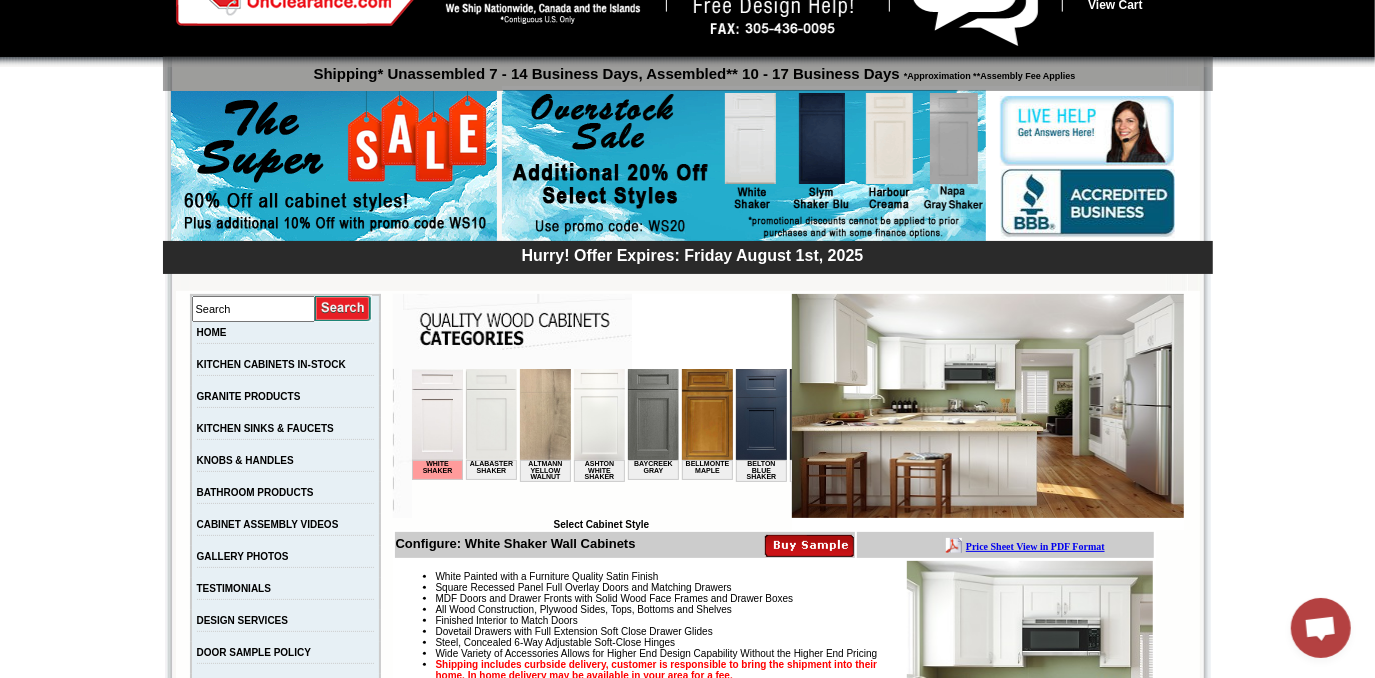 click at bounding box center (760, 413) 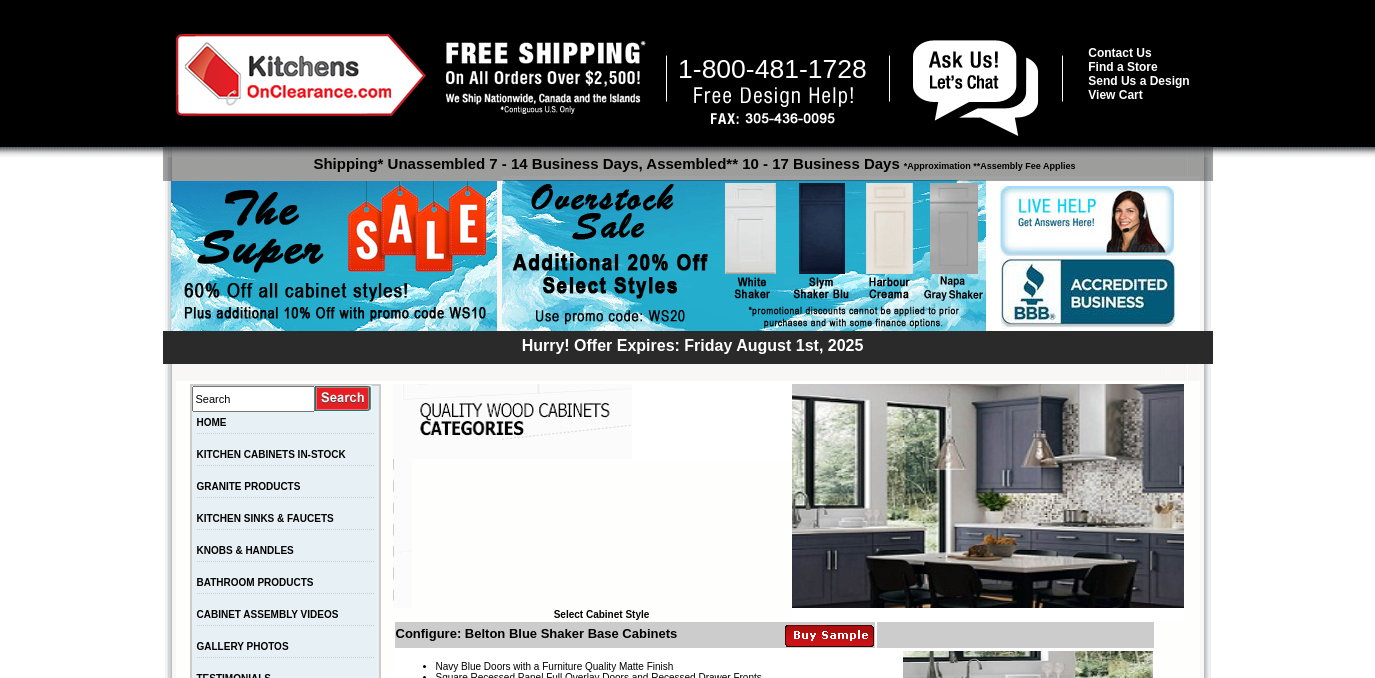 scroll, scrollTop: 0, scrollLeft: 0, axis: both 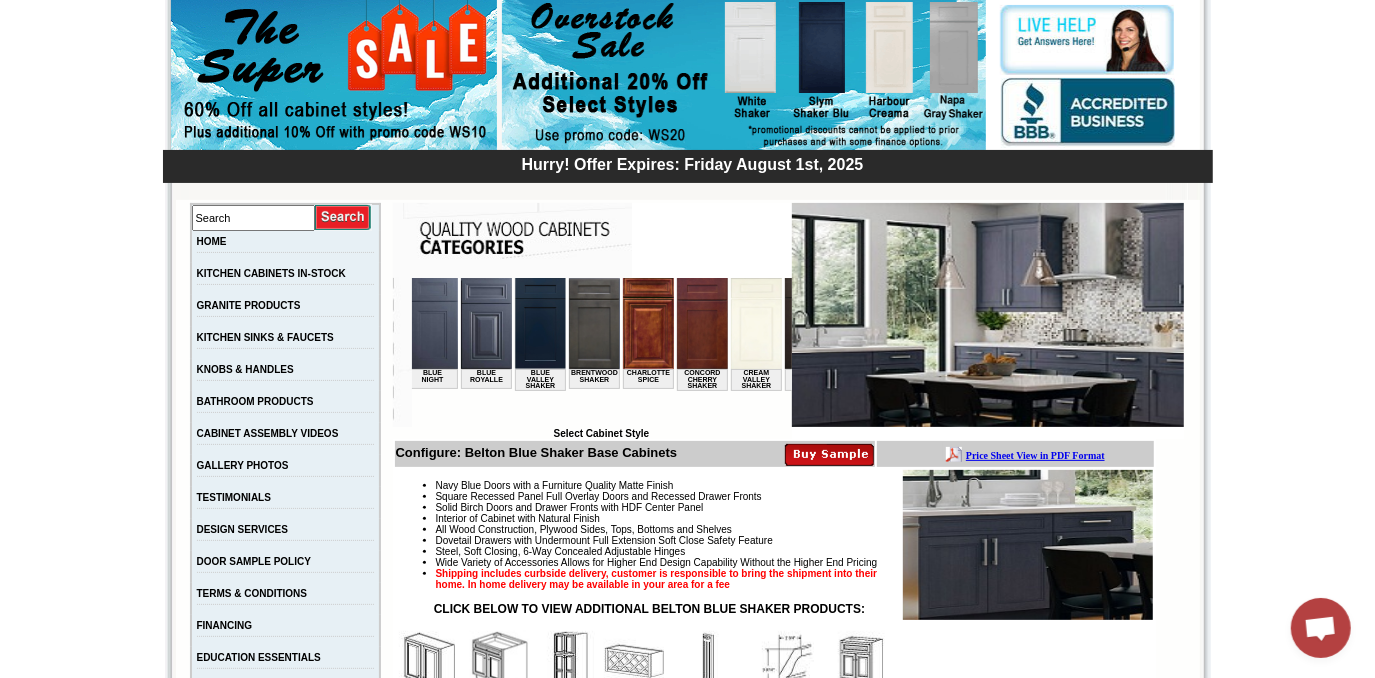 click at bounding box center (539, 322) 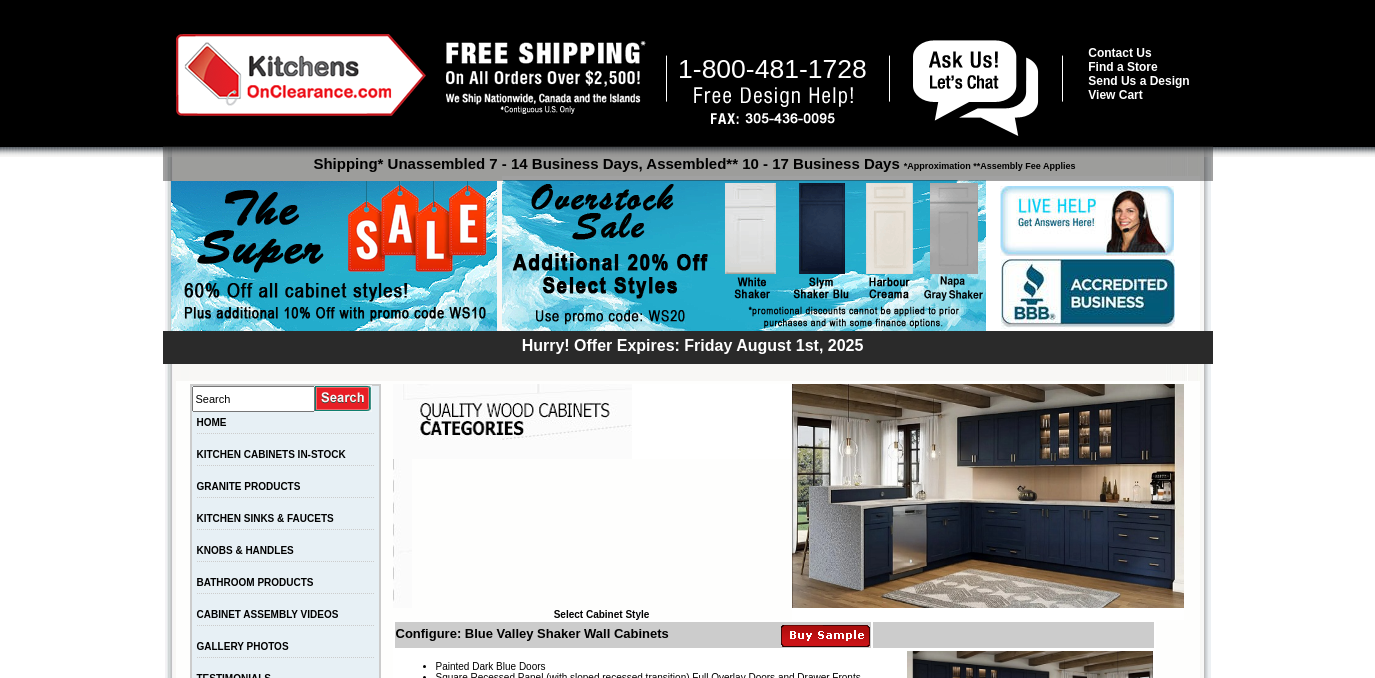 scroll, scrollTop: 0, scrollLeft: 0, axis: both 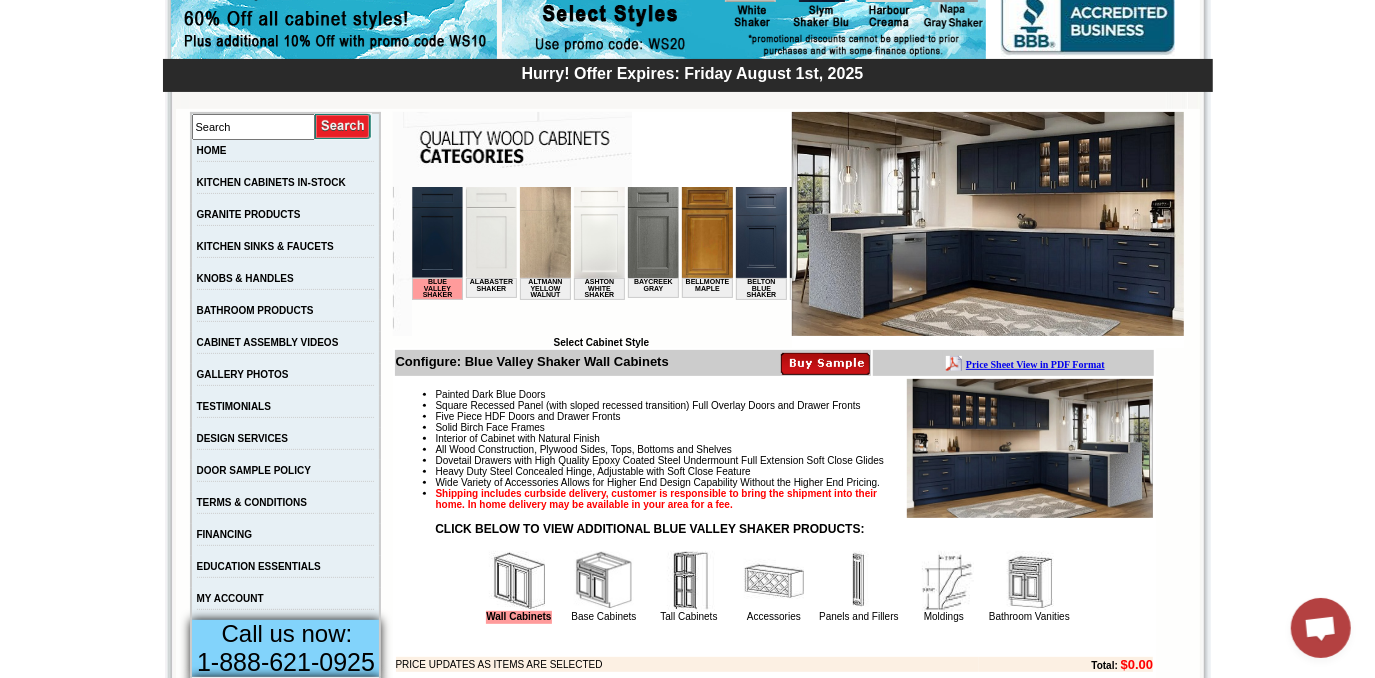 click at bounding box center [1029, 581] 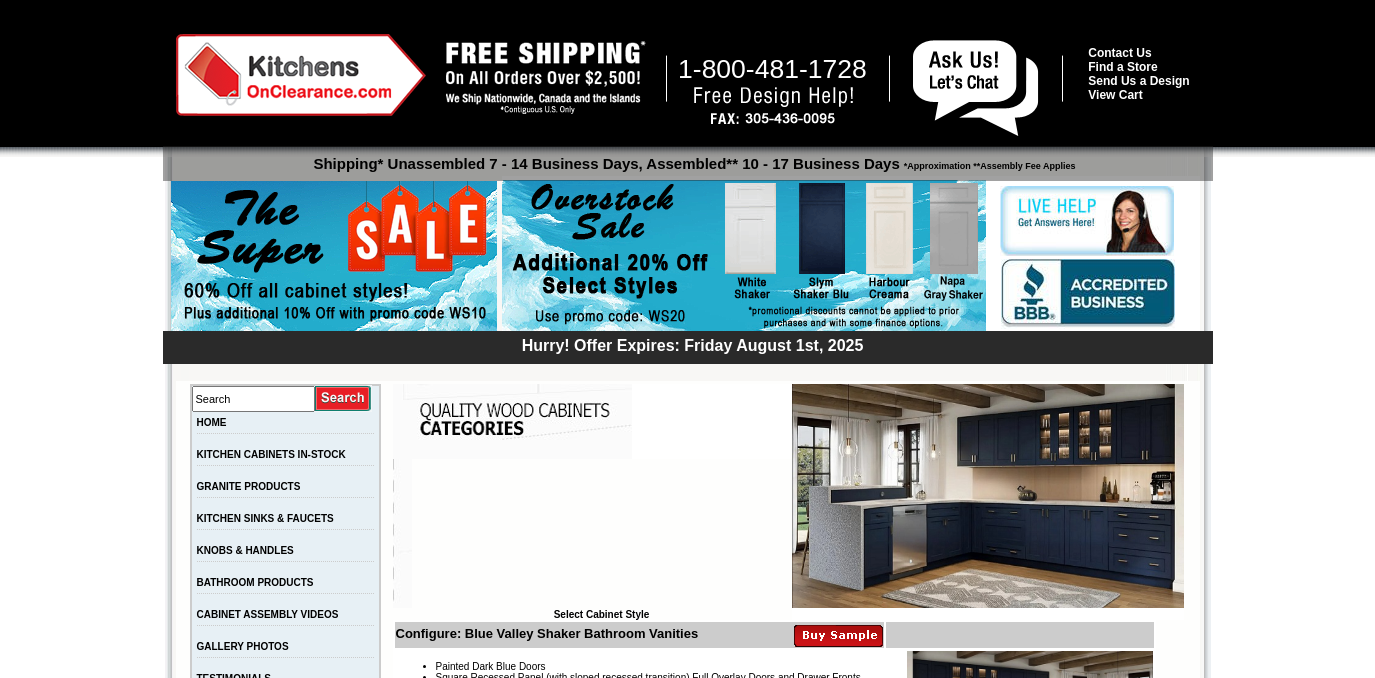 scroll, scrollTop: 0, scrollLeft: 0, axis: both 